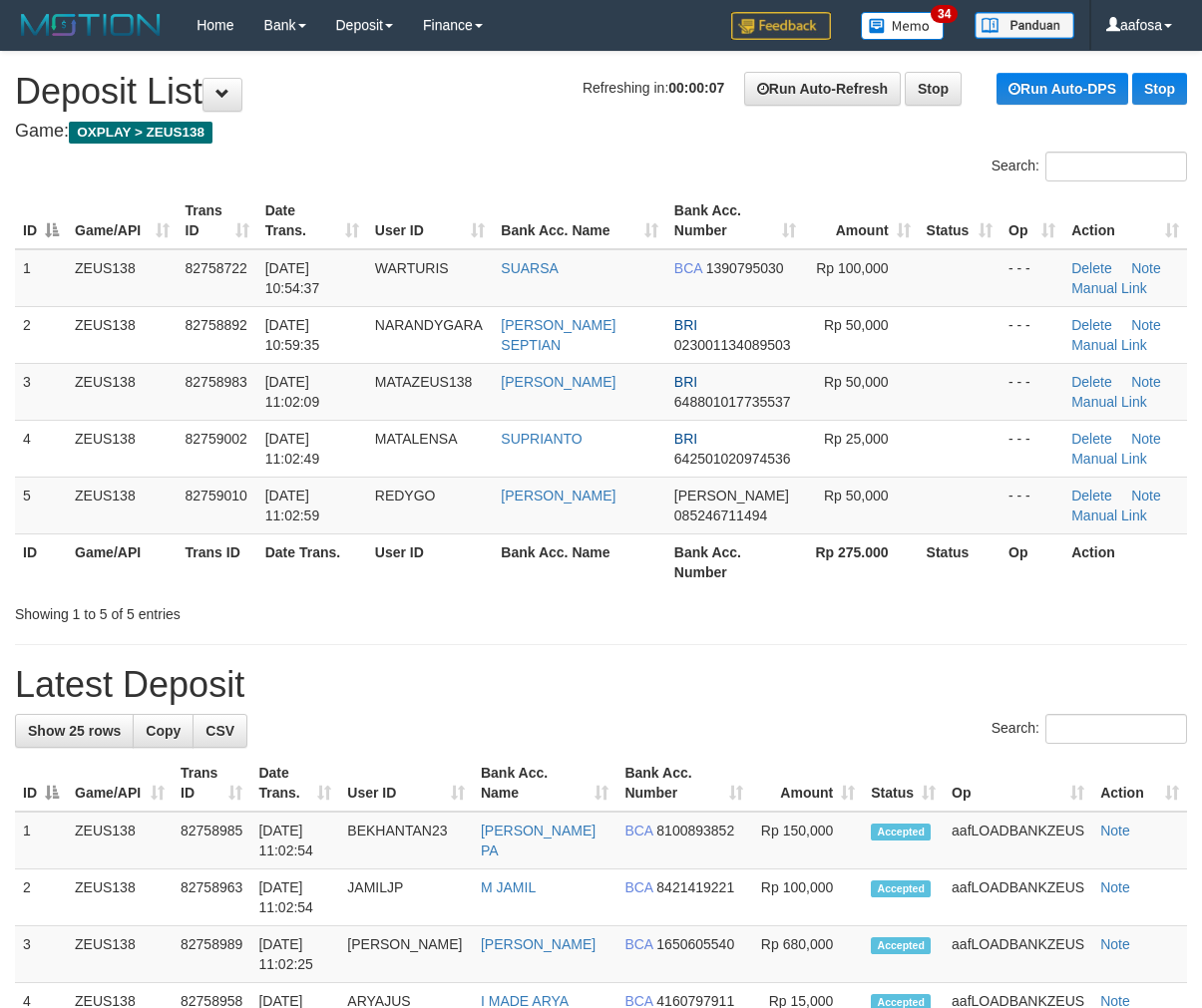 scroll, scrollTop: 0, scrollLeft: 0, axis: both 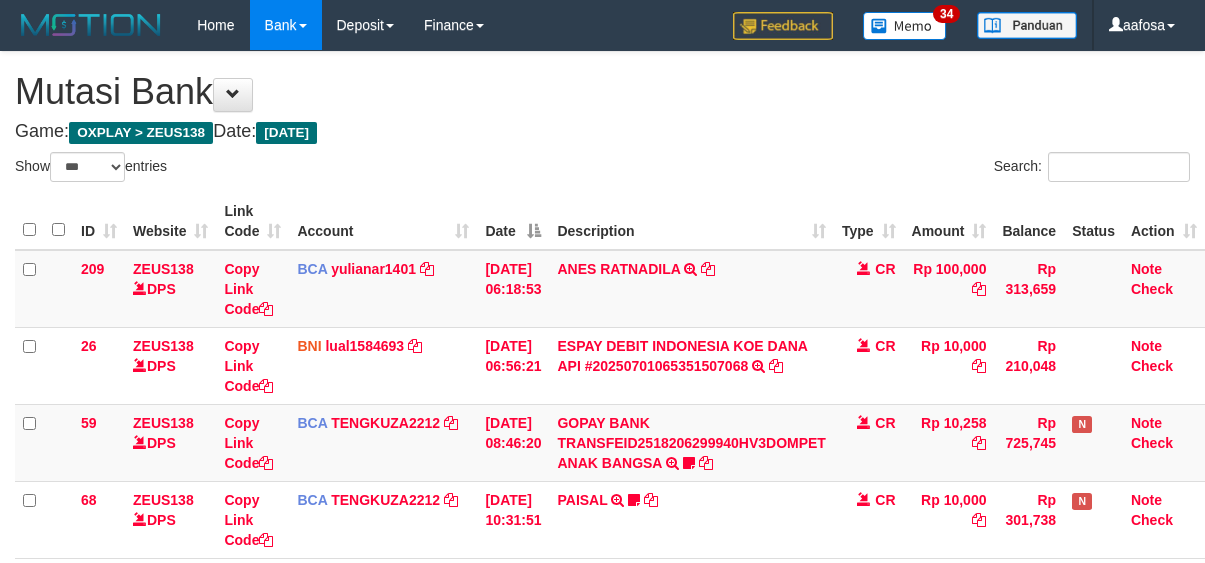 select on "***" 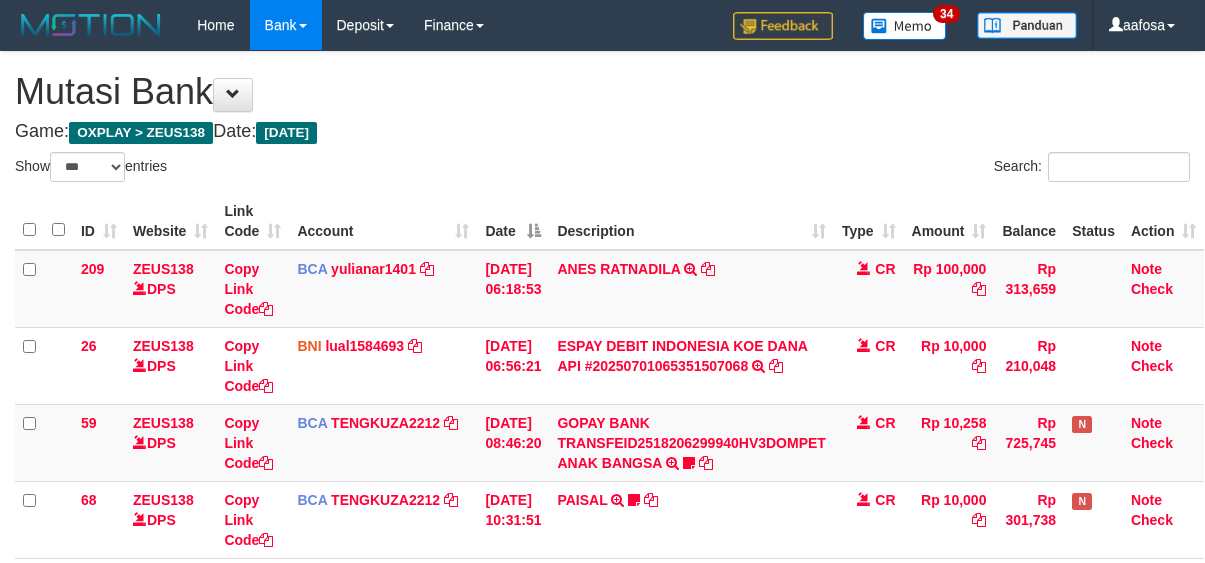 scroll, scrollTop: 246, scrollLeft: 0, axis: vertical 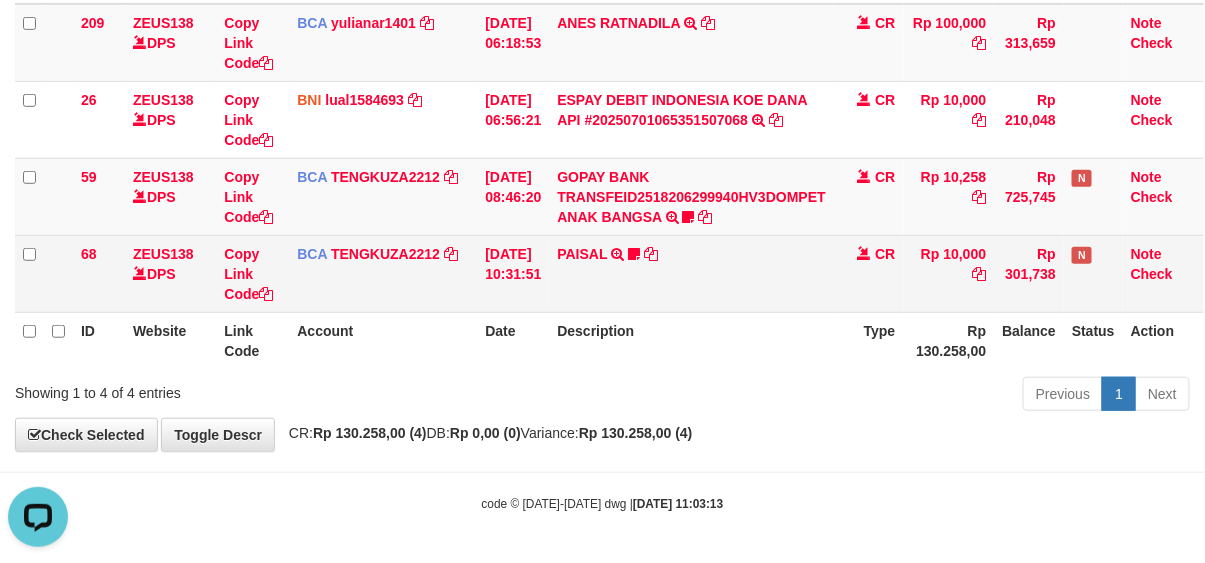 click on "PAISAL            TRSF E-BANKING CR 0107/FTSCY/WS95051
10000.002025070112655433 TRFDN-[PERSON_NAME] DEBIT INDONE    Baraka12" at bounding box center [691, 273] 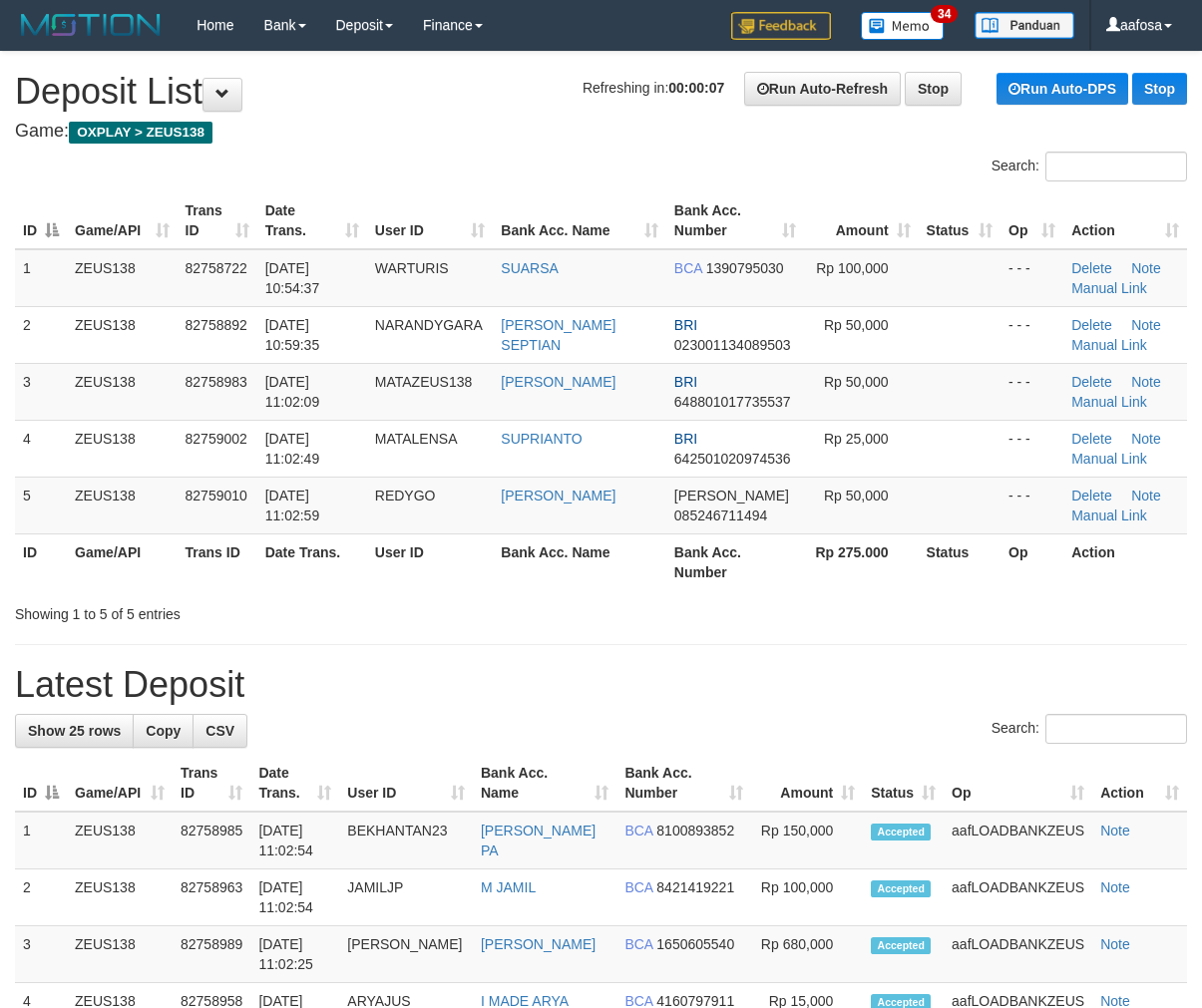 scroll, scrollTop: 0, scrollLeft: 0, axis: both 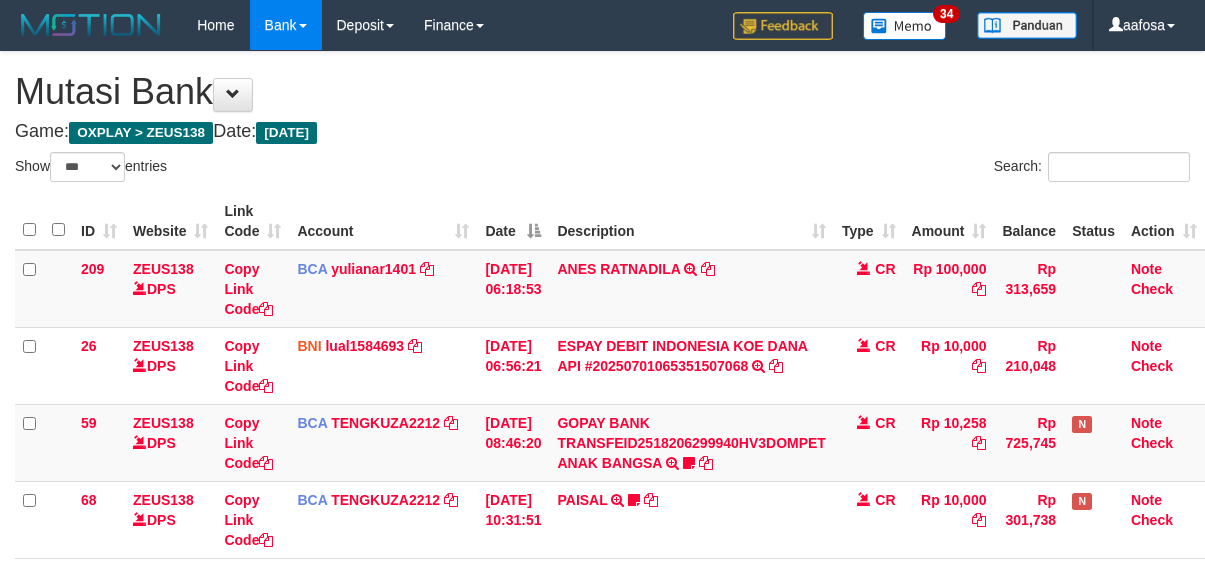 select on "***" 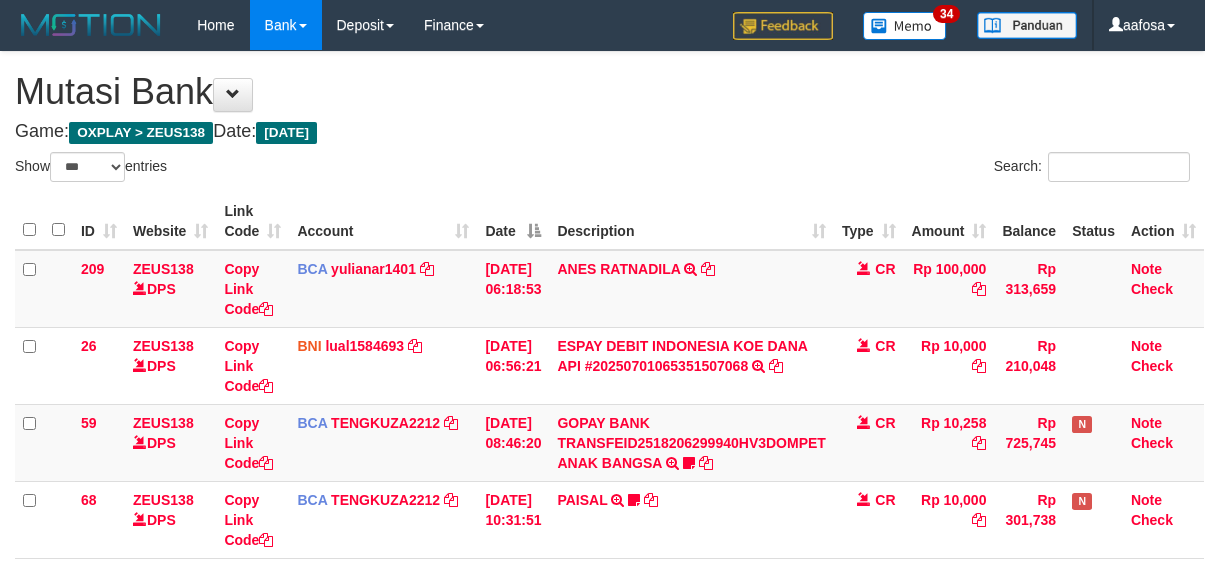 scroll, scrollTop: 246, scrollLeft: 0, axis: vertical 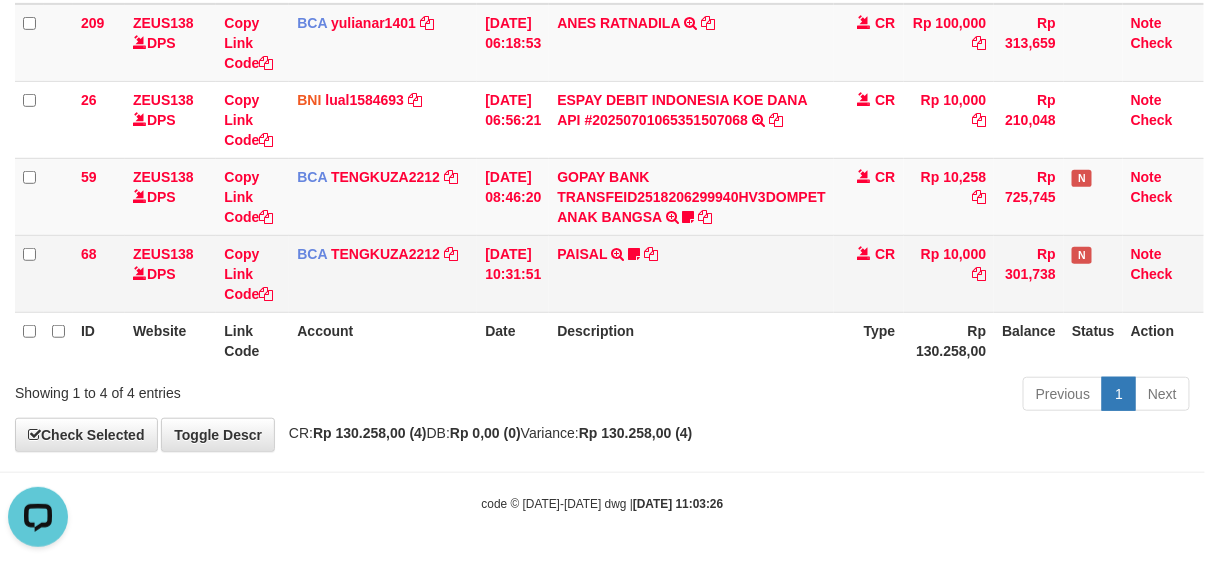 click on "PAISAL            TRSF E-BANKING CR 0107/FTSCY/WS95051
10000.002025070112655433 TRFDN-[PERSON_NAME] DEBIT INDONE    Baraka12" at bounding box center (691, 273) 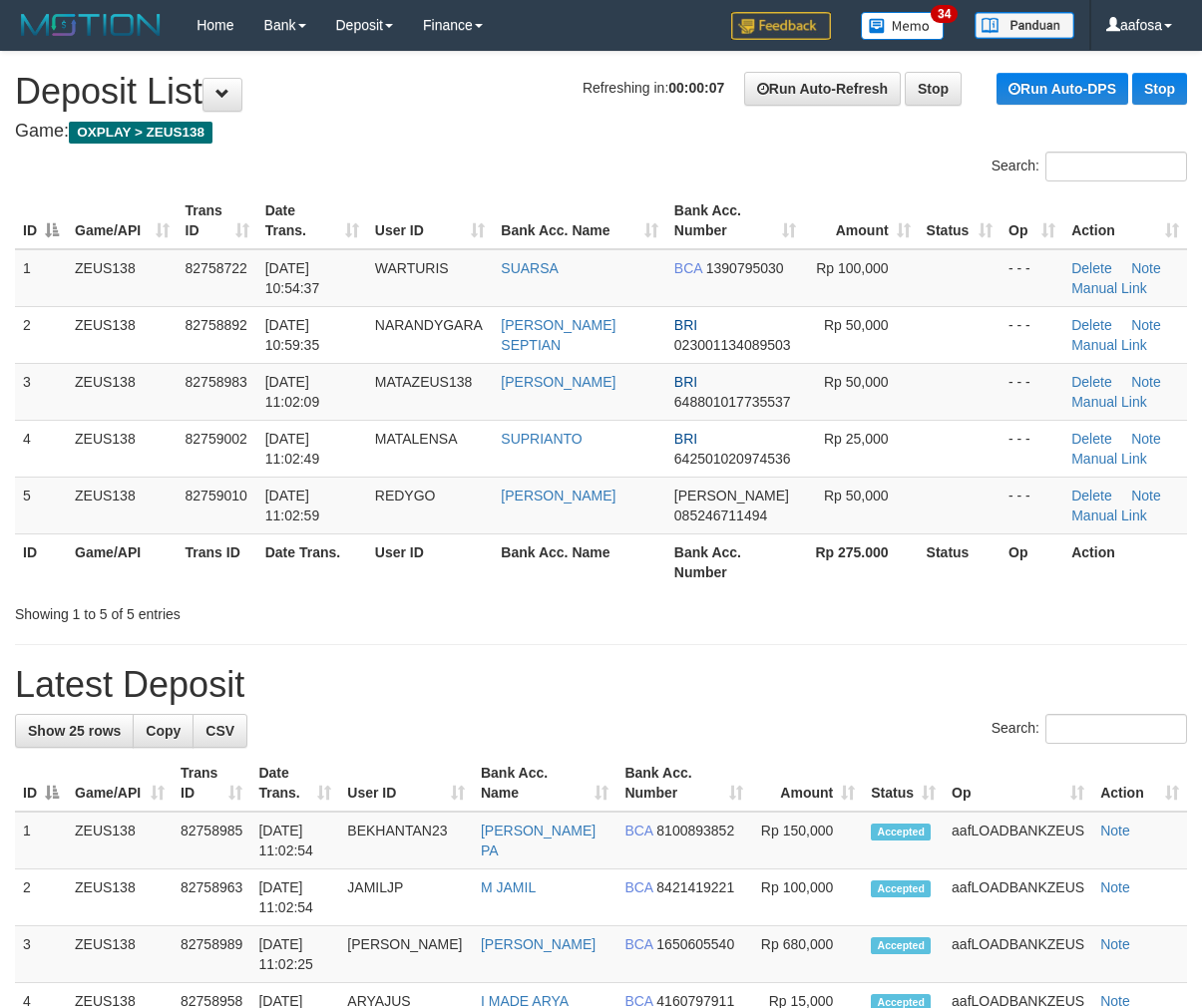 scroll, scrollTop: 0, scrollLeft: 0, axis: both 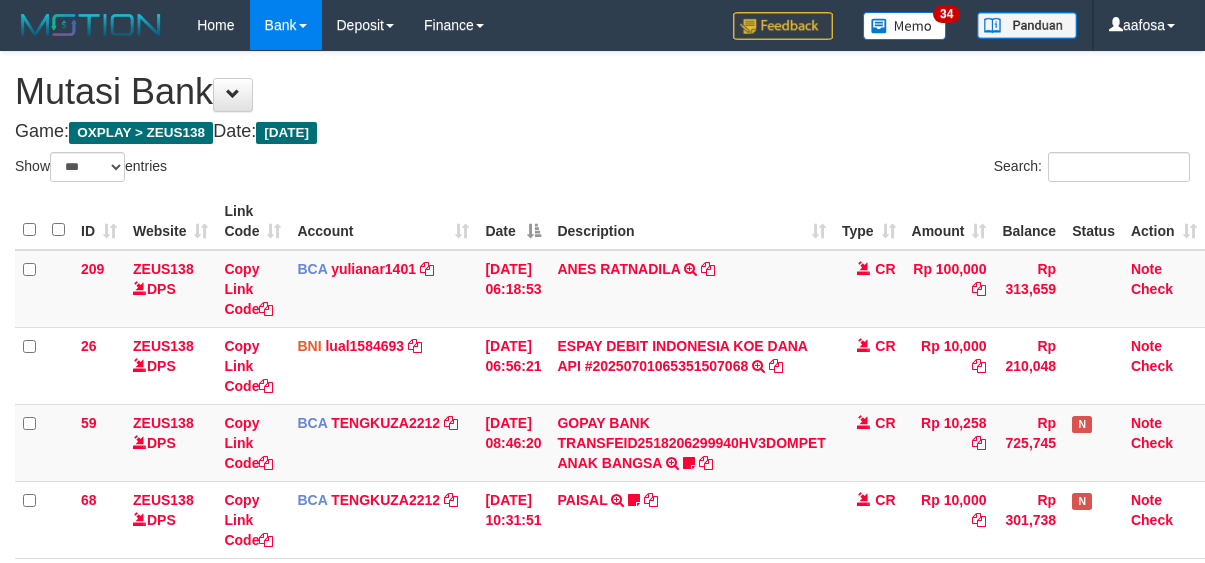 select on "***" 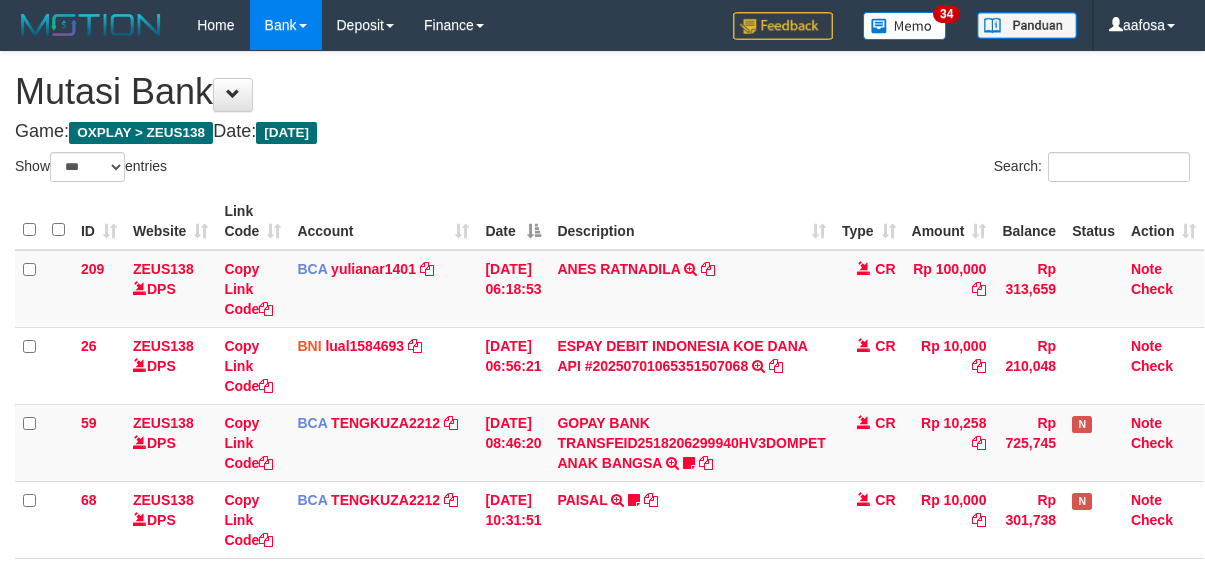 scroll, scrollTop: 246, scrollLeft: 0, axis: vertical 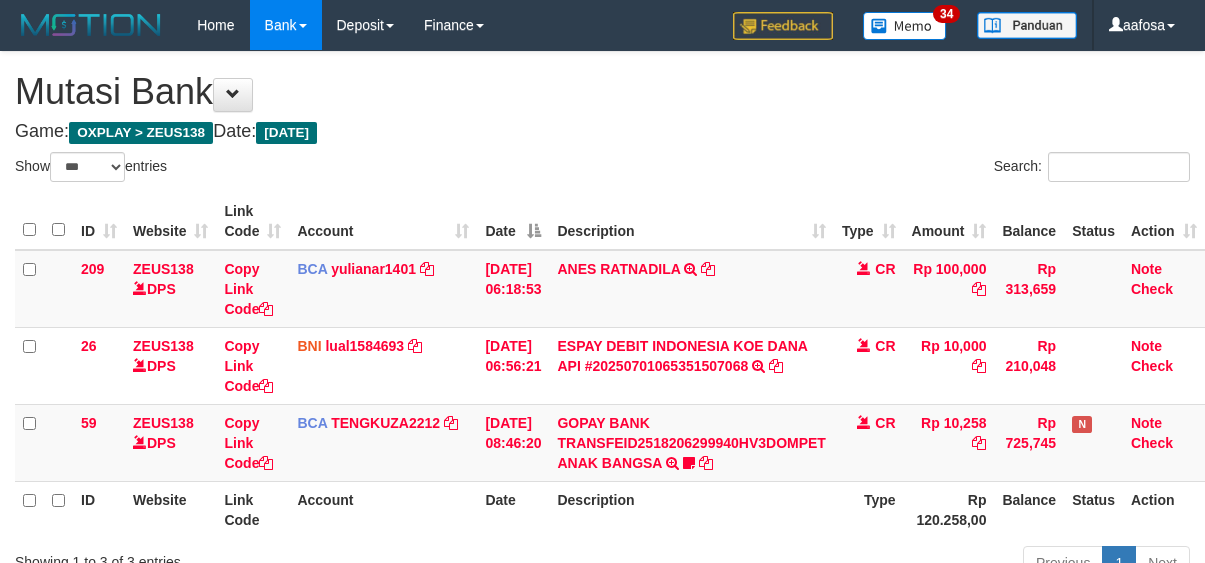 select on "***" 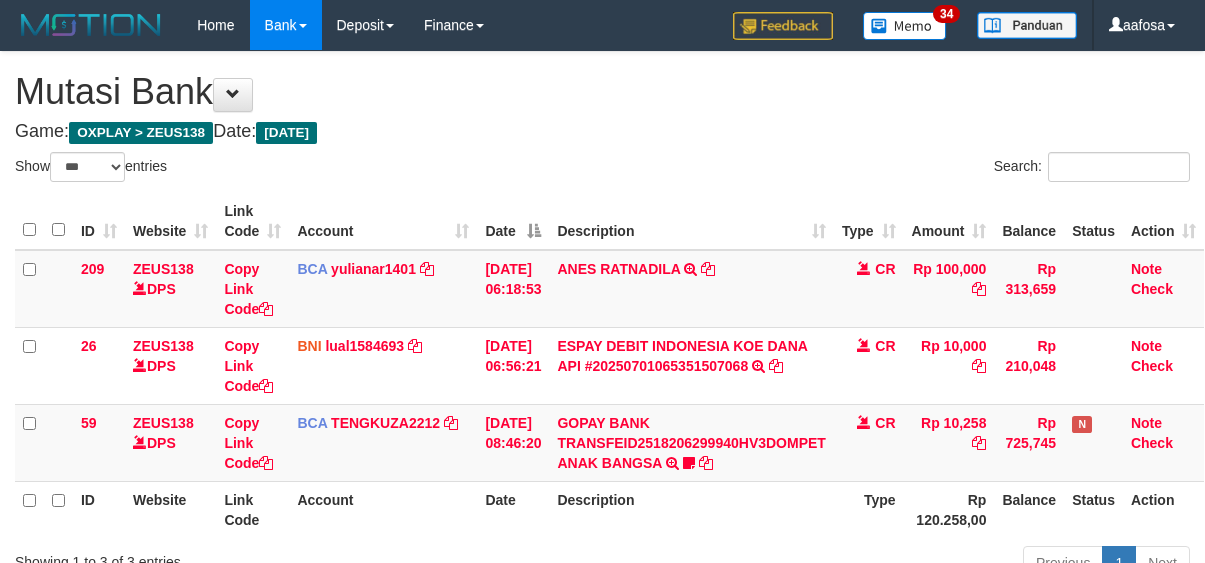scroll, scrollTop: 170, scrollLeft: 0, axis: vertical 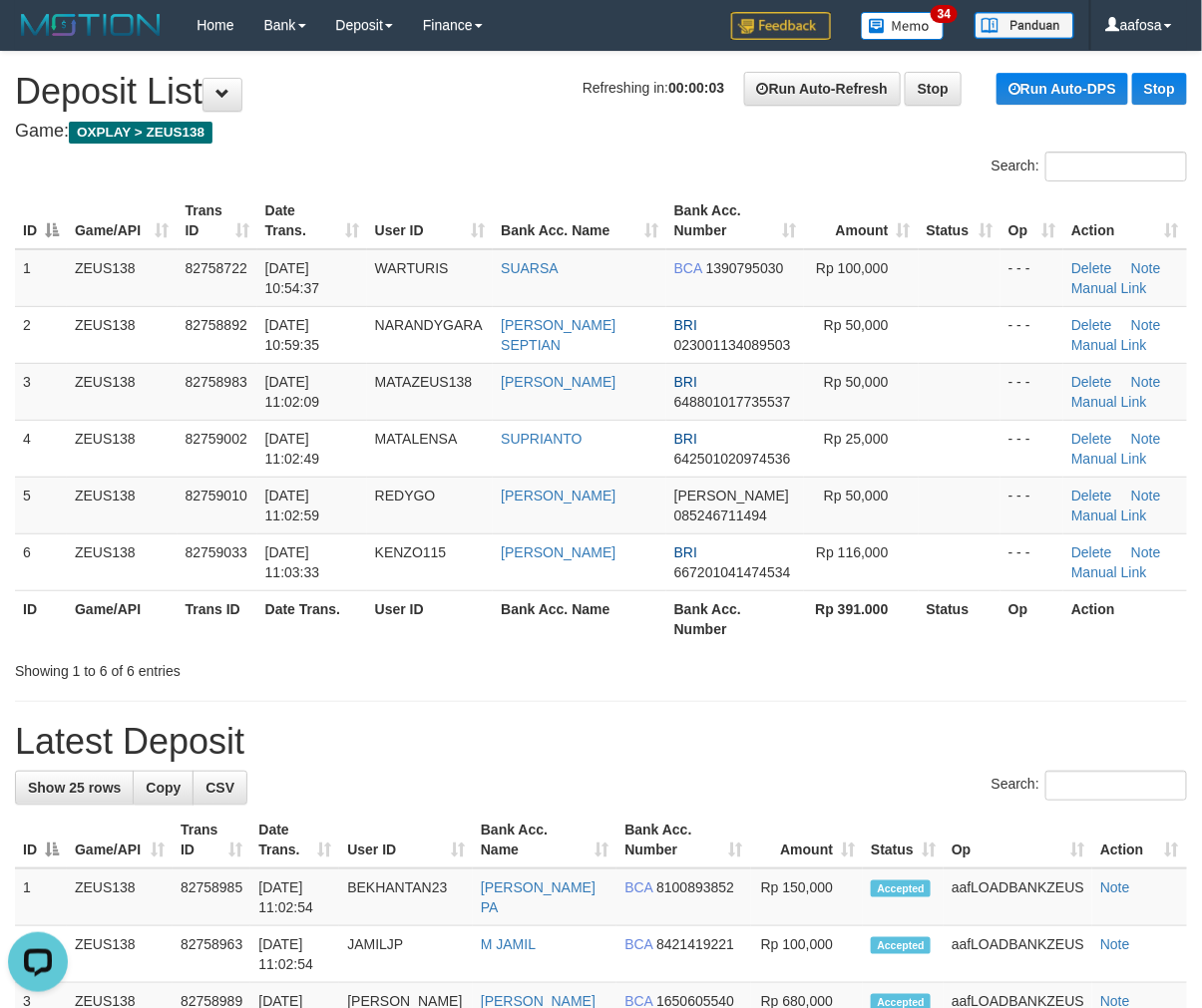 click on "Search:" at bounding box center (601, 168) 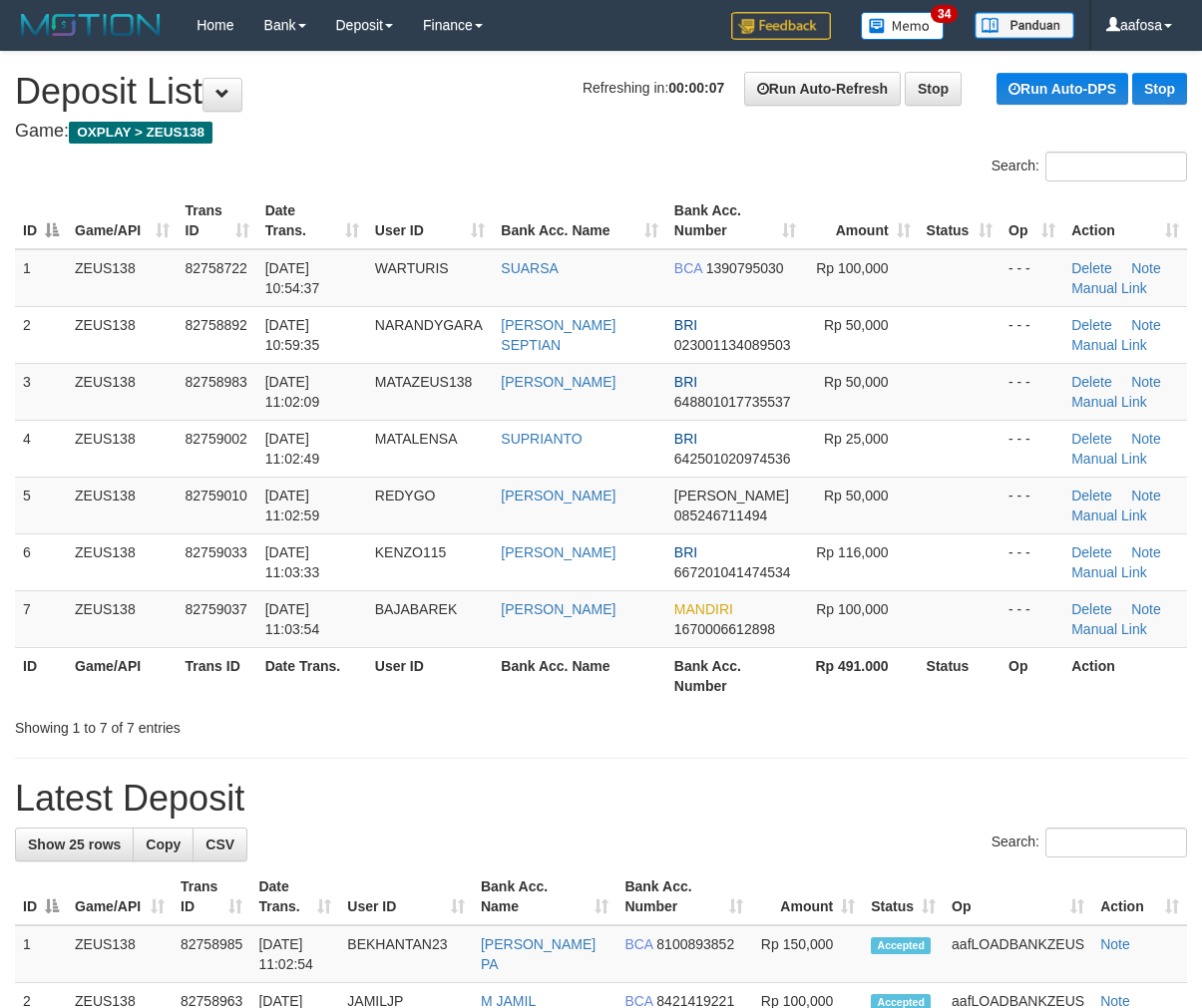 scroll, scrollTop: 0, scrollLeft: 0, axis: both 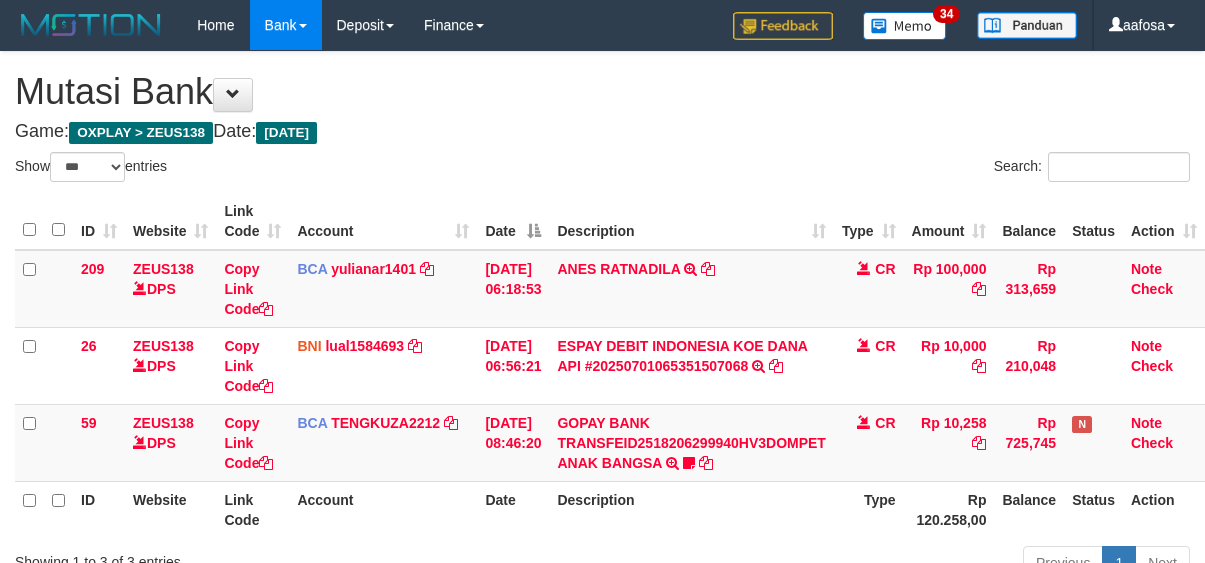 select on "***" 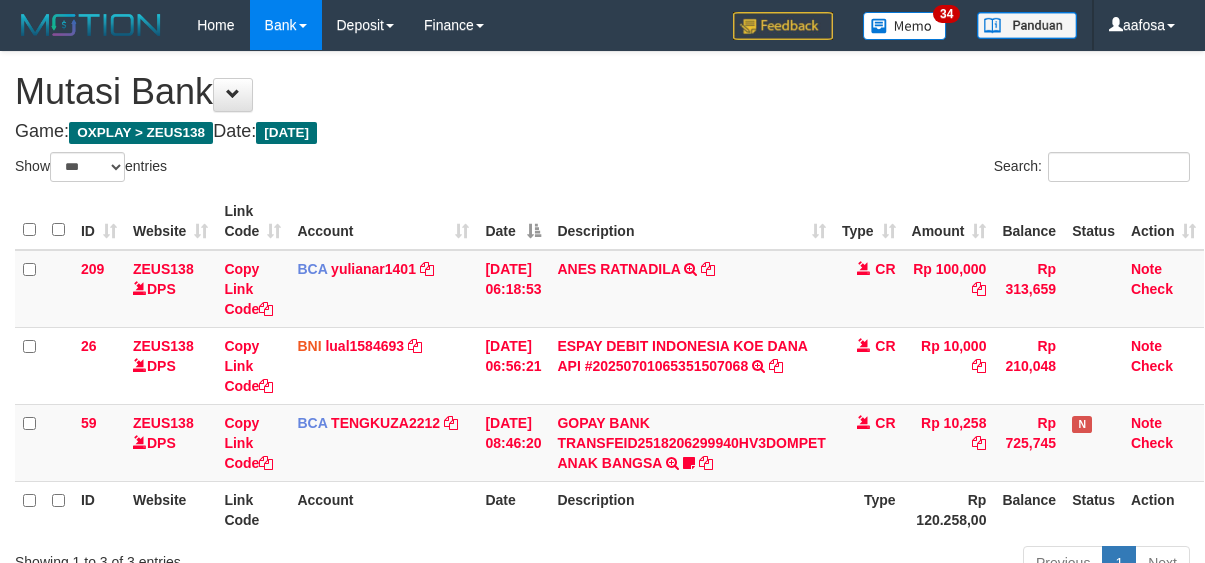scroll, scrollTop: 170, scrollLeft: 0, axis: vertical 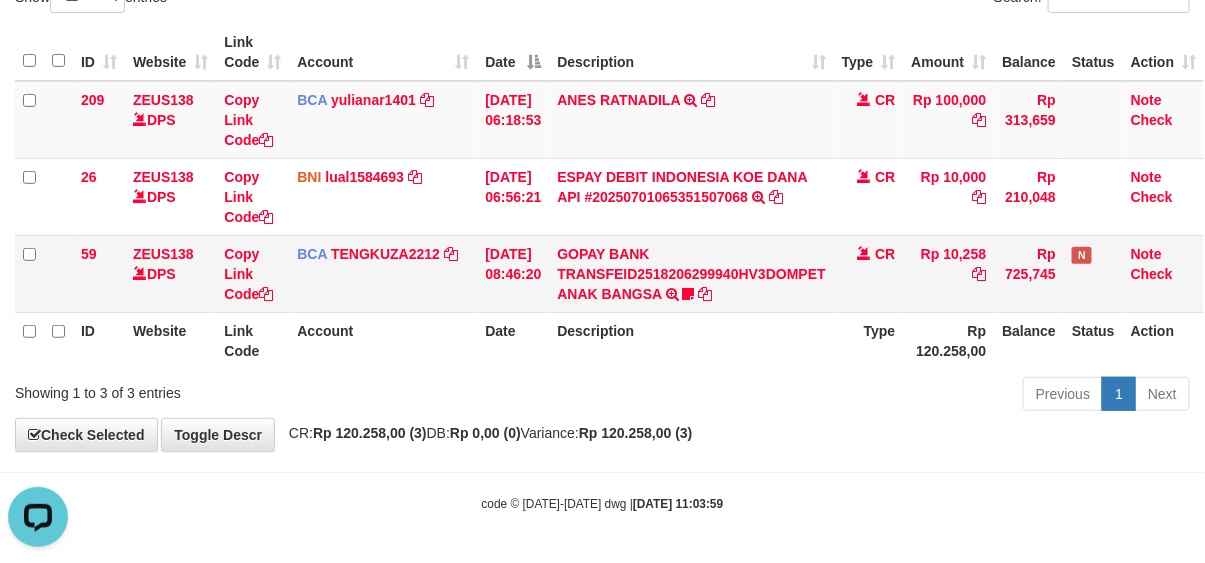 click on "GOPAY BANK TRANSFEID2518206299940HV3DOMPET ANAK BANGSA            TRSF E-BANKING CR 0107/FTSCY/WS95051
10258.00GOPAY BANK TRANSFEID2518206299940HV3DOMPET ANAK BANGSA    Asyari123" at bounding box center (691, 273) 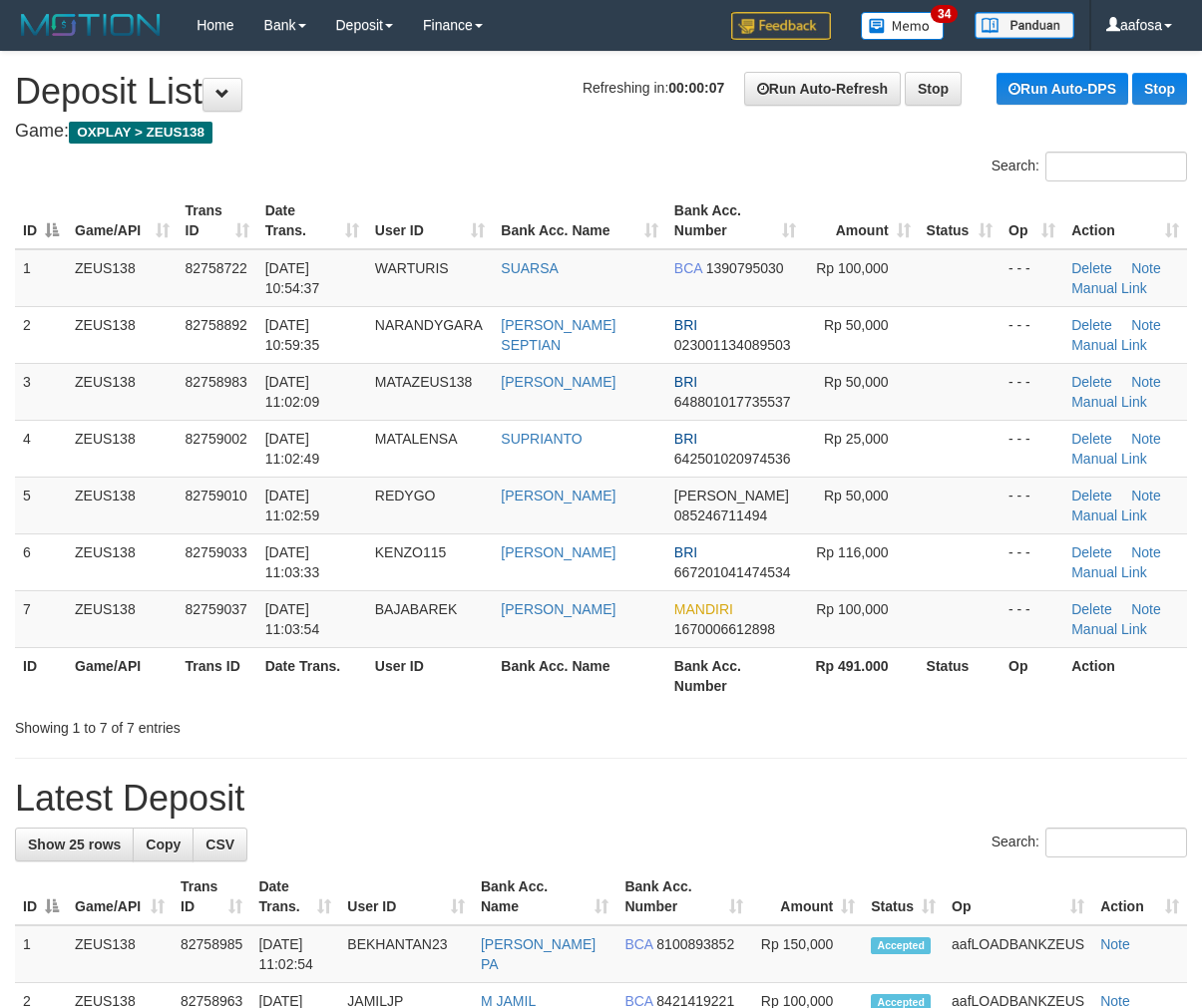 scroll, scrollTop: 0, scrollLeft: 0, axis: both 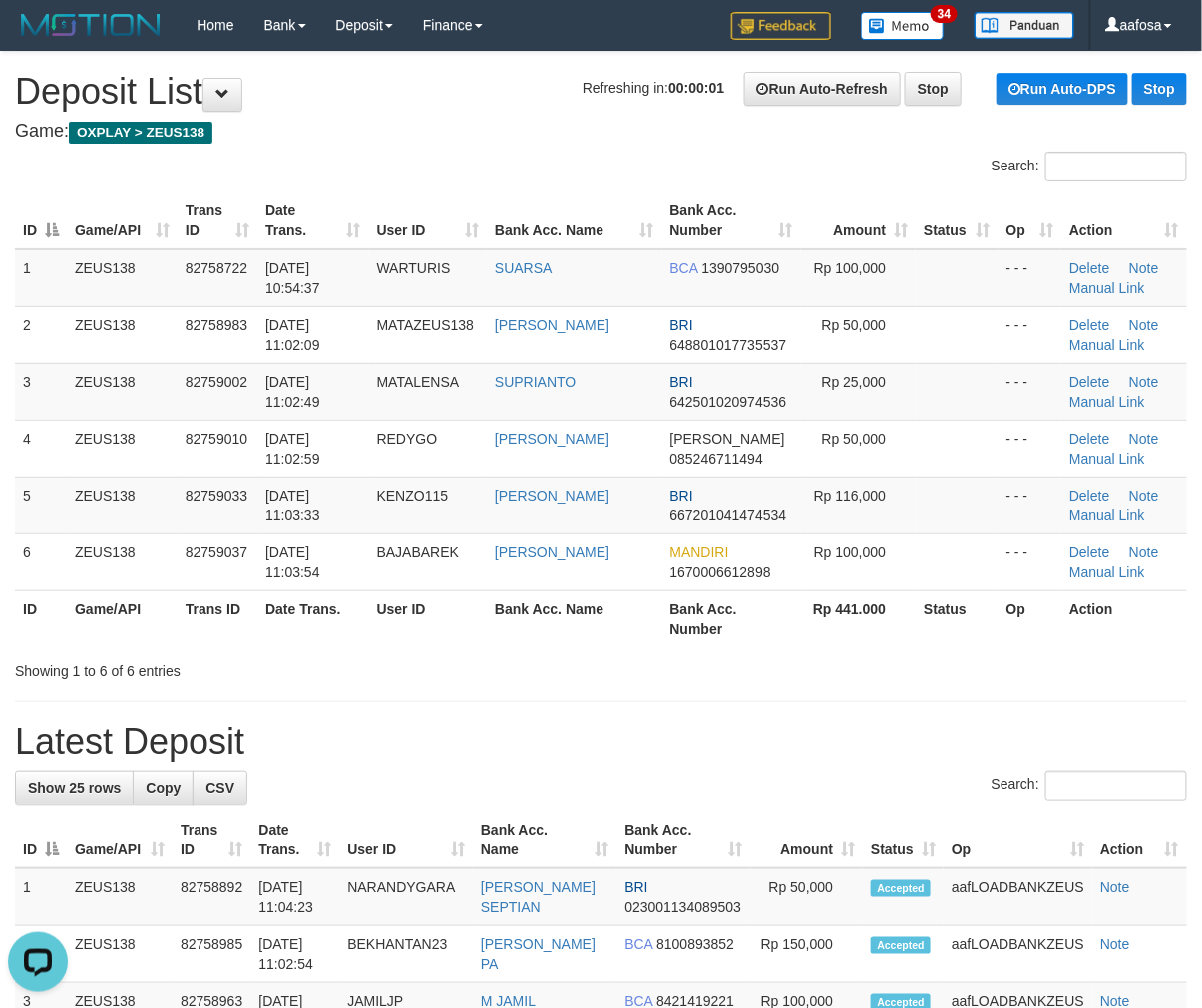 drag, startPoint x: 477, startPoint y: 142, endPoint x: 455, endPoint y: 148, distance: 22.803509 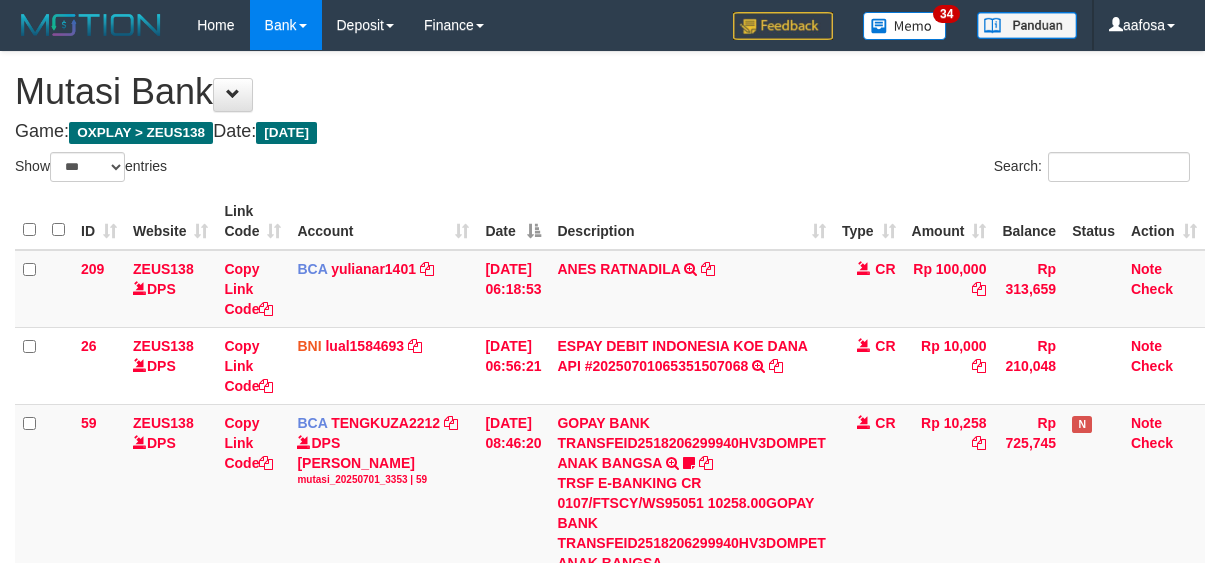 select on "***" 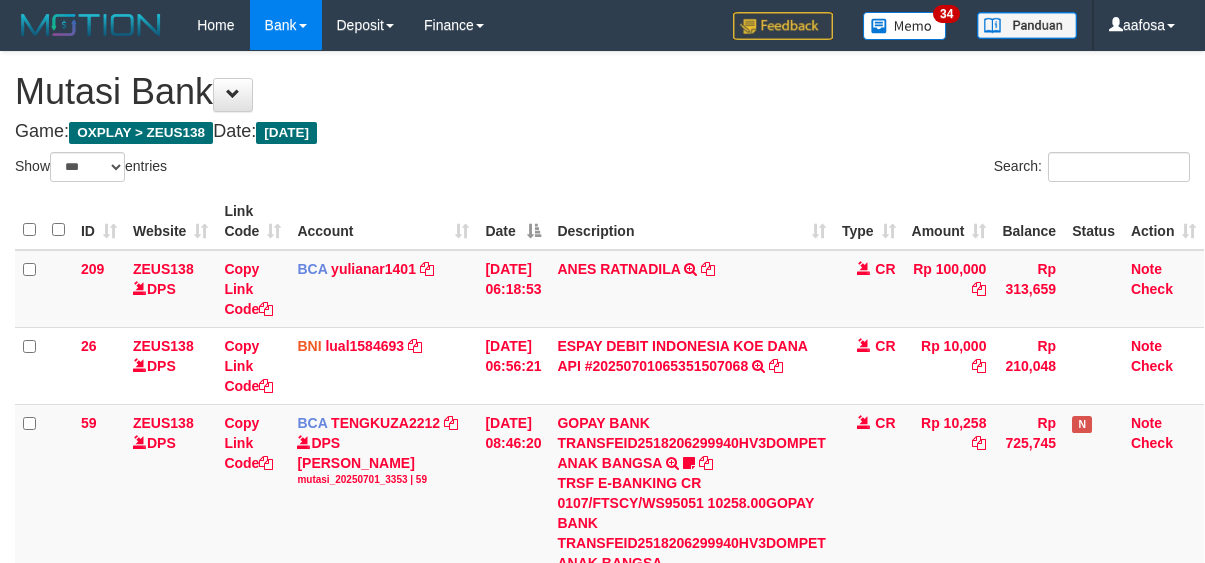 scroll, scrollTop: 170, scrollLeft: 0, axis: vertical 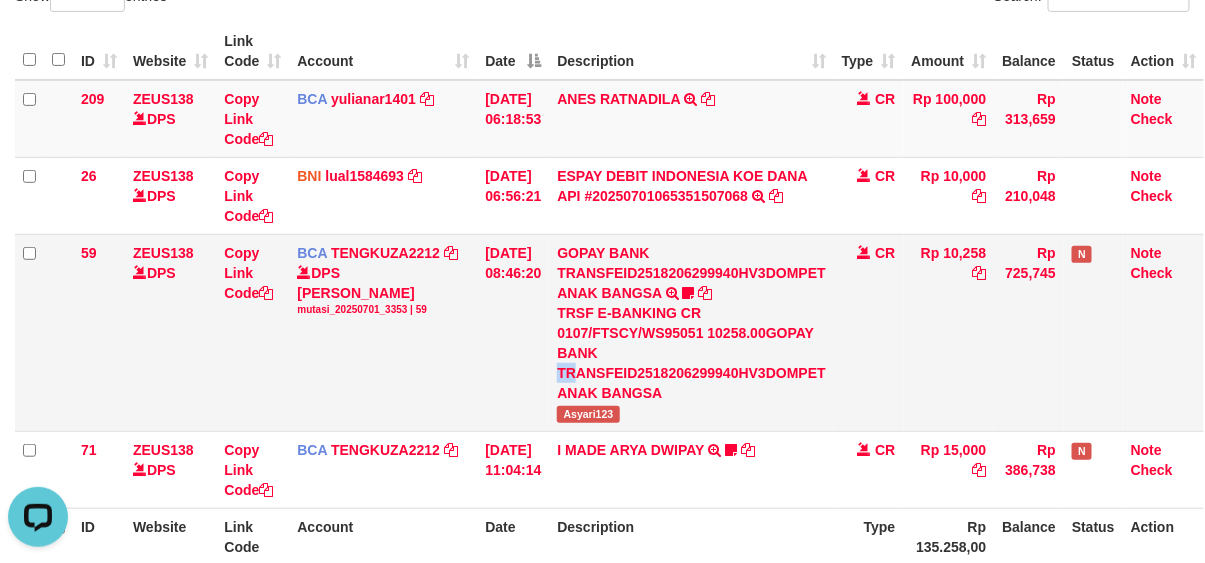 click on "TRSF E-BANKING CR 0107/FTSCY/WS95051
10258.00GOPAY BANK TRANSFEID2518206299940HV3DOMPET ANAK BANGSA" at bounding box center (691, 353) 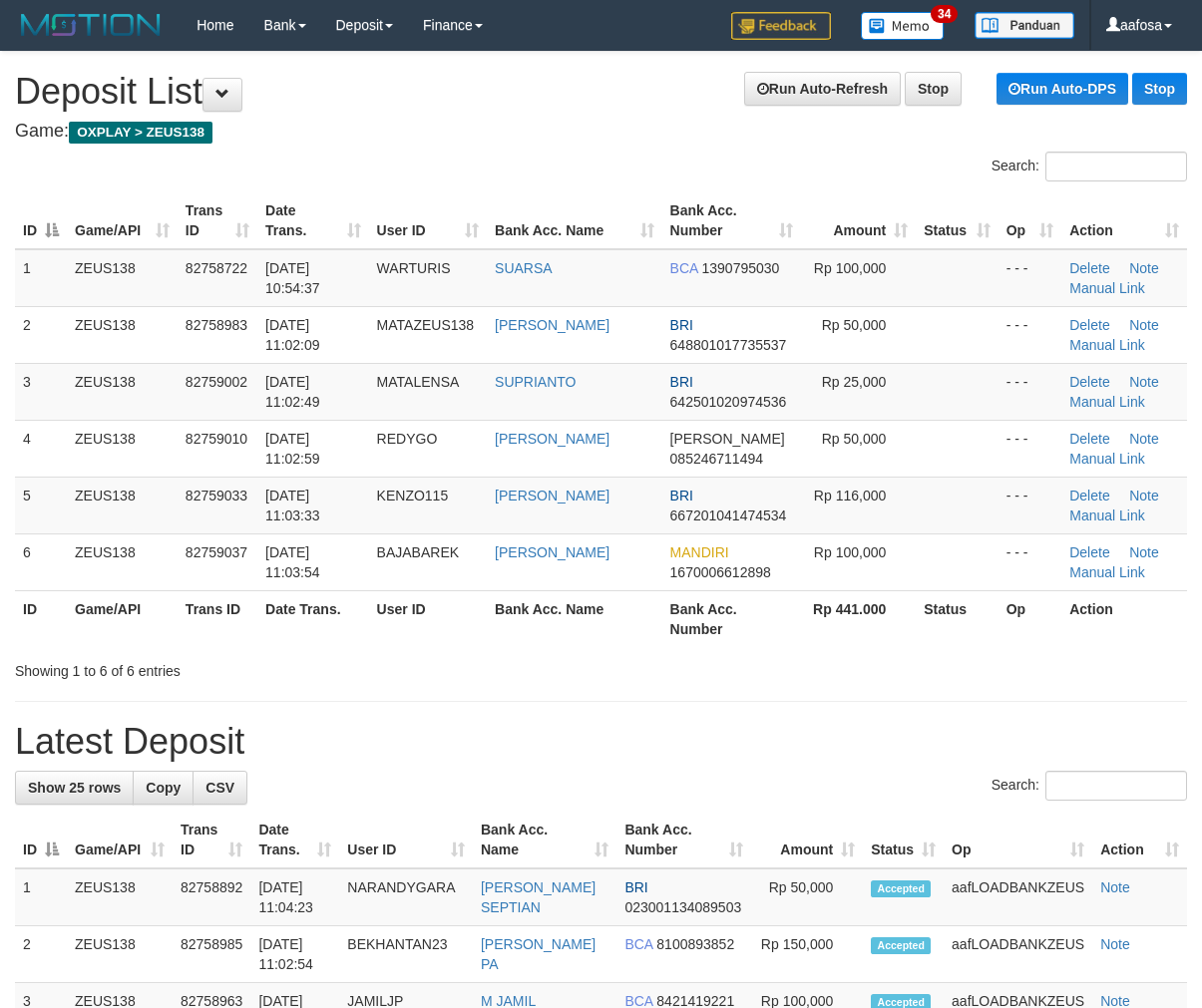 scroll, scrollTop: 0, scrollLeft: 0, axis: both 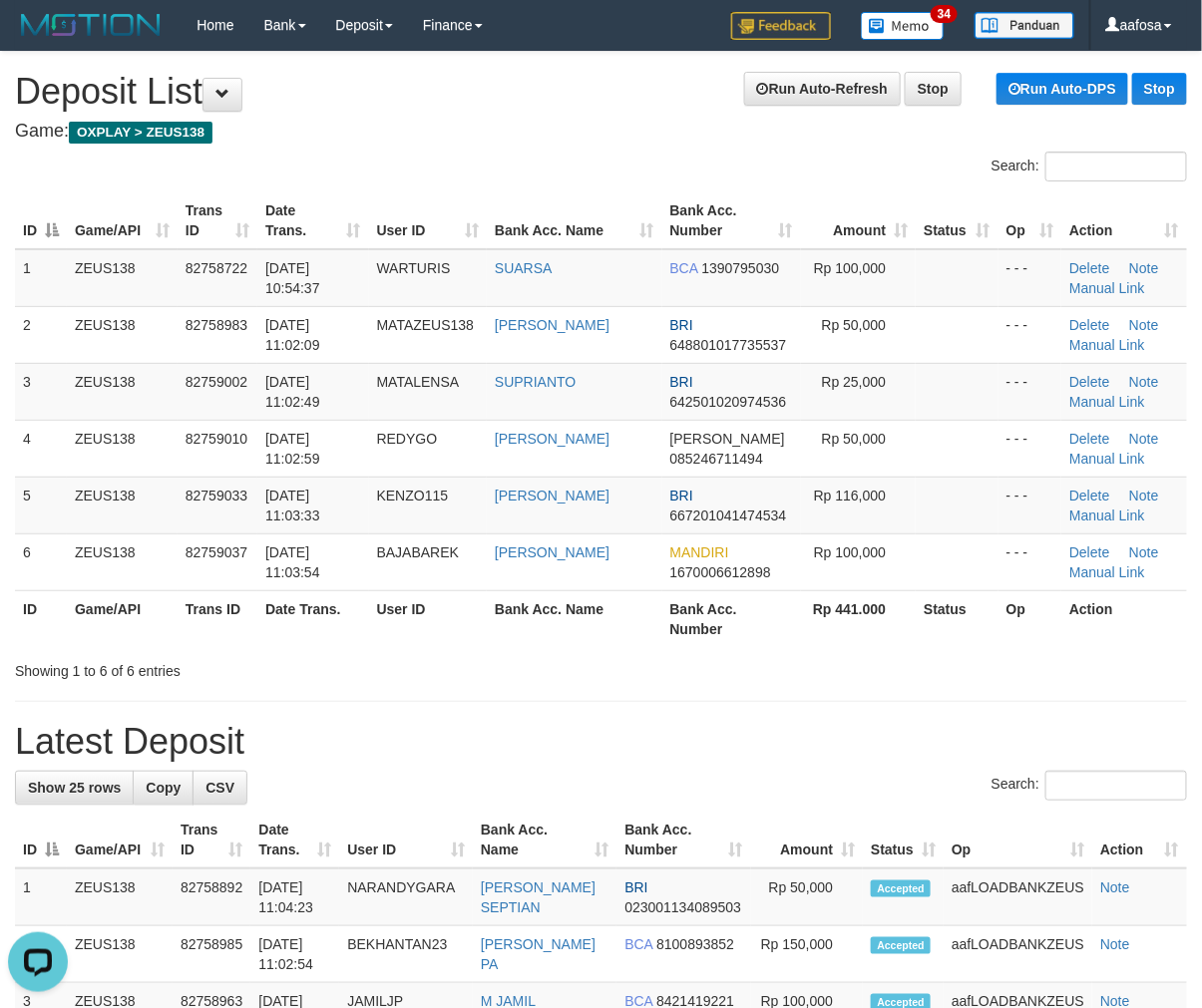 drag, startPoint x: 689, startPoint y: 134, endPoint x: 691, endPoint y: 105, distance: 29.068884 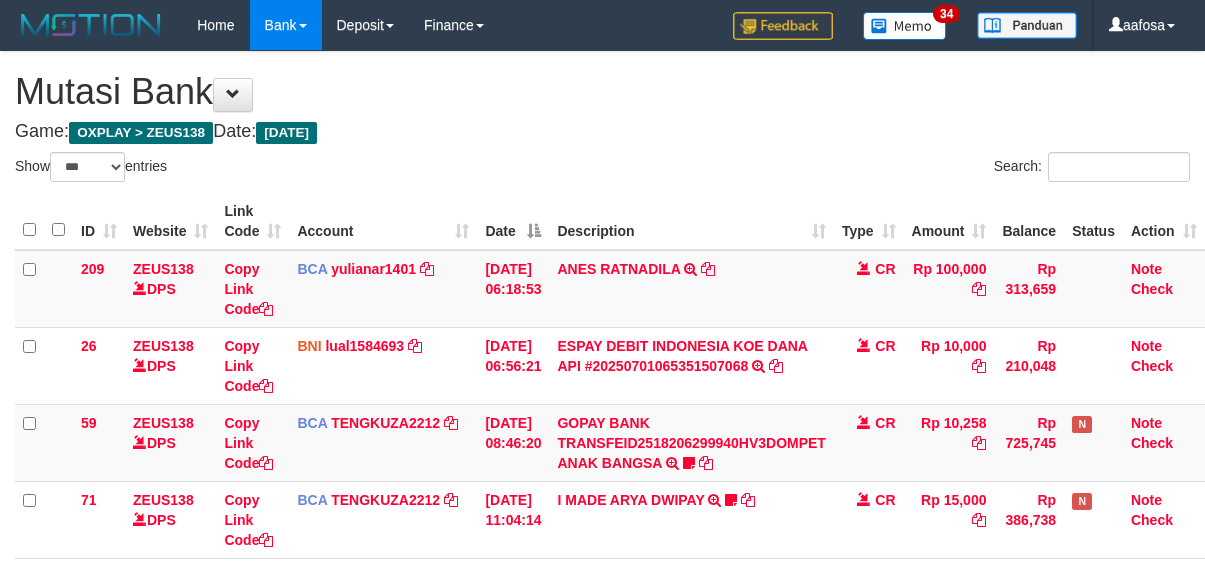 select on "***" 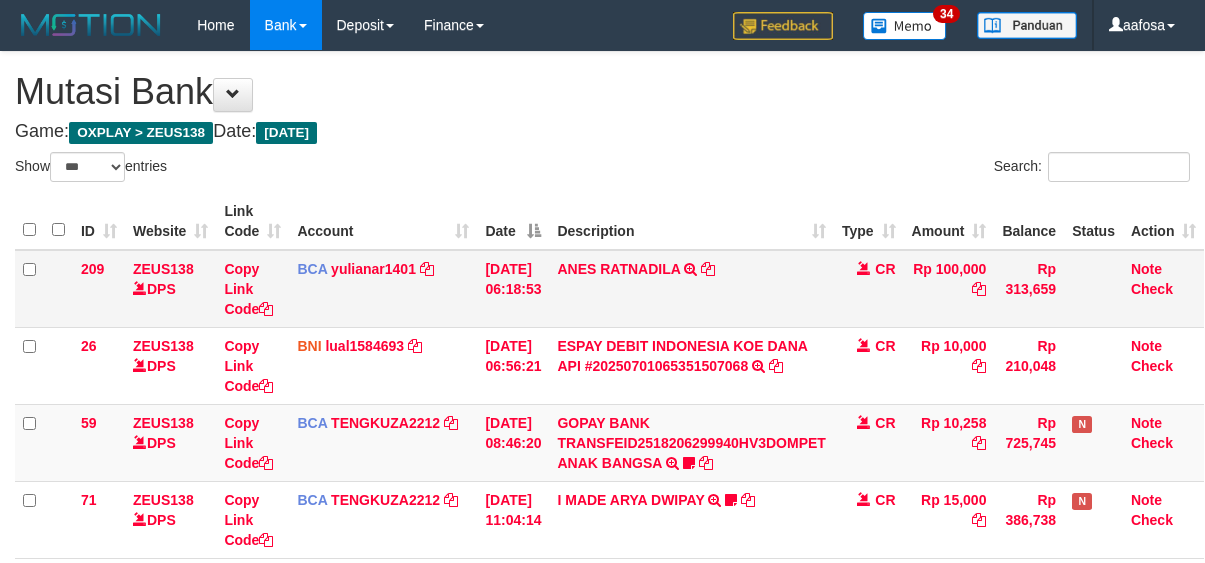 scroll, scrollTop: 170, scrollLeft: 0, axis: vertical 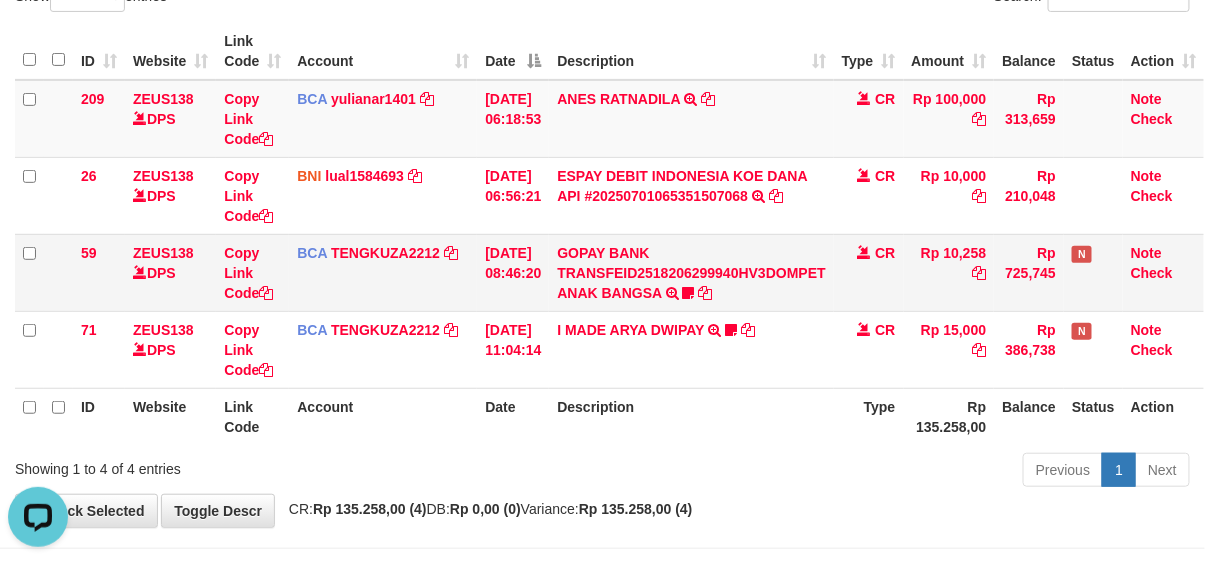 click on "GOPAY BANK TRANSFEID2518206299940HV3DOMPET ANAK BANGSA            TRSF E-BANKING CR 0107/FTSCY/WS95051
10258.00GOPAY BANK TRANSFEID2518206299940HV3DOMPET ANAK BANGSA    Asyari123" at bounding box center (691, 272) 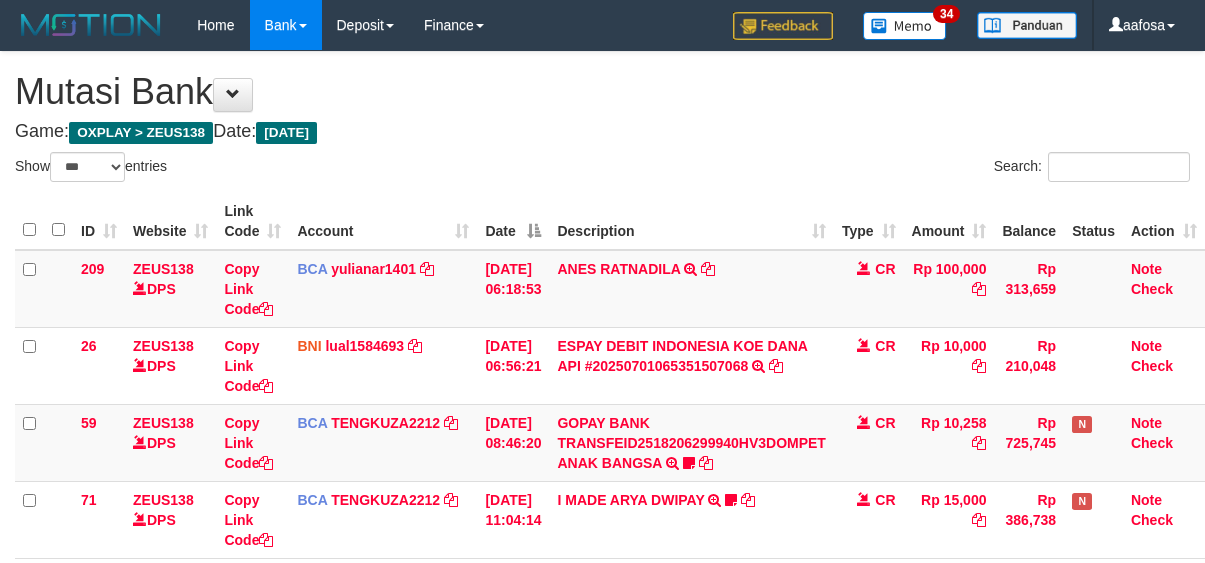 select on "***" 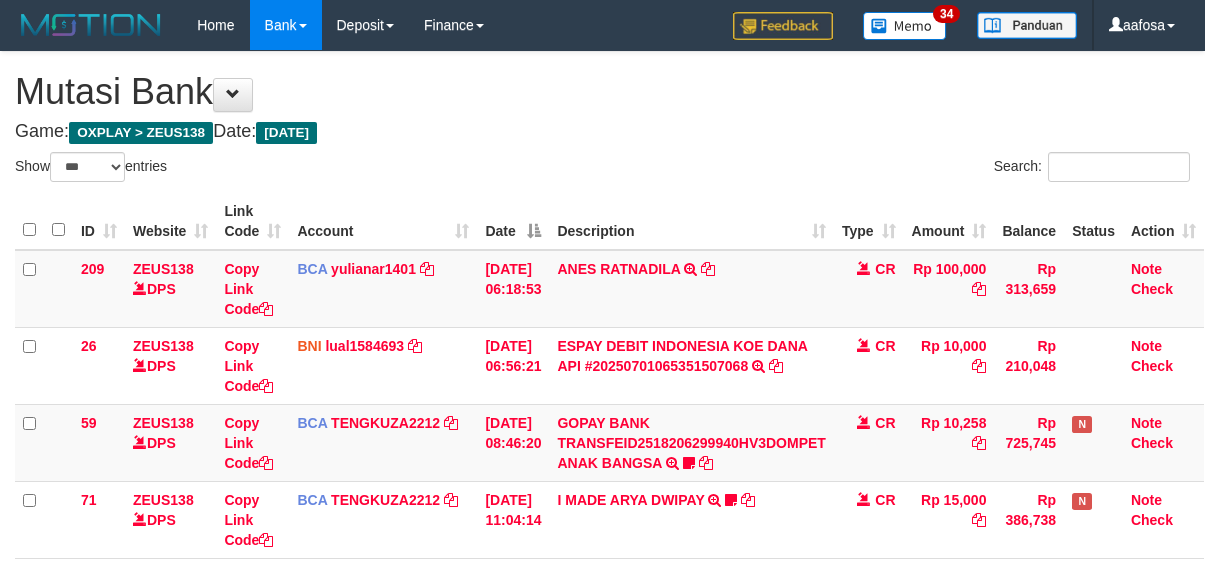 scroll, scrollTop: 170, scrollLeft: 0, axis: vertical 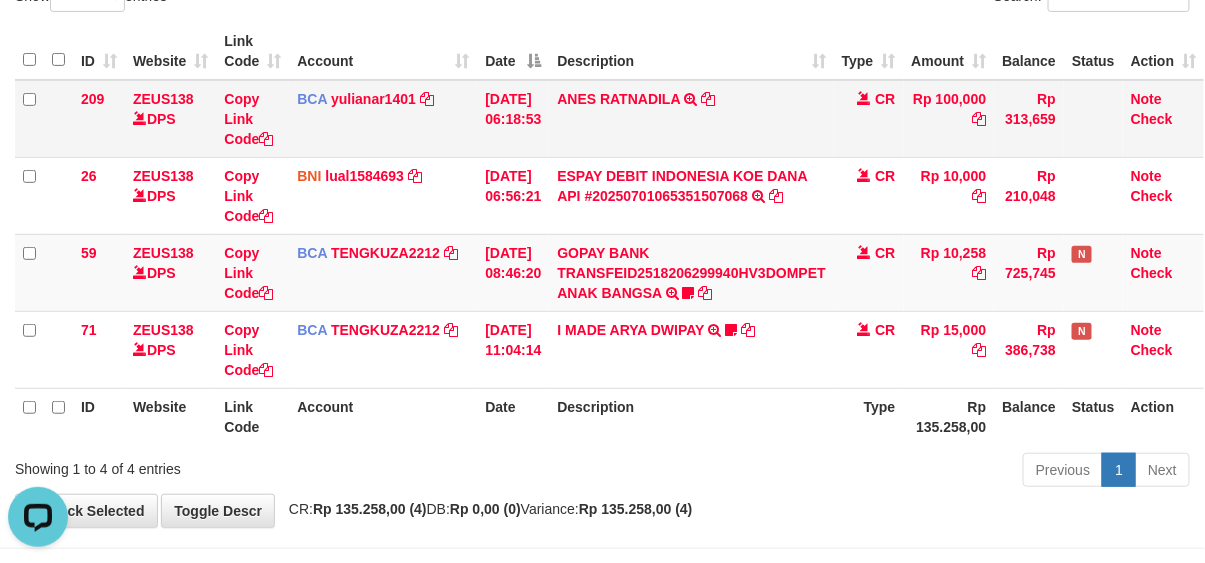 drag, startPoint x: 808, startPoint y: 138, endPoint x: 793, endPoint y: 133, distance: 15.811388 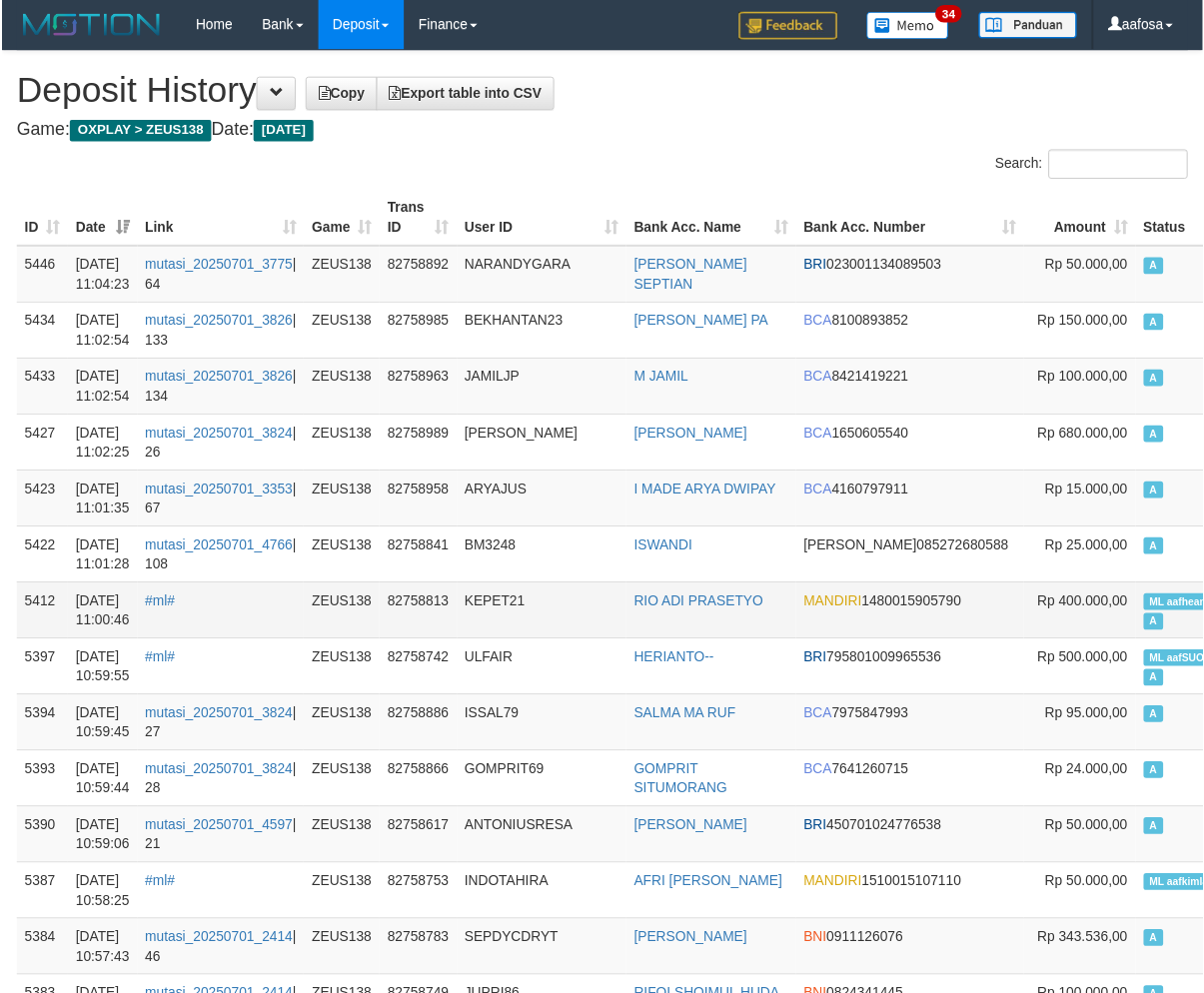 scroll, scrollTop: 0, scrollLeft: 0, axis: both 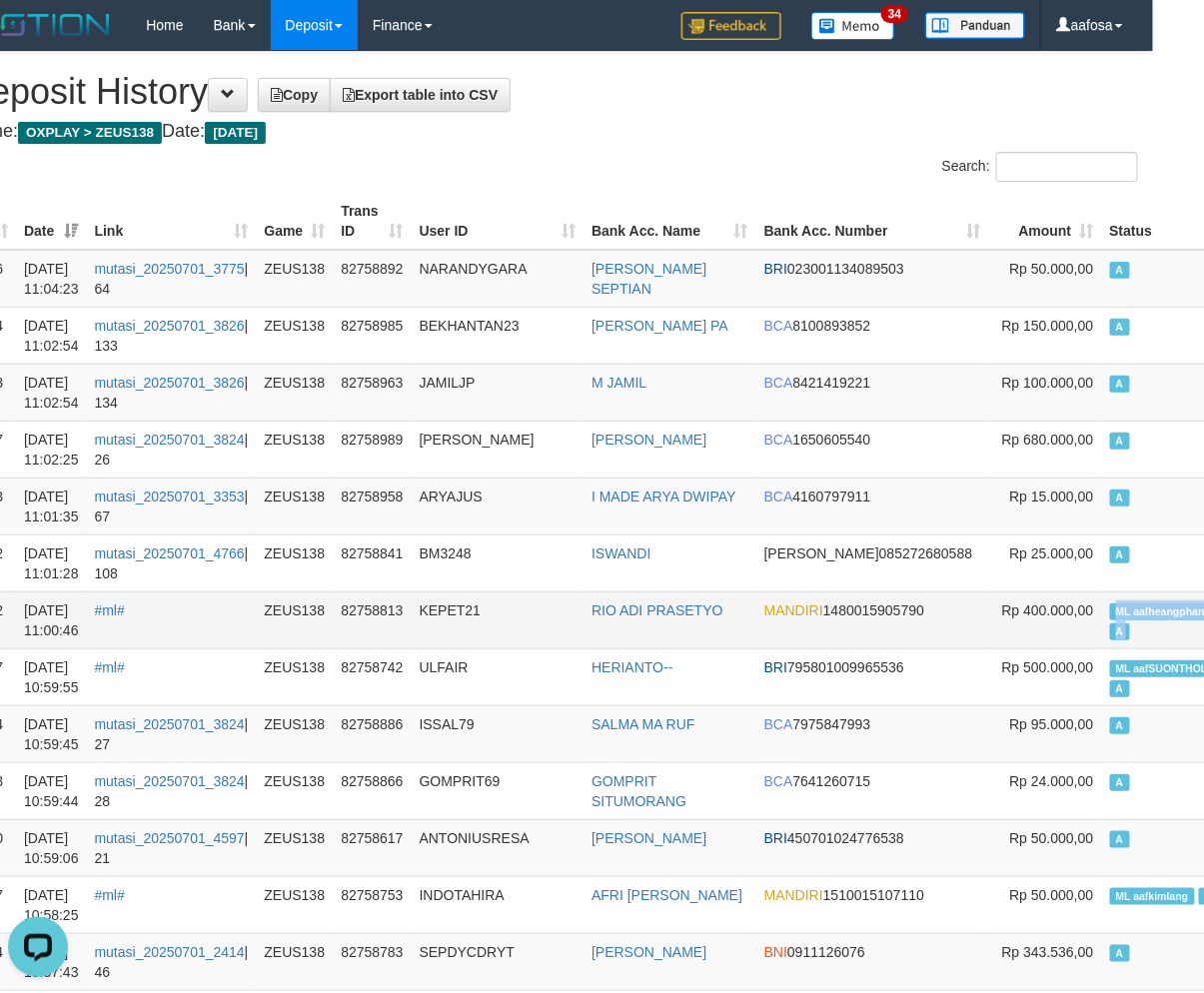 copy on "ML aafheangphanna   A   aafL" 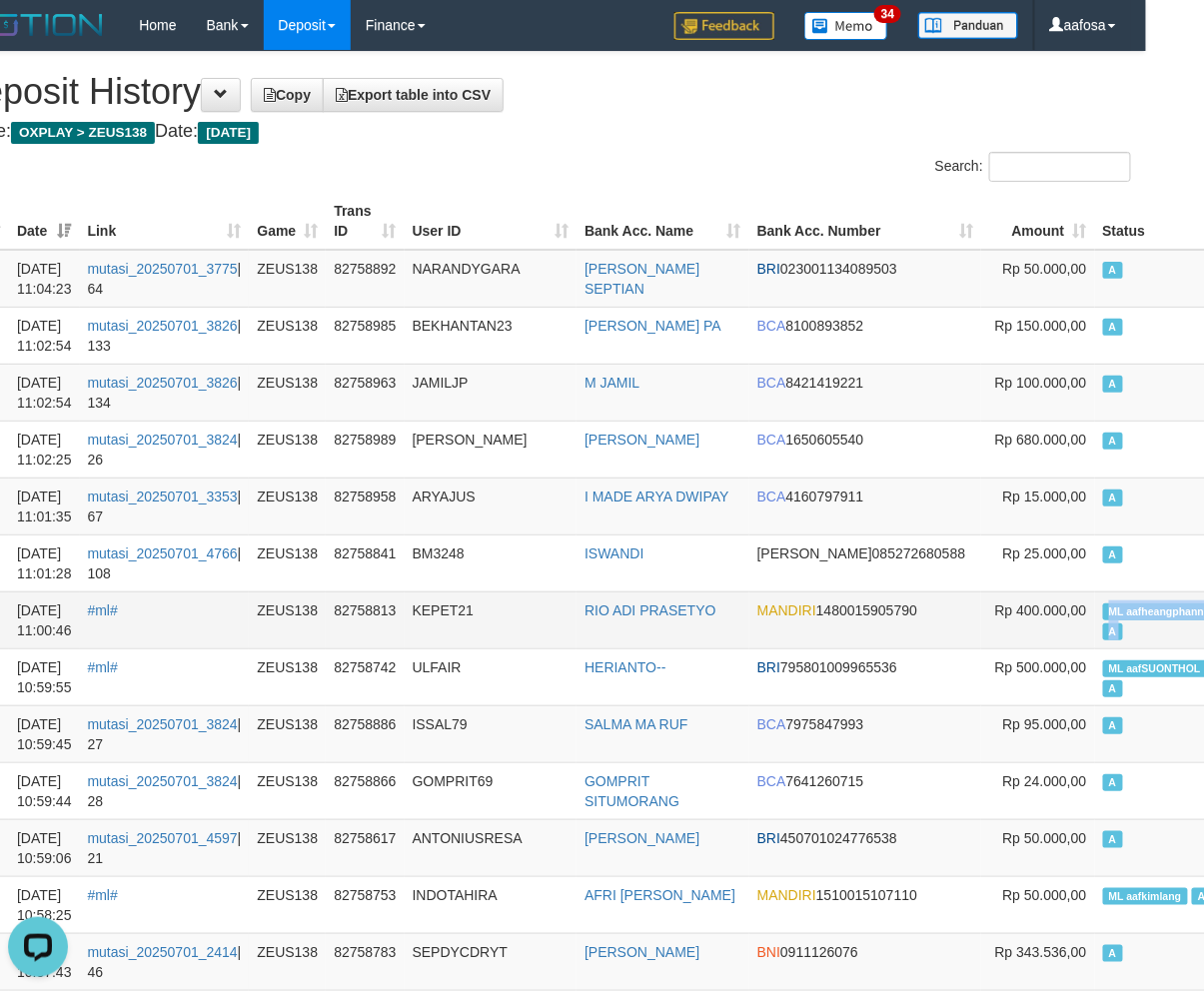 drag, startPoint x: 1072, startPoint y: 604, endPoint x: 1186, endPoint y: 612, distance: 114.28036 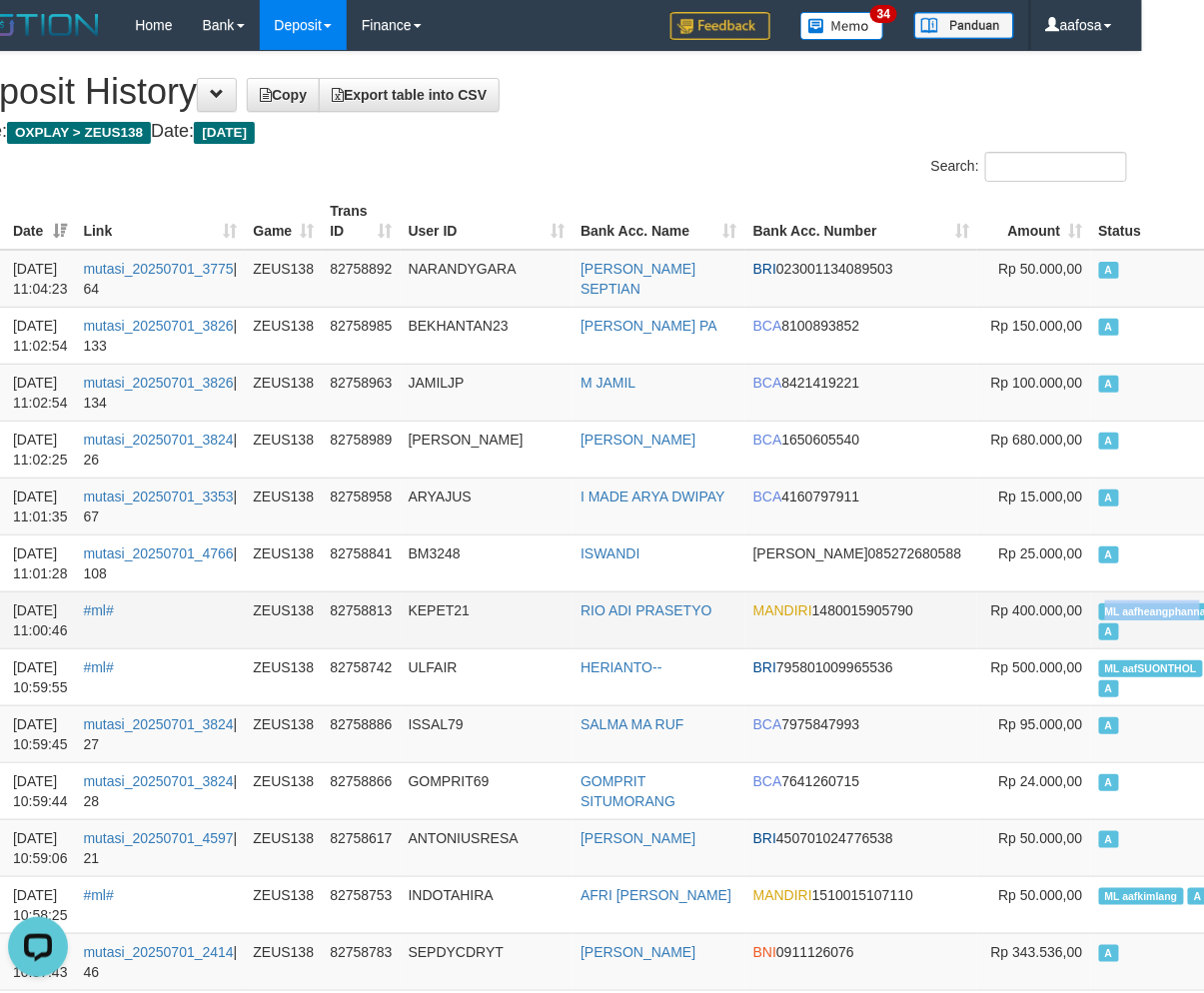 drag, startPoint x: 1056, startPoint y: 607, endPoint x: 1107, endPoint y: 606, distance: 51.009803 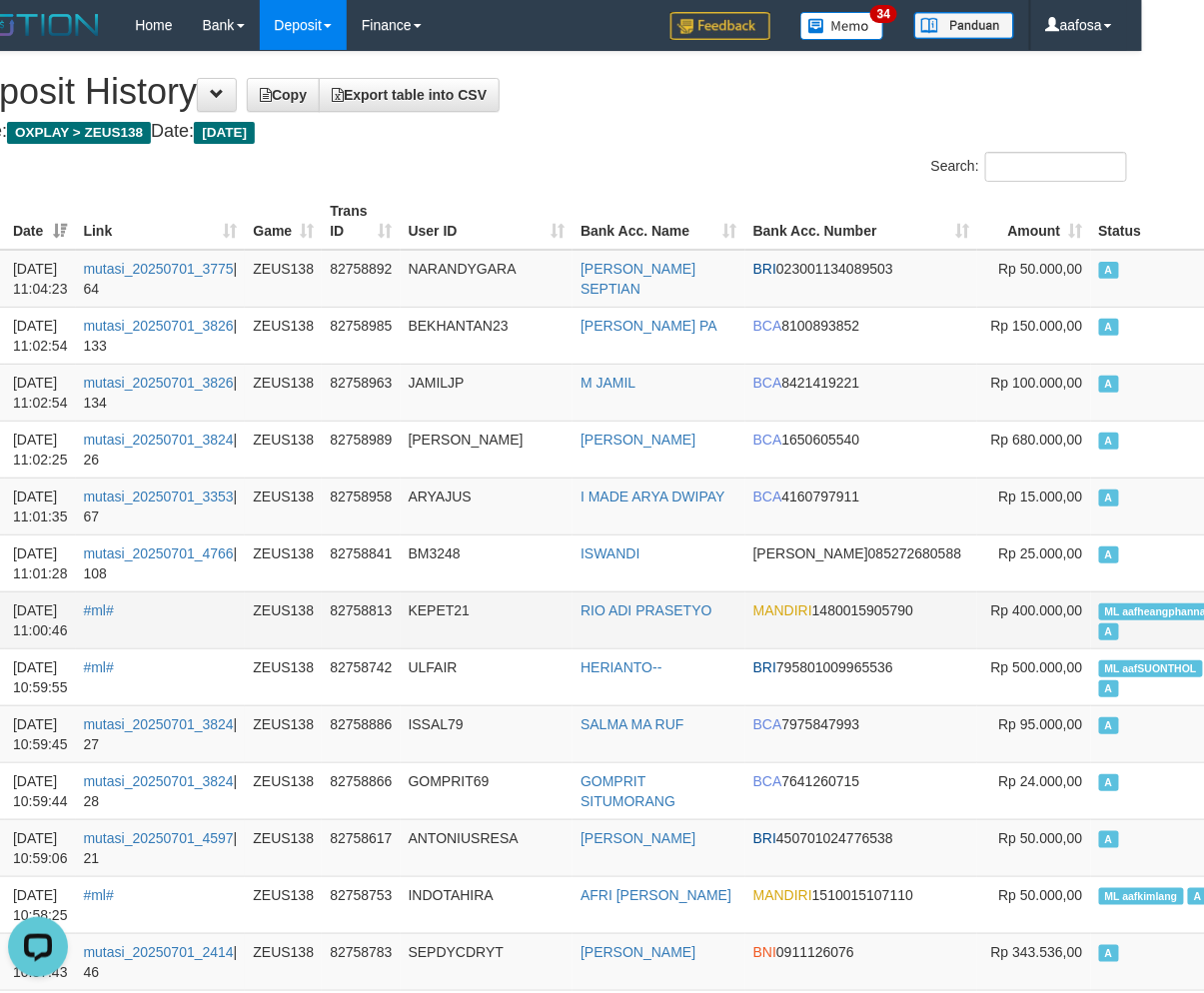 scroll, scrollTop: 910, scrollLeft: 62, axis: both 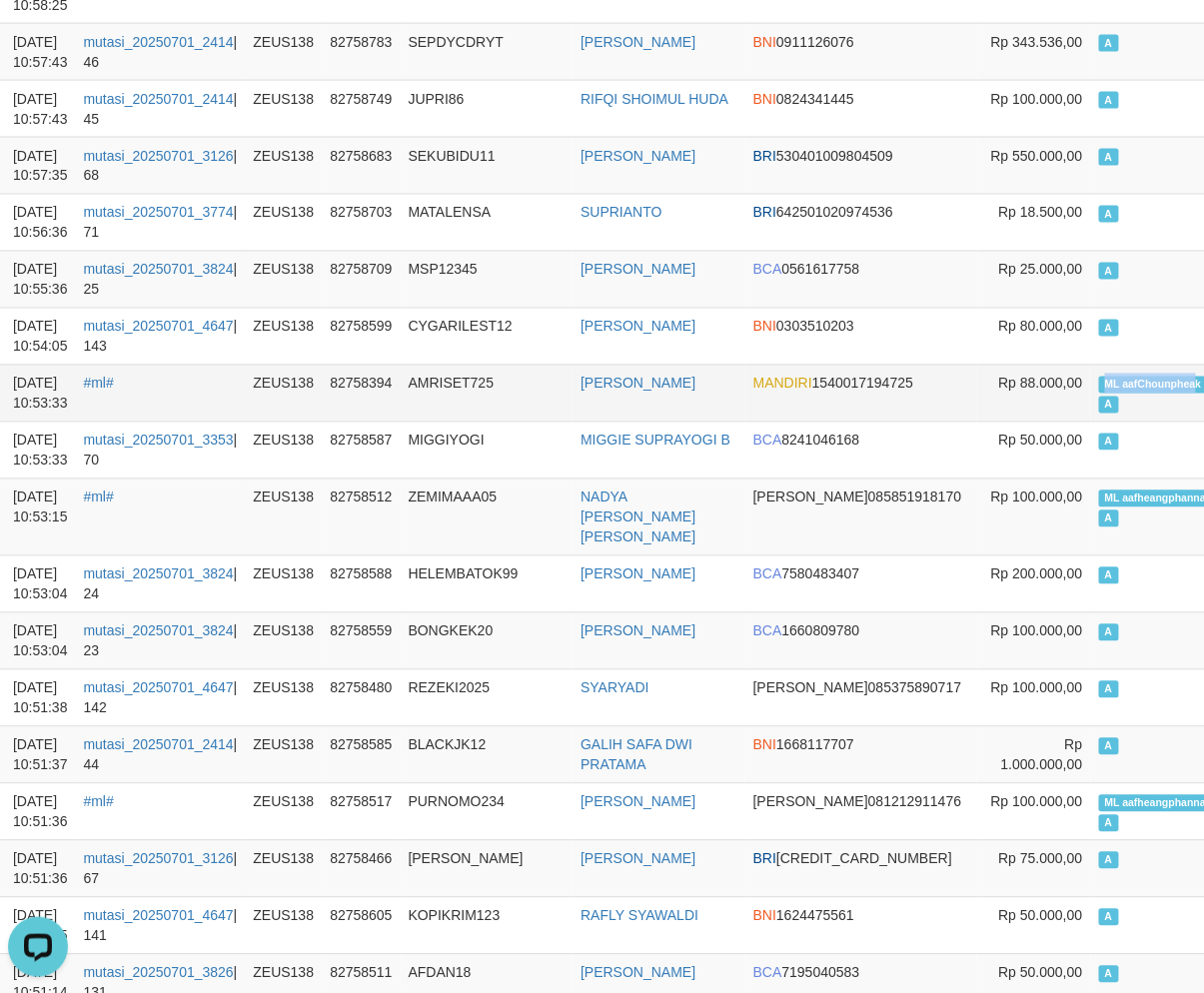 copy on "ML aafChounphea" 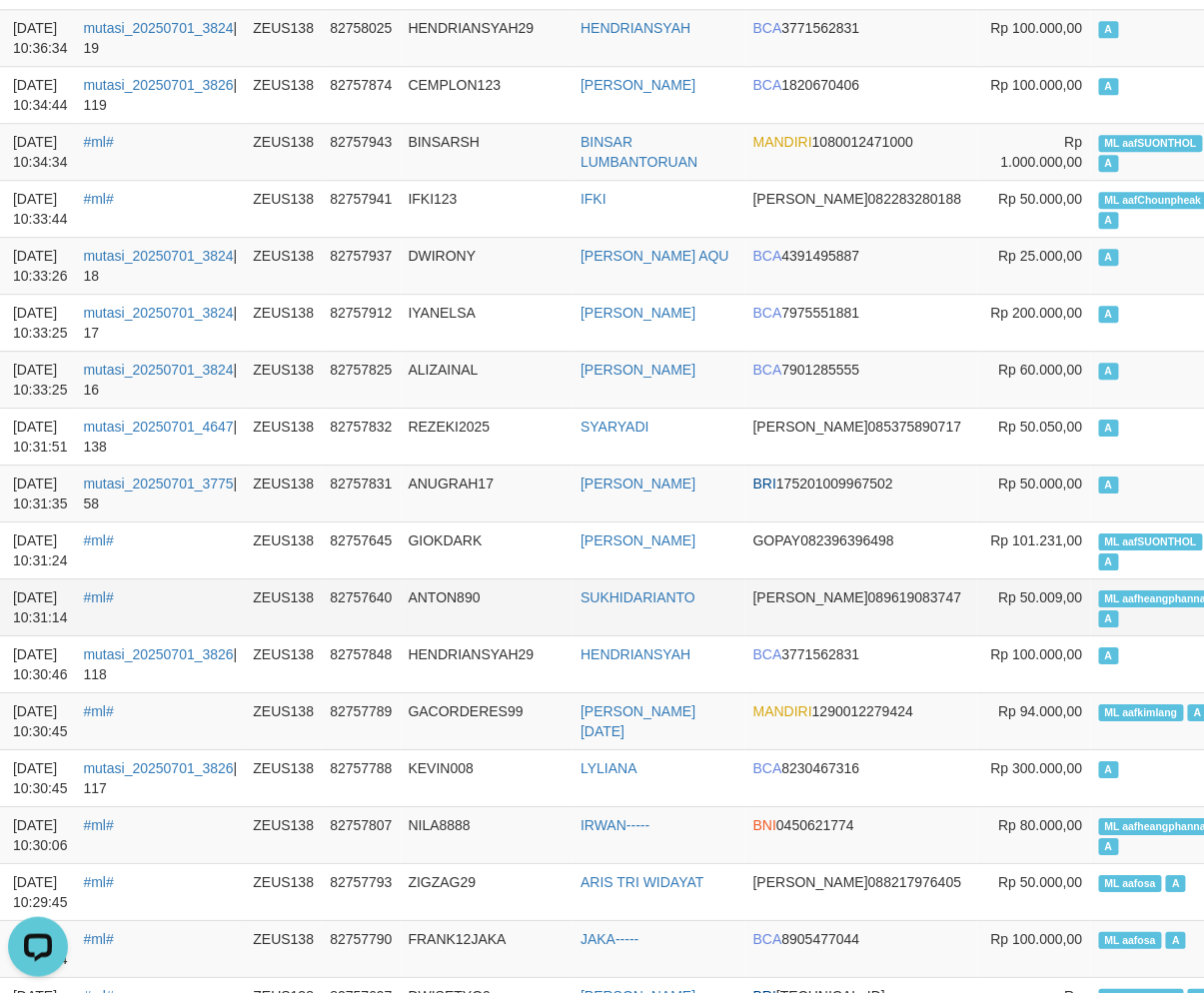 scroll, scrollTop: 3804, scrollLeft: 62, axis: both 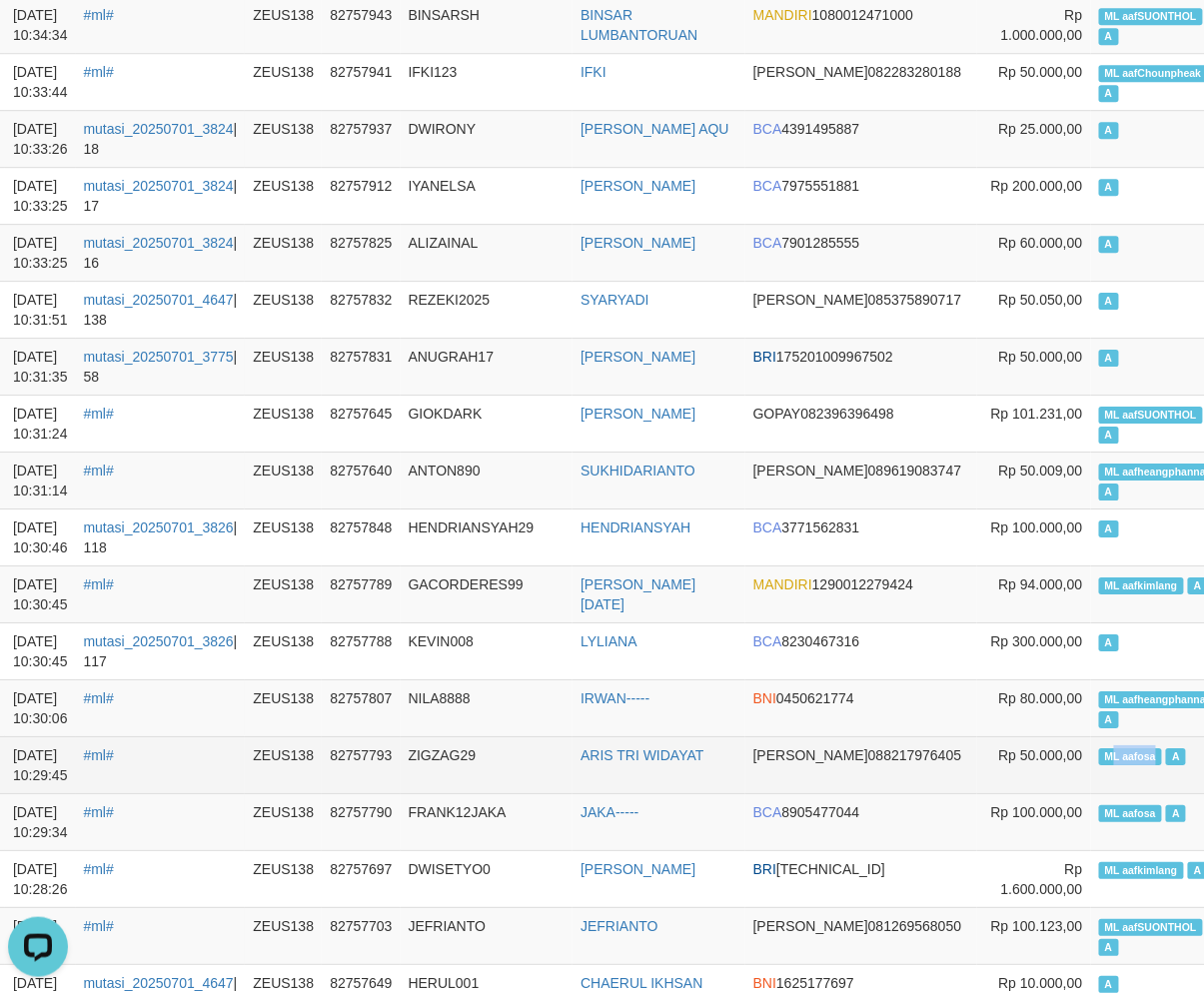 drag, startPoint x: 1016, startPoint y: 737, endPoint x: 1071, endPoint y: 735, distance: 55.03635 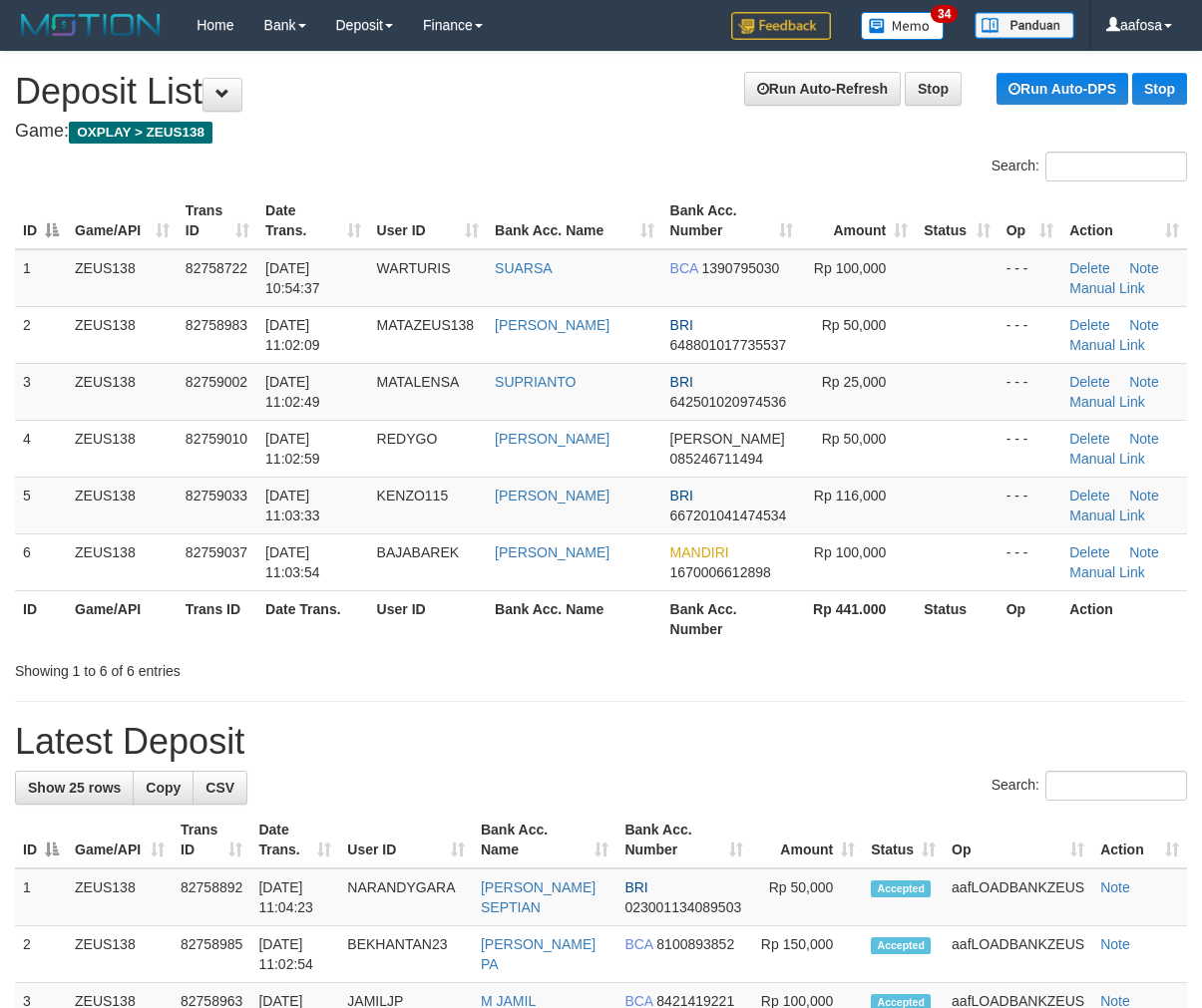 scroll, scrollTop: 0, scrollLeft: 0, axis: both 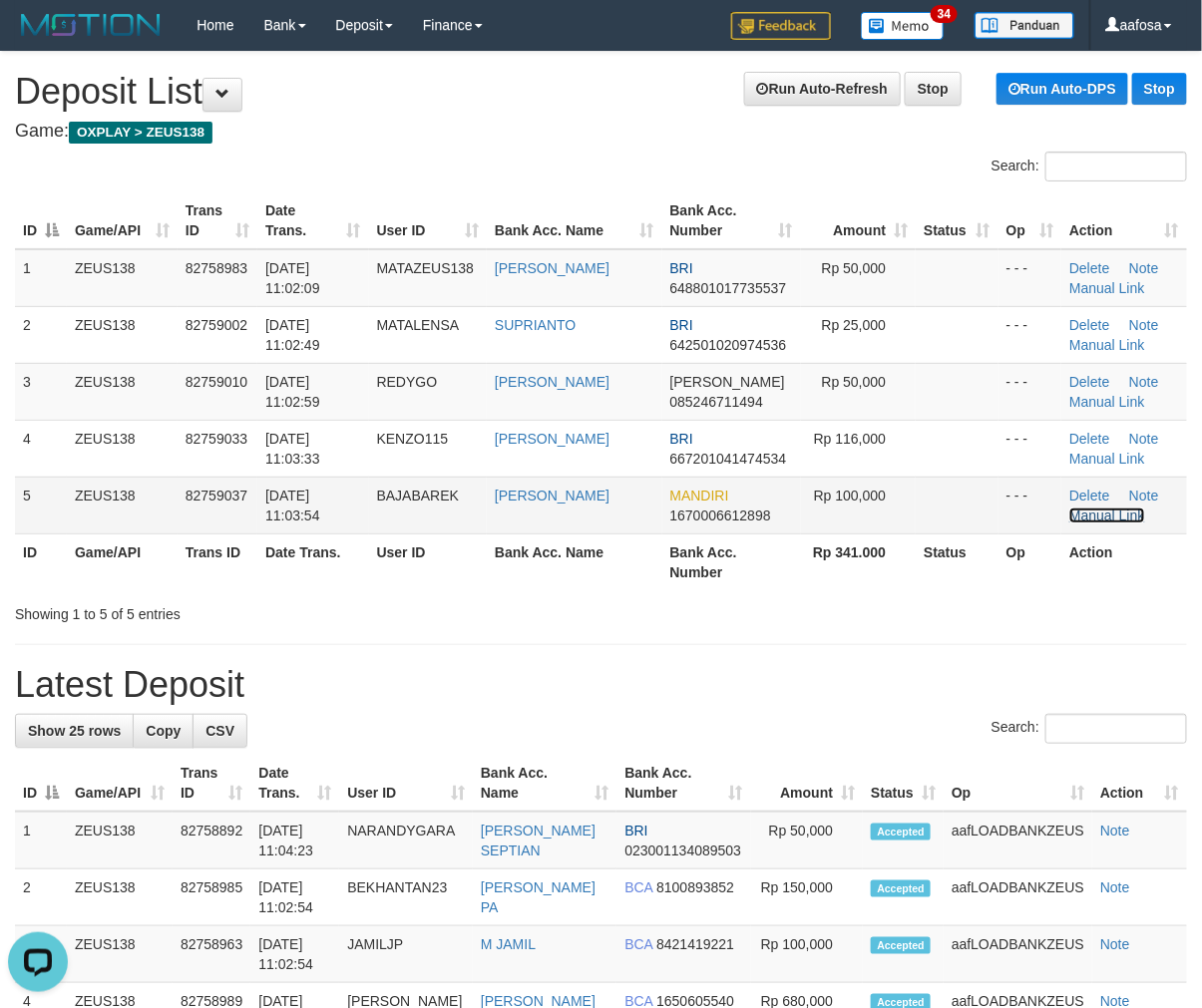 click on "Manual Link" at bounding box center (1107, 515) 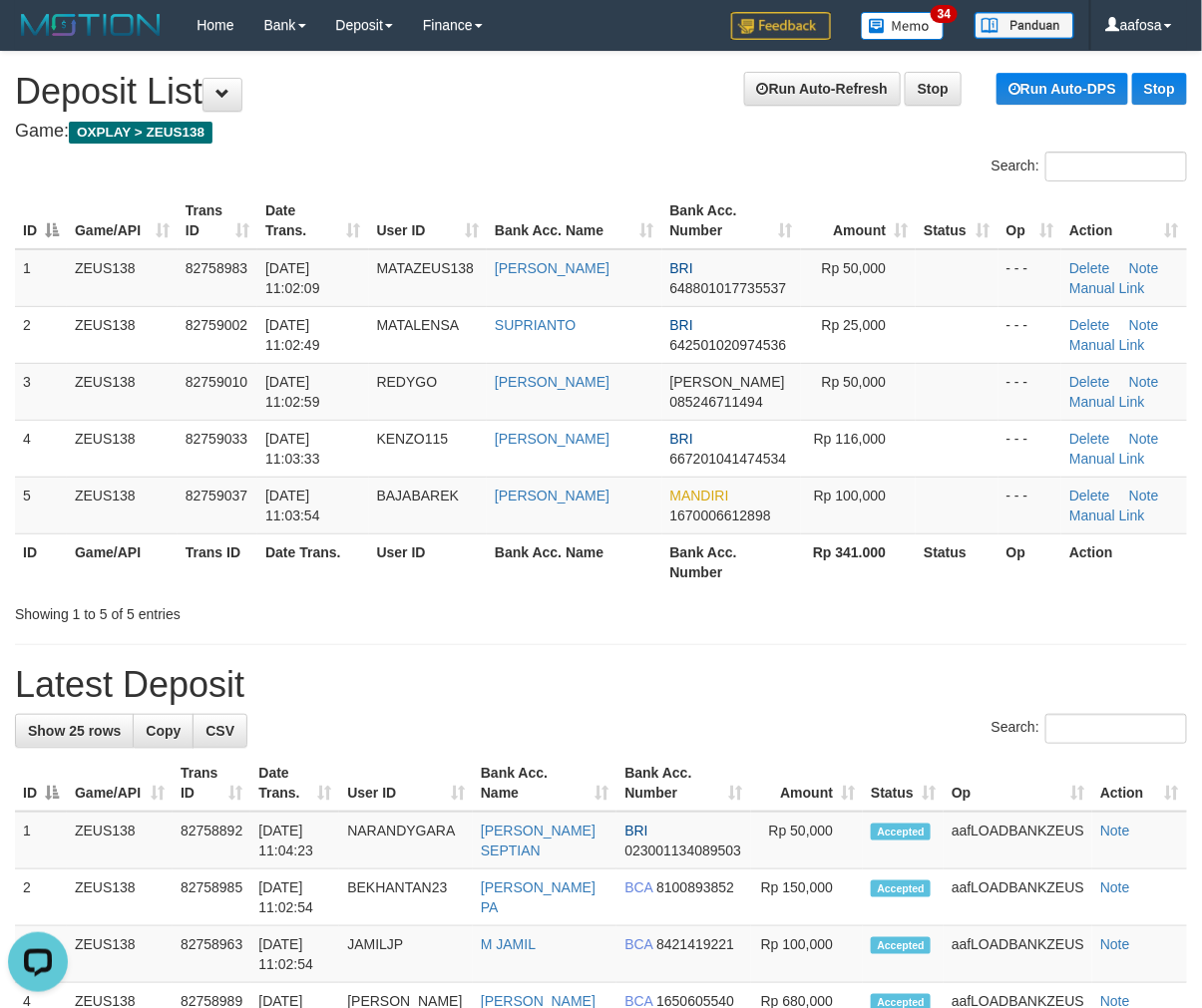 click on "**********" at bounding box center [601, 1218] 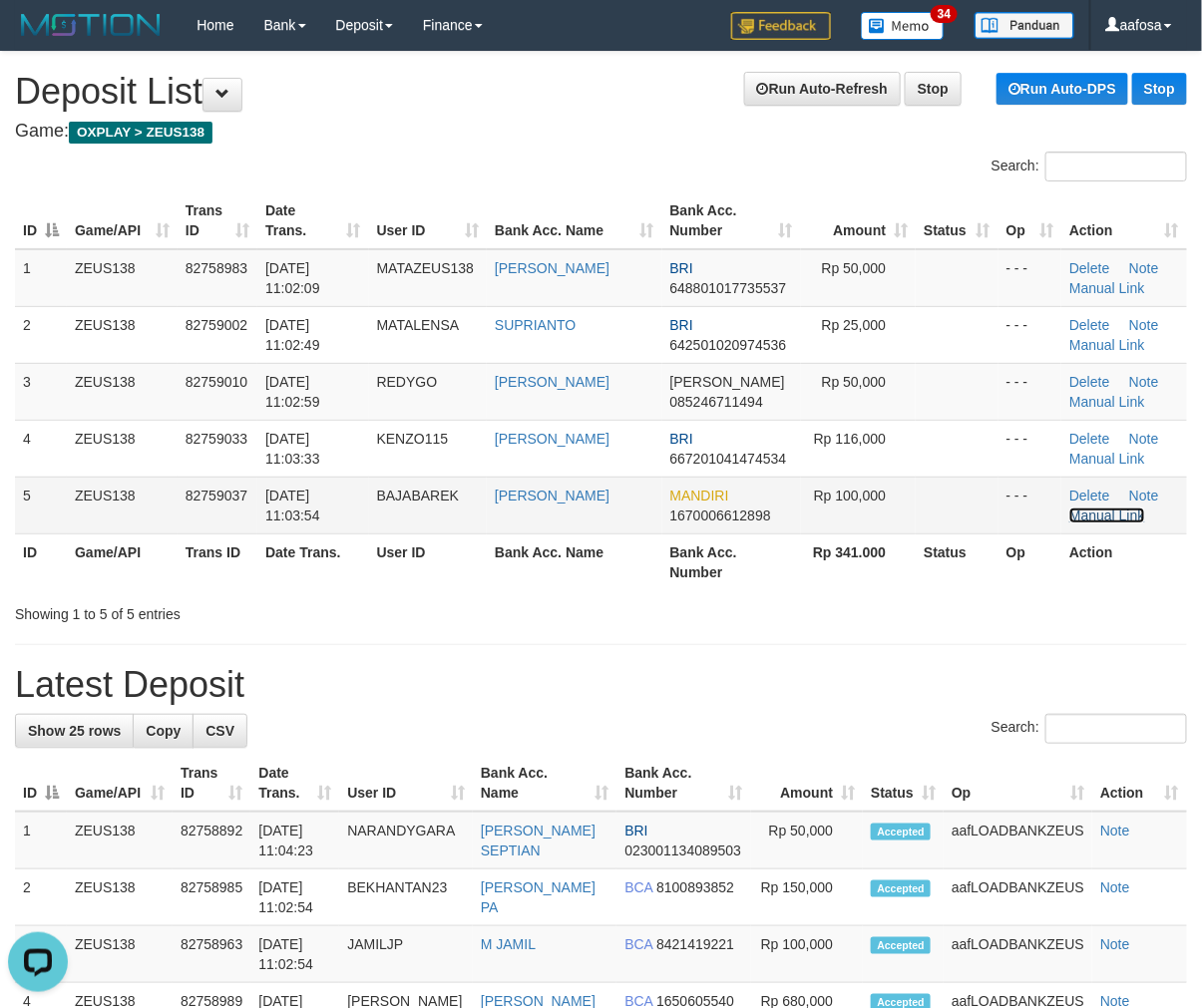 click on "Manual Link" at bounding box center [1107, 515] 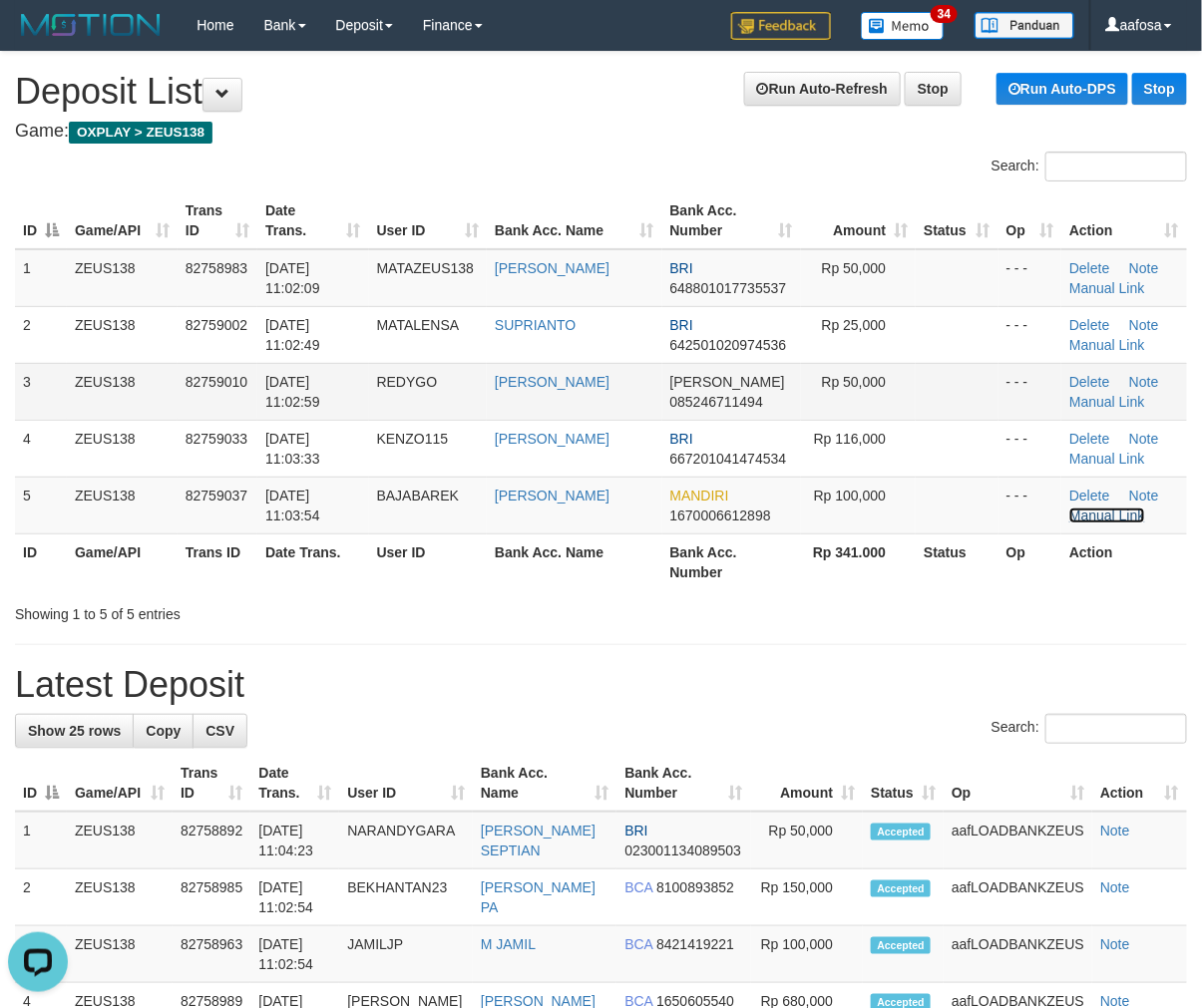 click on "Manual Link" at bounding box center [1107, 515] 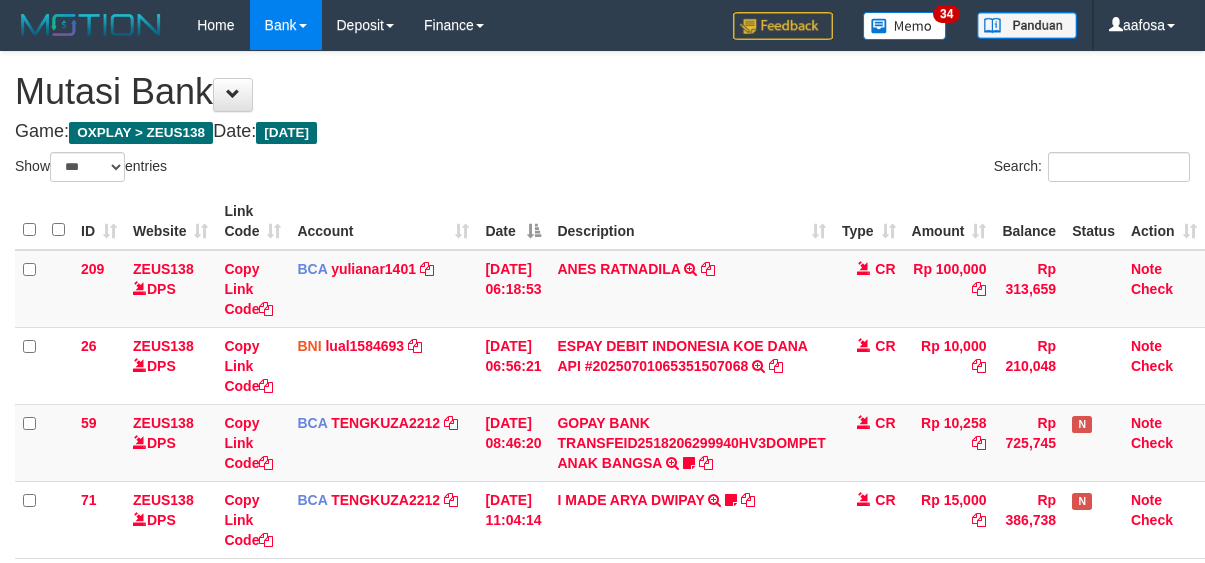 select on "***" 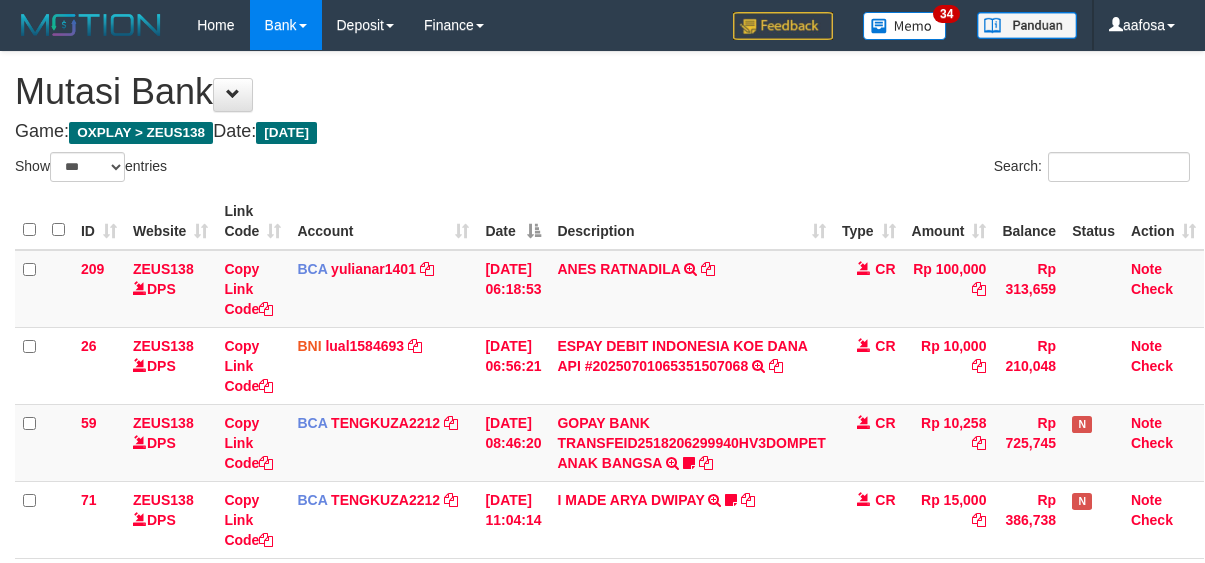 scroll, scrollTop: 170, scrollLeft: 0, axis: vertical 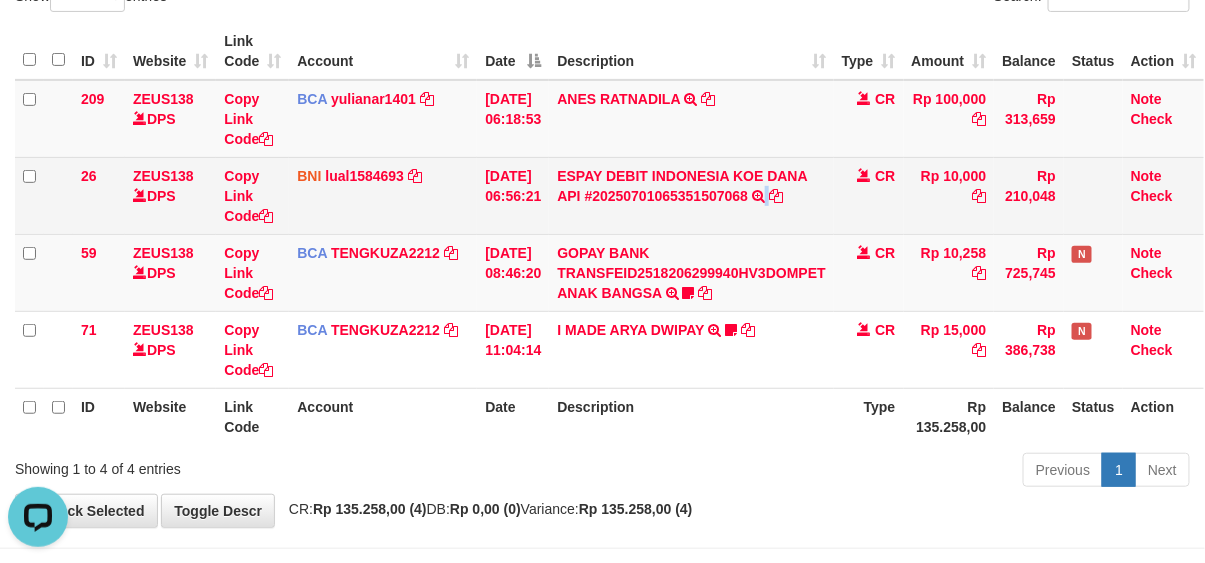 click on "ESPAY DEBIT INDONESIA KOE DANA API #20250701065351507068         TRANSFER DARI ESPAY DEBIT INDONESIA KOE DANA API #20250701065351507068" at bounding box center (691, 195) 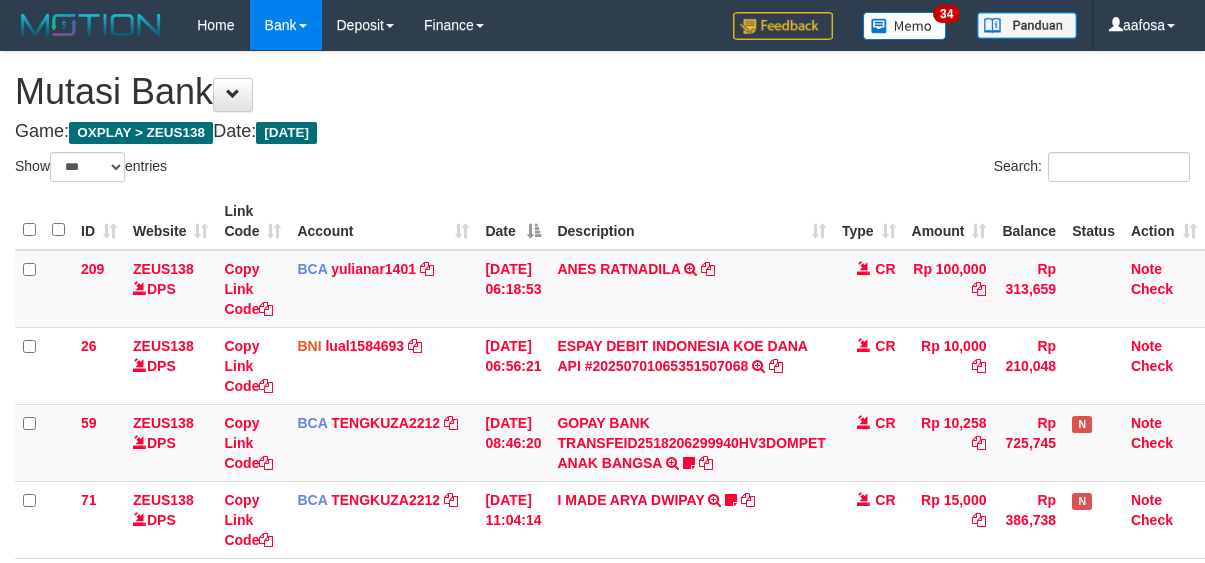 select on "***" 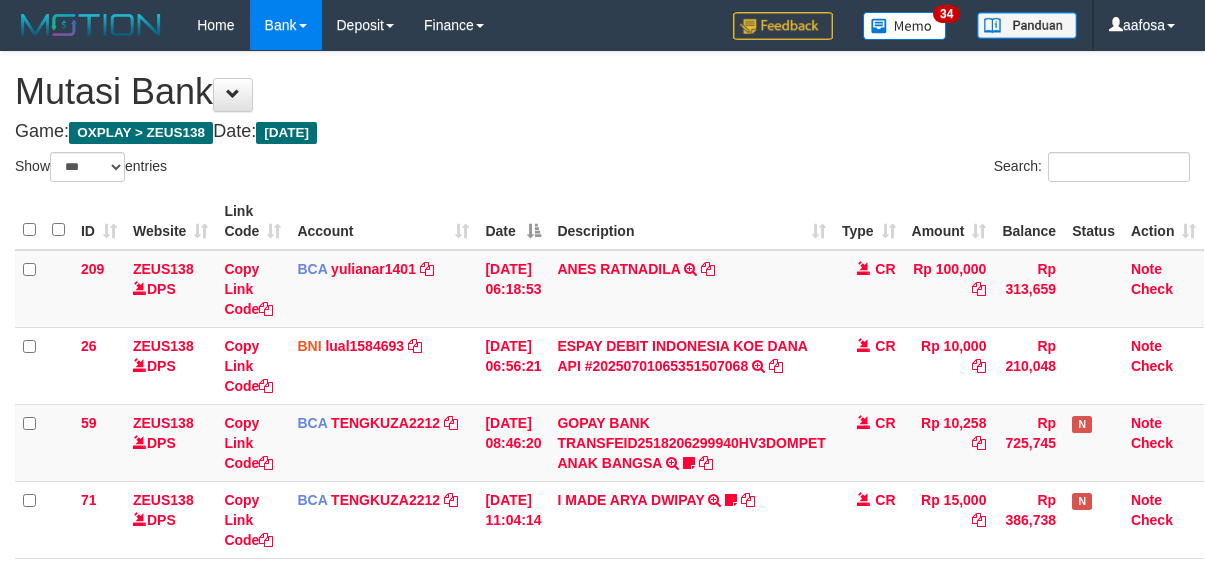 scroll, scrollTop: 170, scrollLeft: 0, axis: vertical 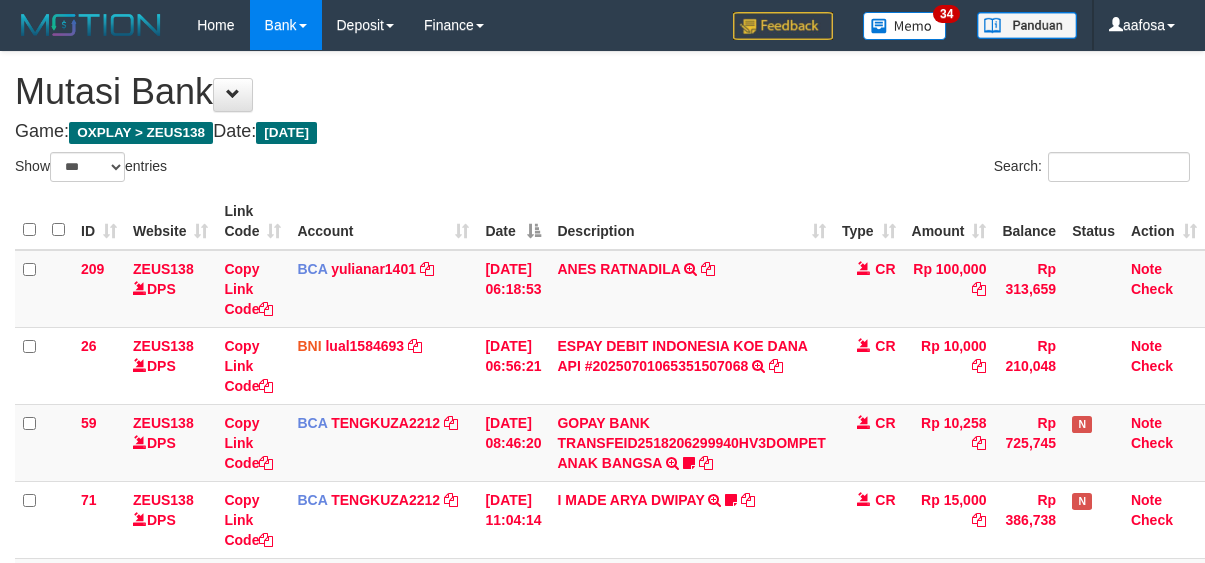 select on "***" 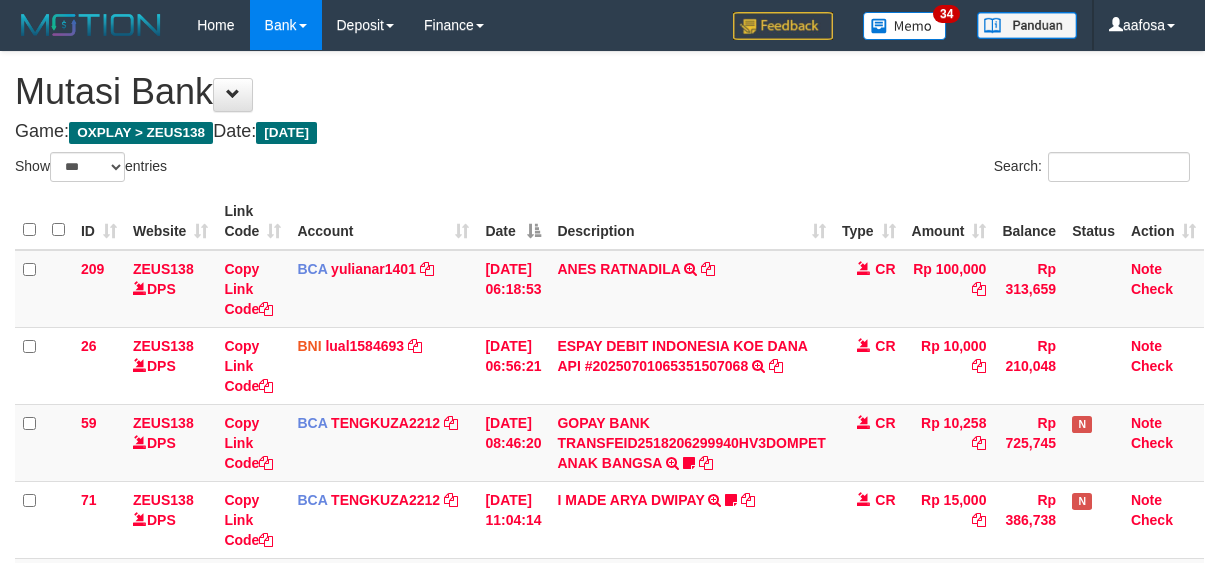 scroll, scrollTop: 392, scrollLeft: 0, axis: vertical 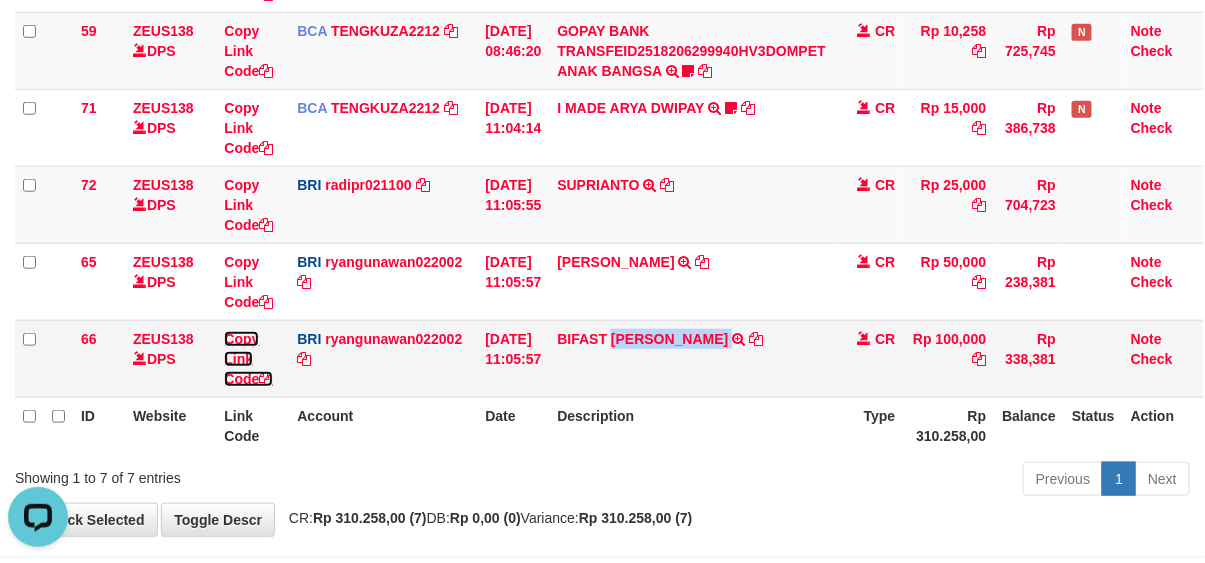 click on "Copy Link Code" at bounding box center [248, 359] 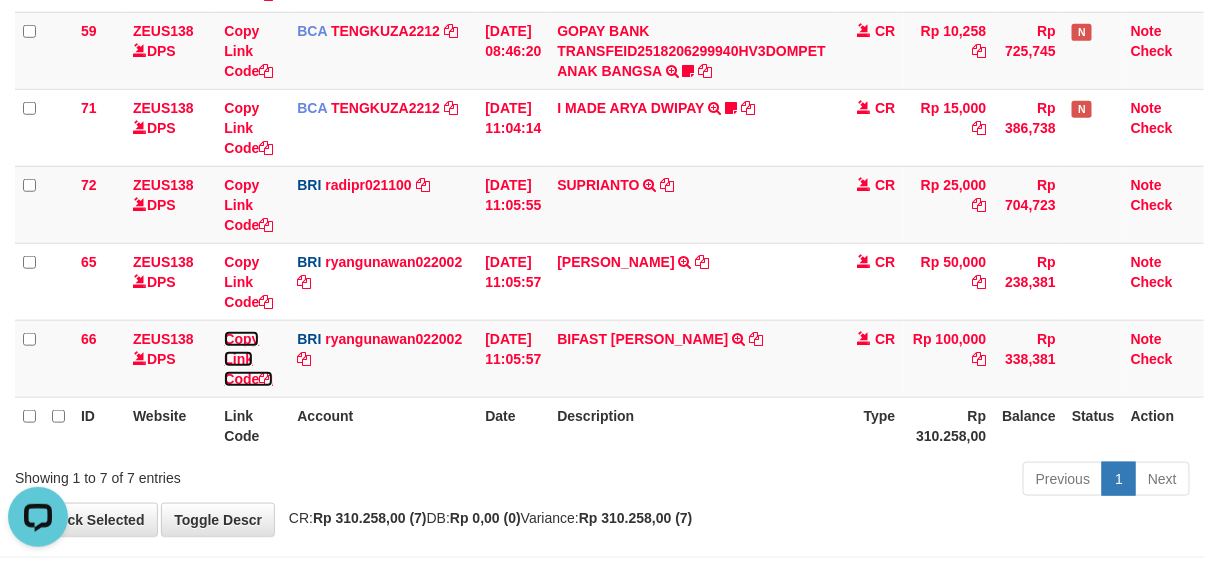 drag, startPoint x: 234, startPoint y: 355, endPoint x: 380, endPoint y: 395, distance: 151.38031 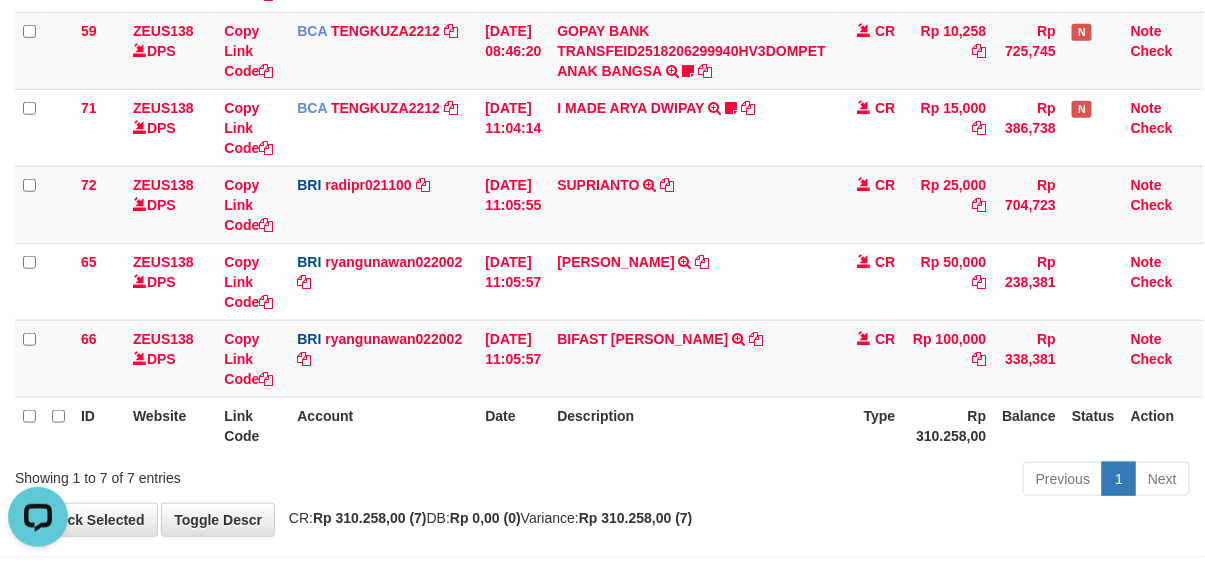 scroll, scrollTop: 252, scrollLeft: 0, axis: vertical 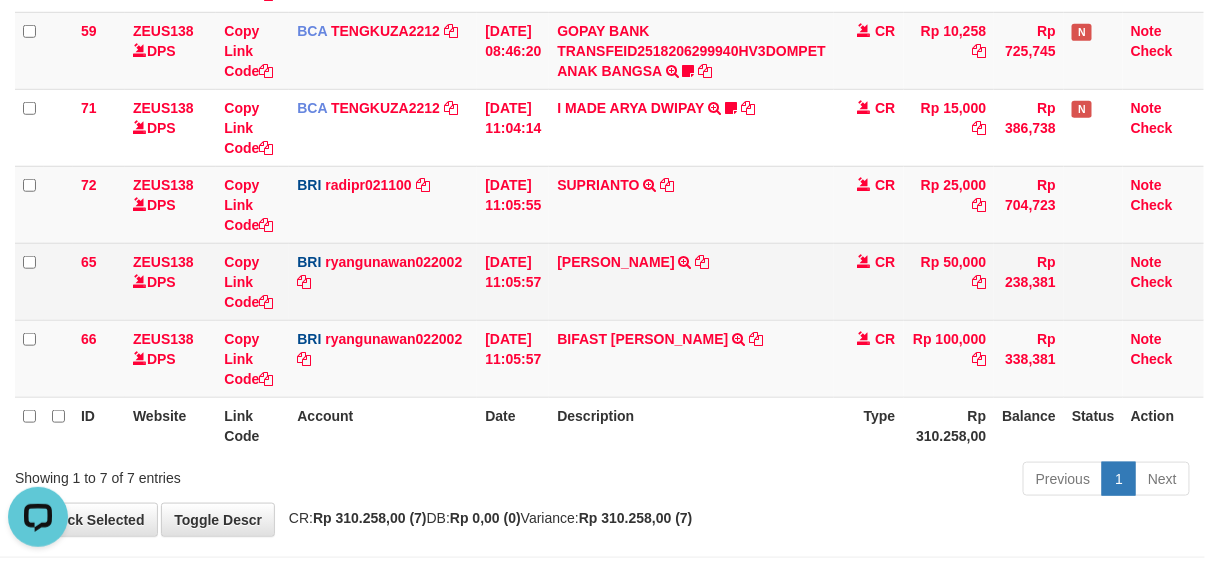 click on "CR" at bounding box center [869, 281] 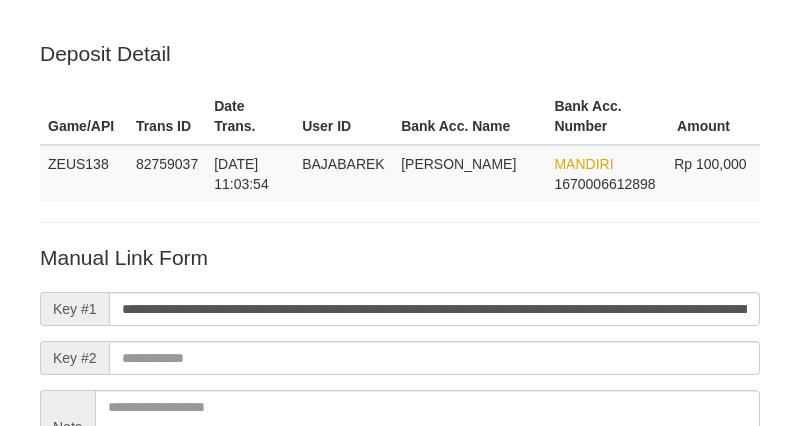 scroll, scrollTop: 223, scrollLeft: 0, axis: vertical 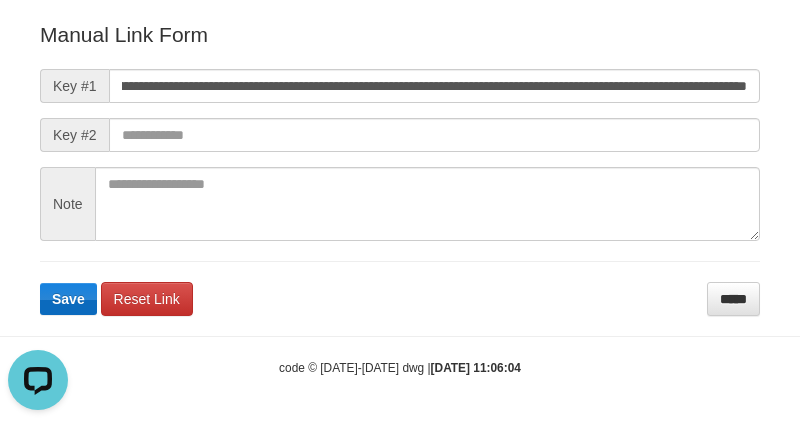 type on "**********" 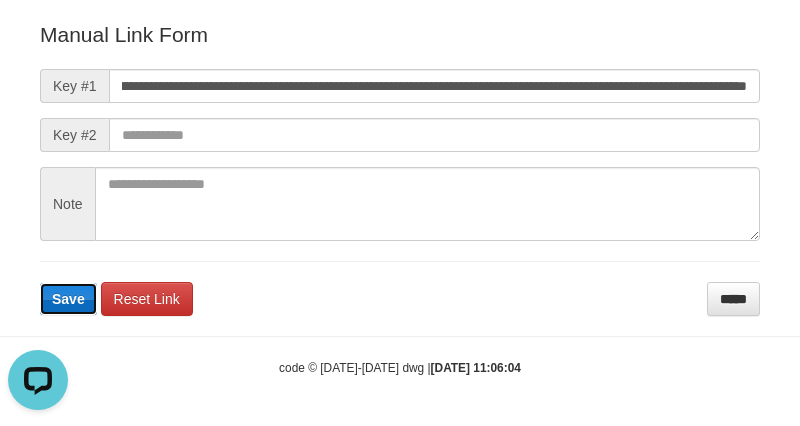 click on "Save" at bounding box center [68, 299] 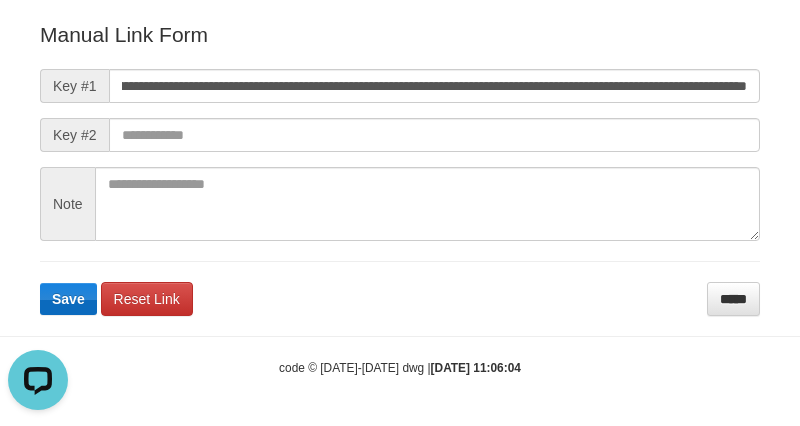 scroll, scrollTop: 0, scrollLeft: 0, axis: both 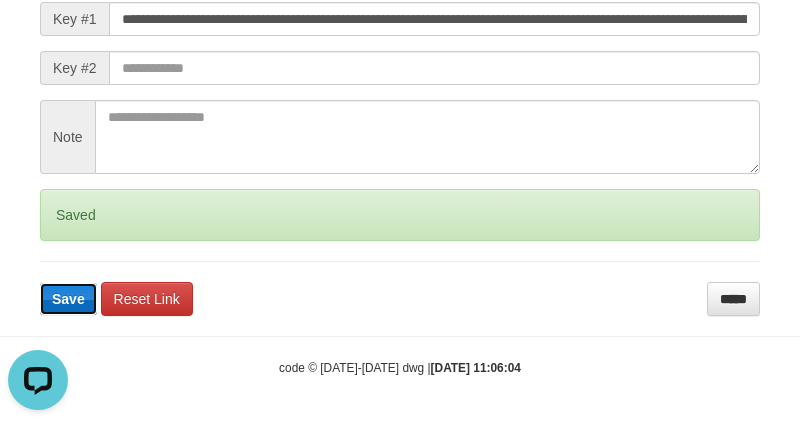 click on "Save" at bounding box center [68, 299] 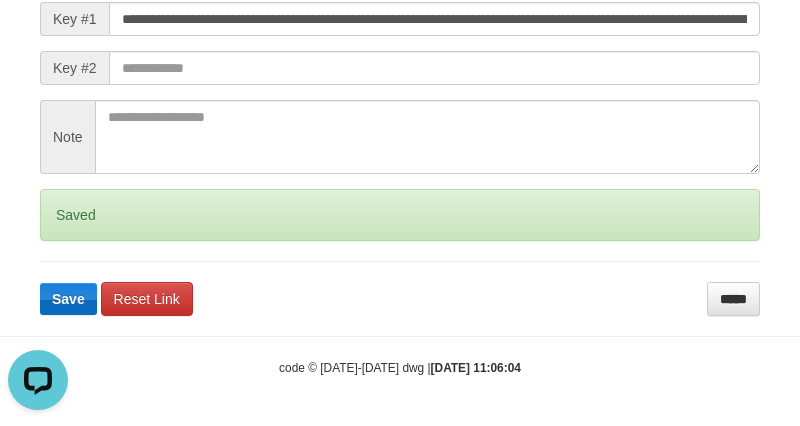 click on "Save" at bounding box center (68, 299) 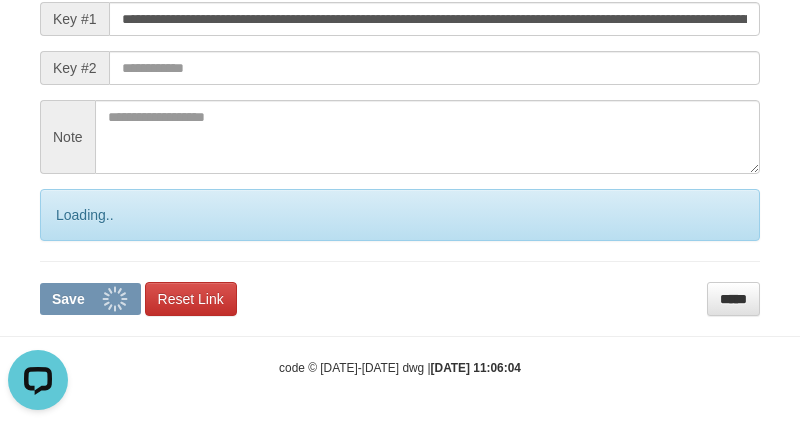 click on "Save" at bounding box center [68, 299] 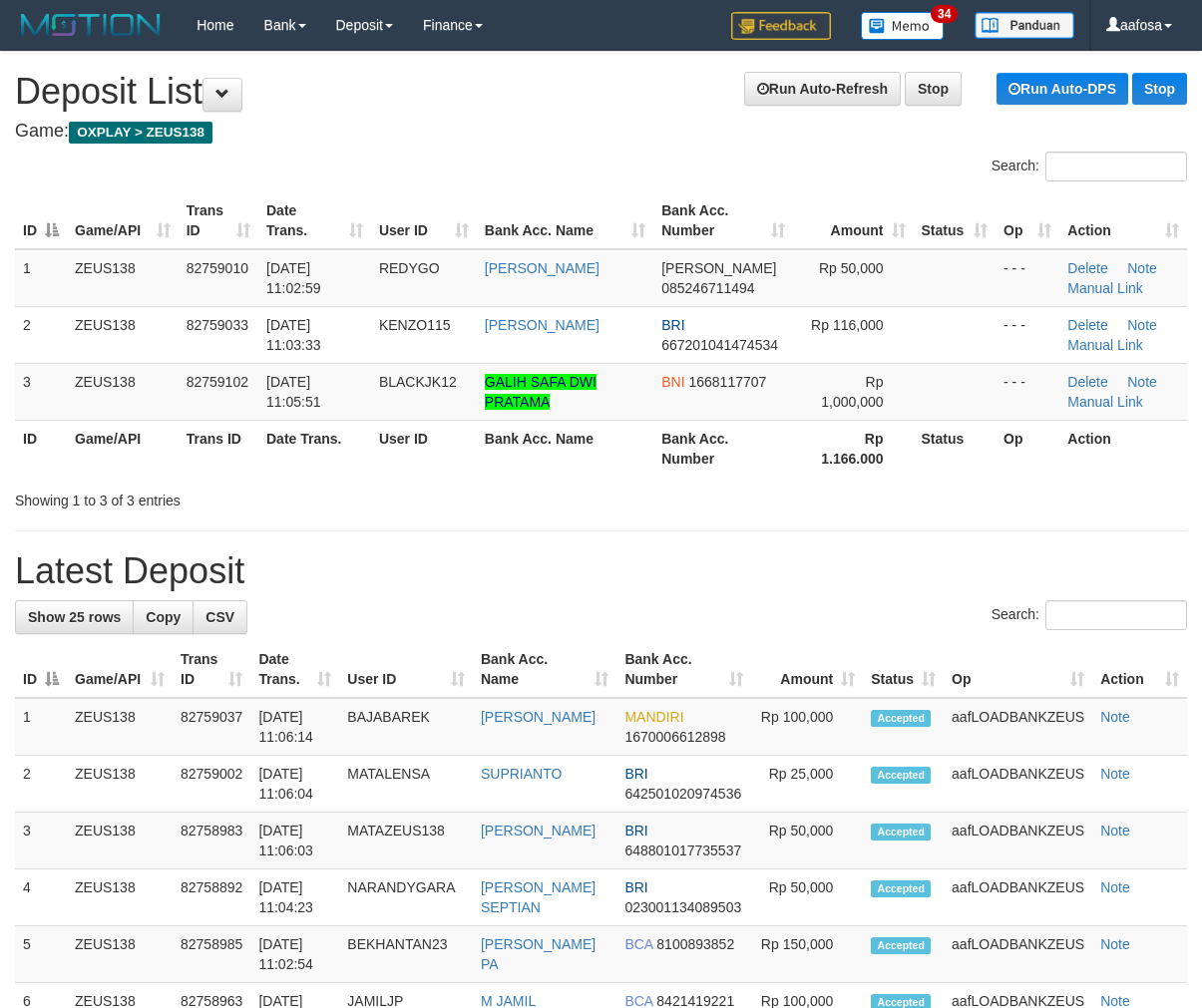 click on "ZEUS138" at bounding box center (123, 278) 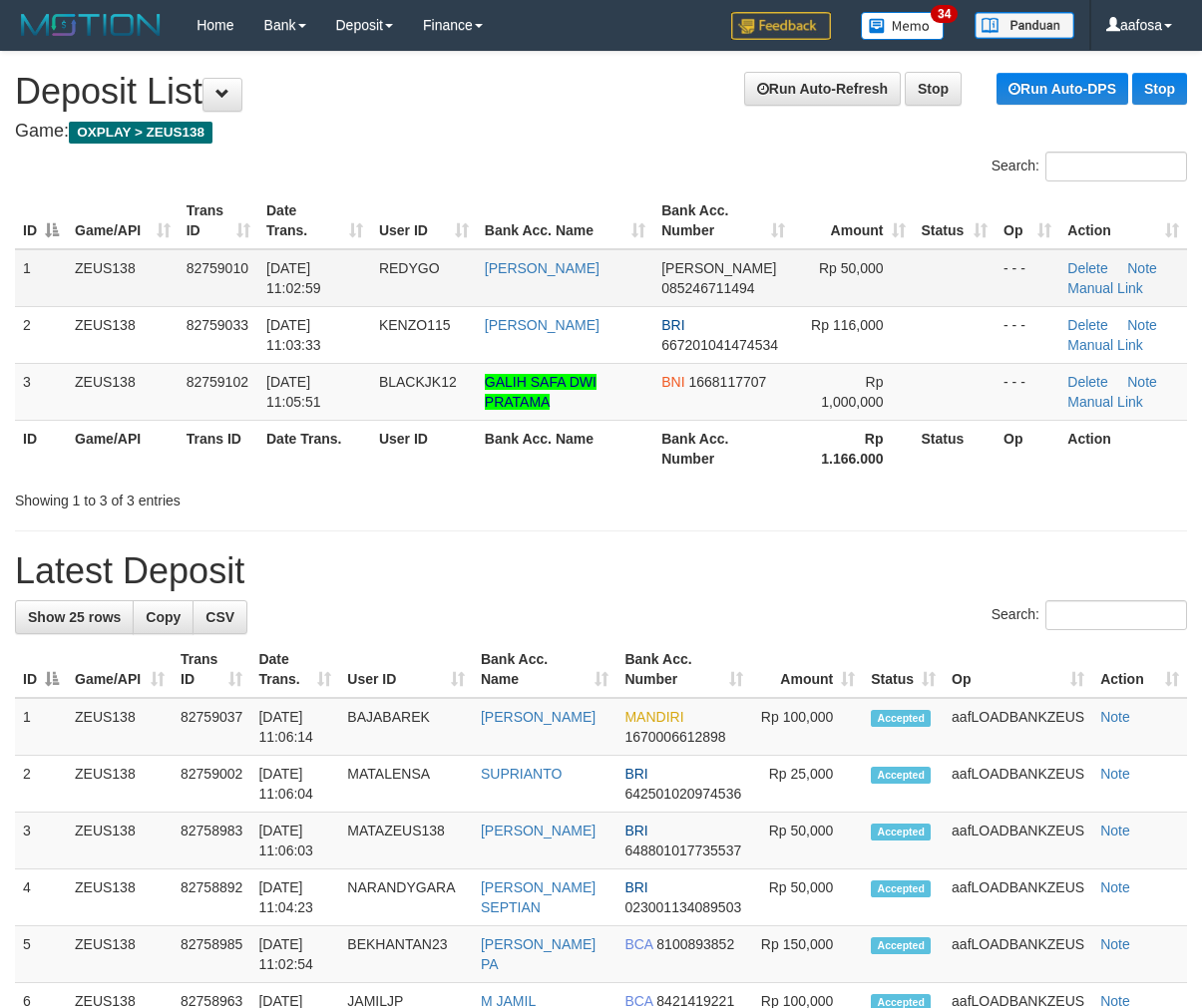 scroll, scrollTop: 0, scrollLeft: 0, axis: both 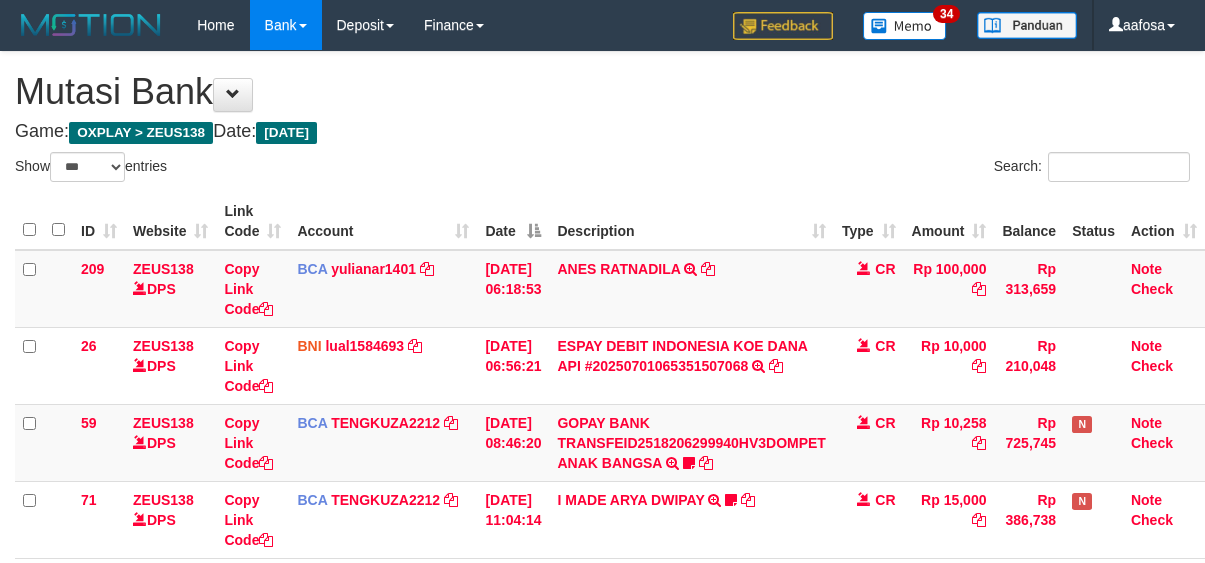 select on "***" 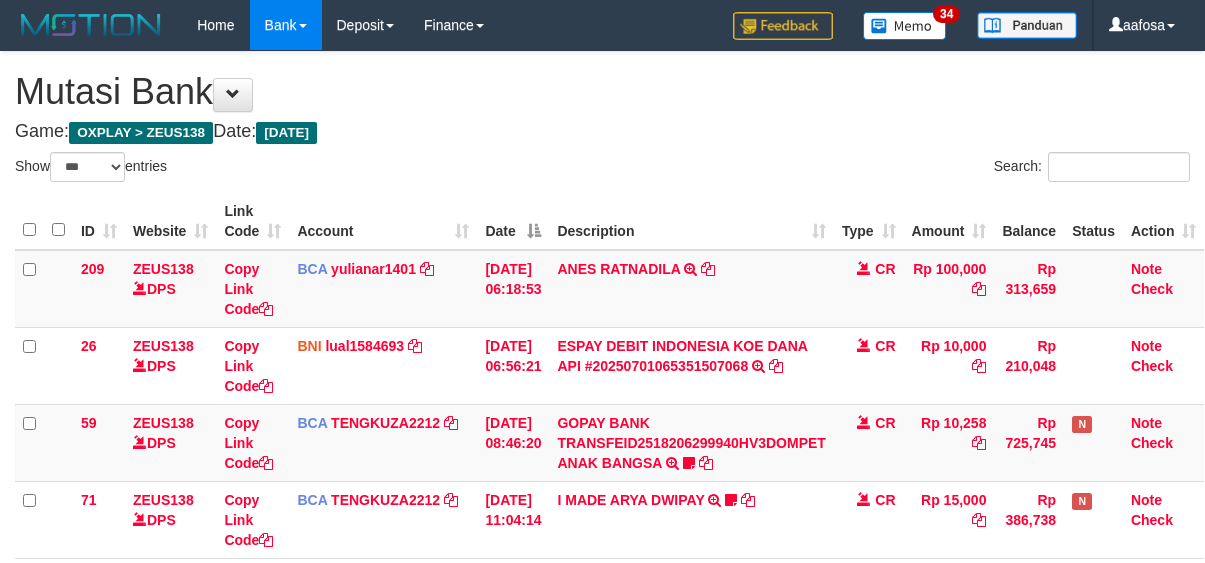 scroll, scrollTop: 246, scrollLeft: 0, axis: vertical 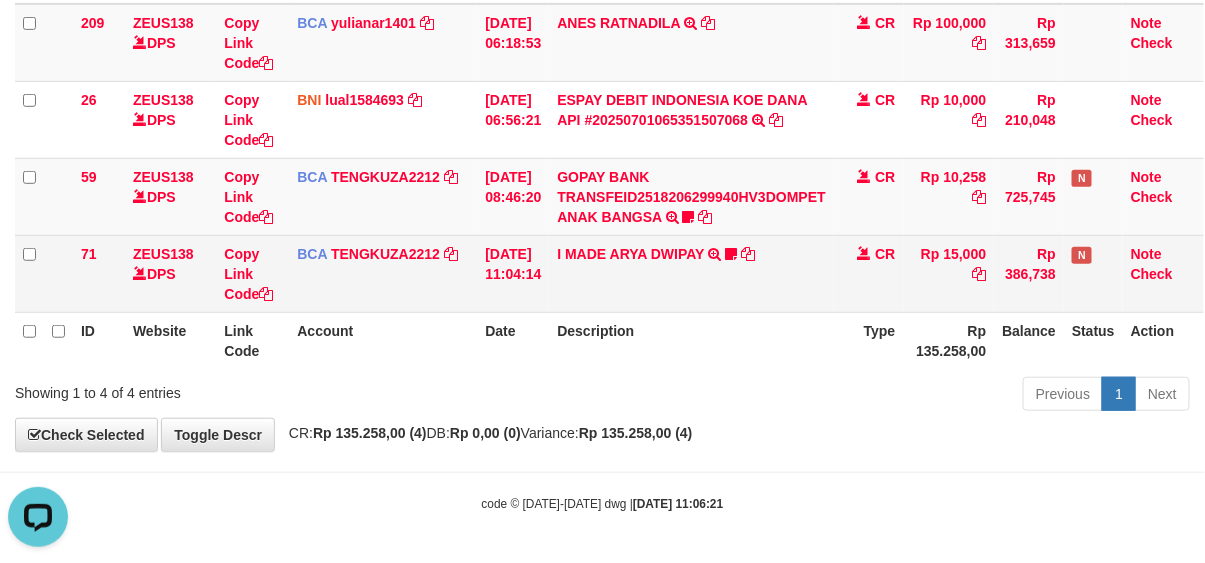 drag, startPoint x: 0, startPoint y: 0, endPoint x: 76, endPoint y: 258, distance: 268.96097 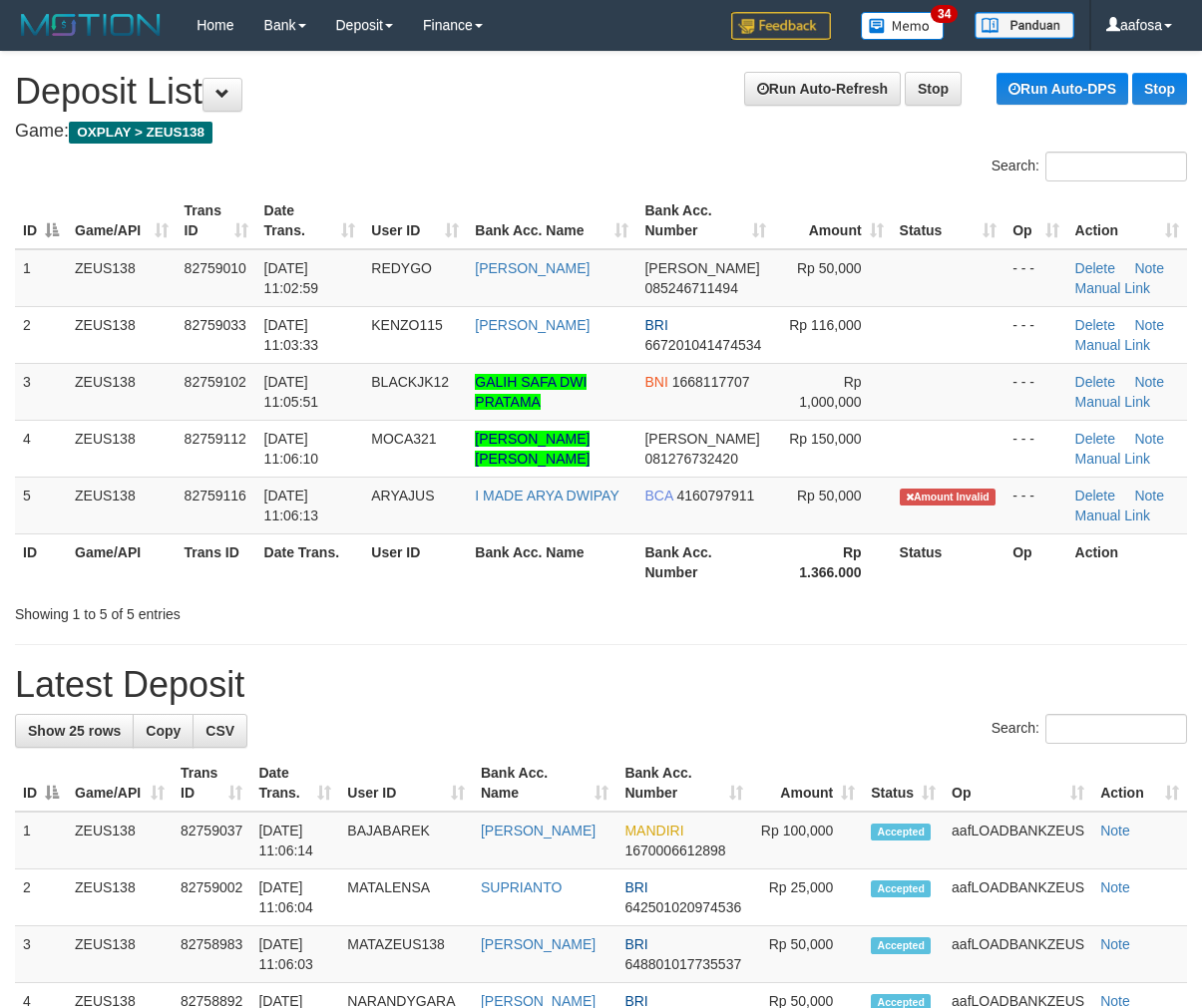 scroll, scrollTop: 609, scrollLeft: 0, axis: vertical 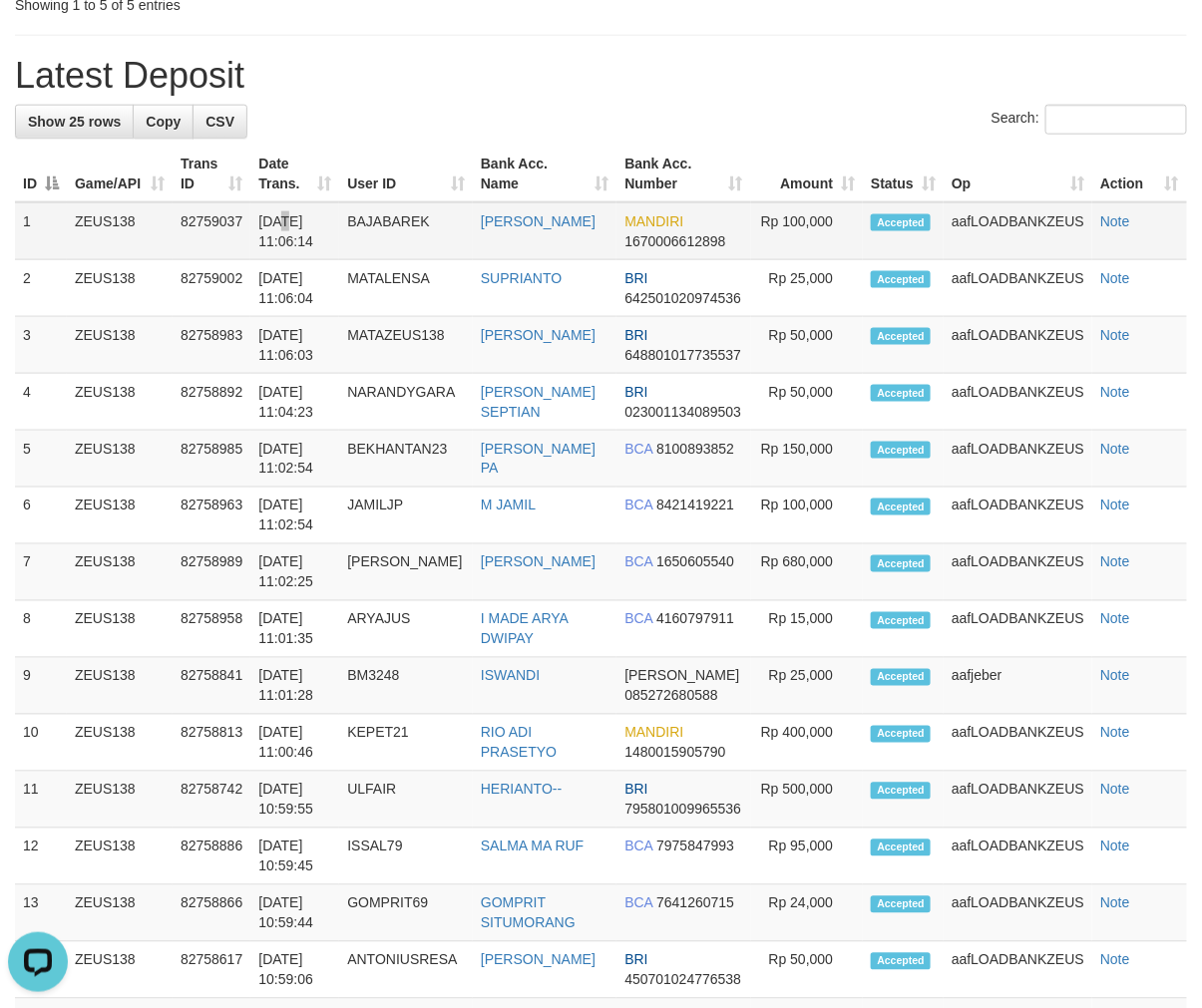 click on "01/07/2025 11:06:14" at bounding box center (294, 231) 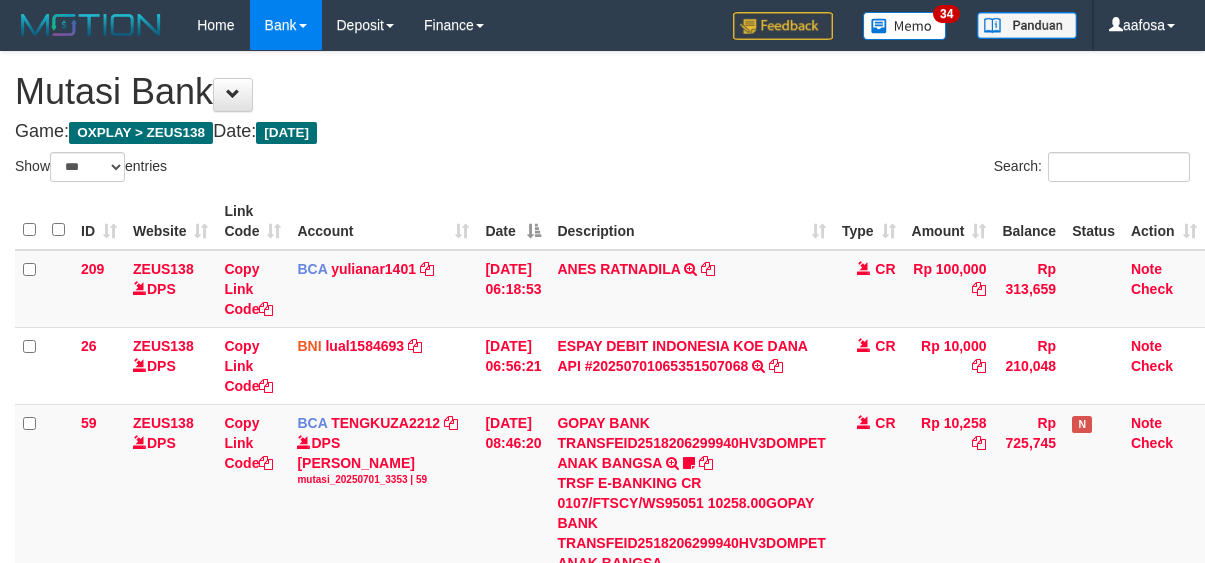 select on "***" 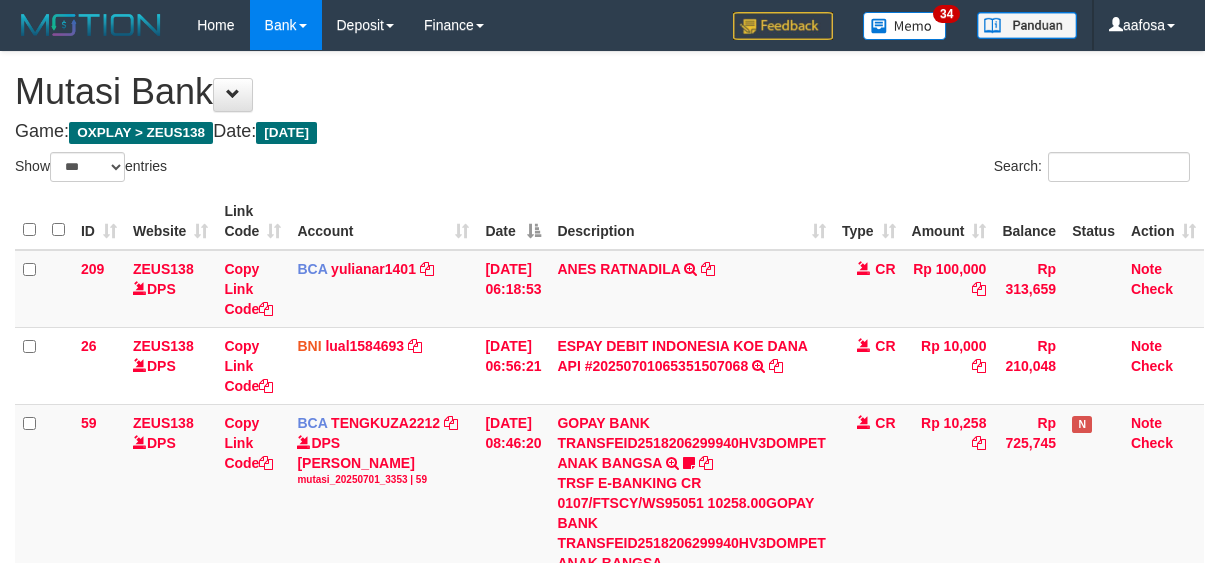 scroll, scrollTop: 246, scrollLeft: 0, axis: vertical 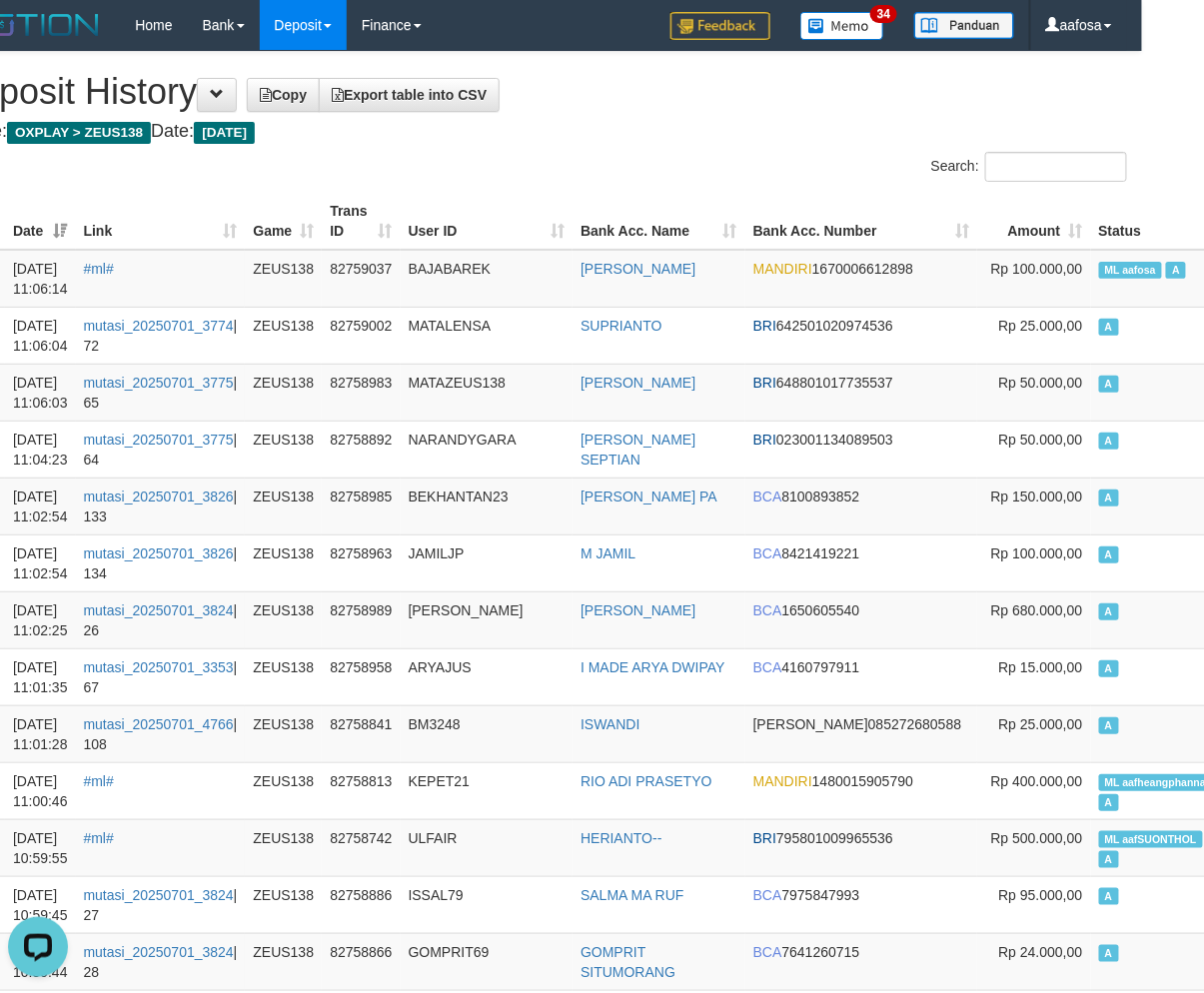 click on "Search:" at bounding box center (841, 169) 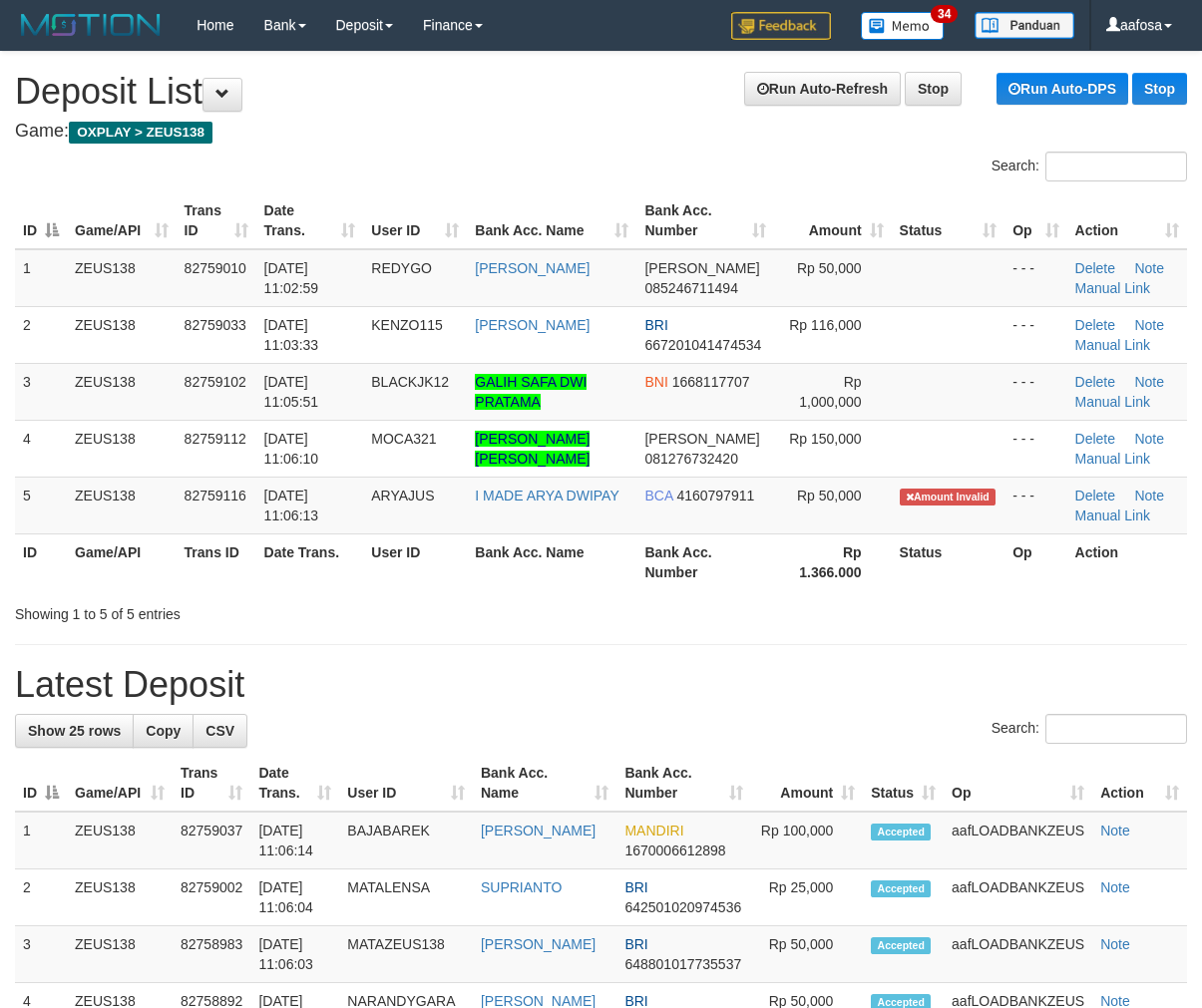 scroll, scrollTop: 609, scrollLeft: 0, axis: vertical 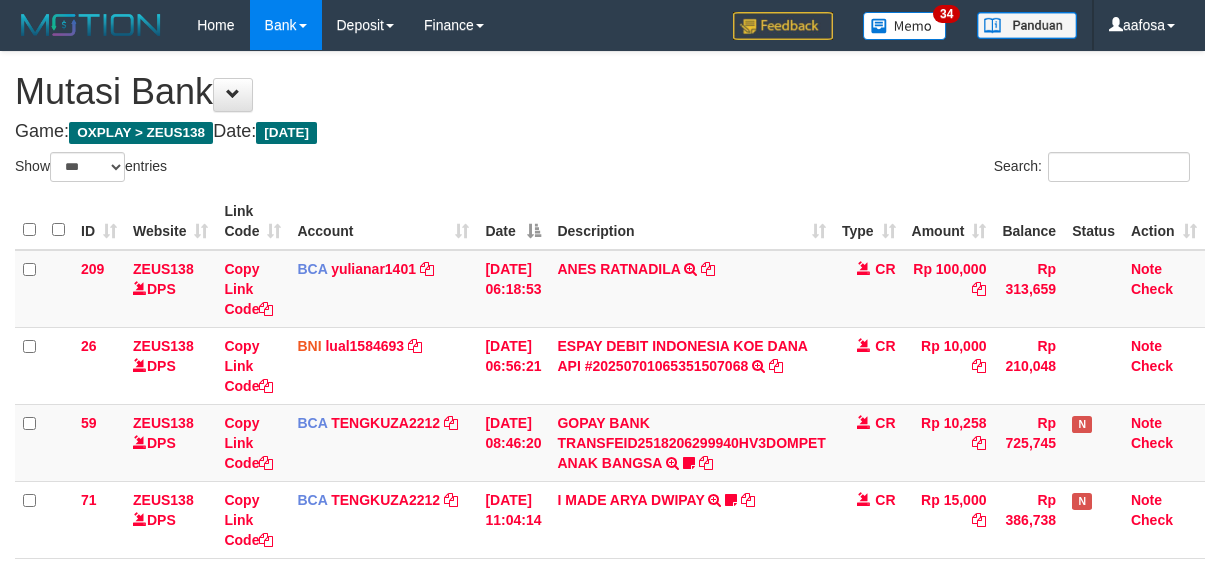 select on "***" 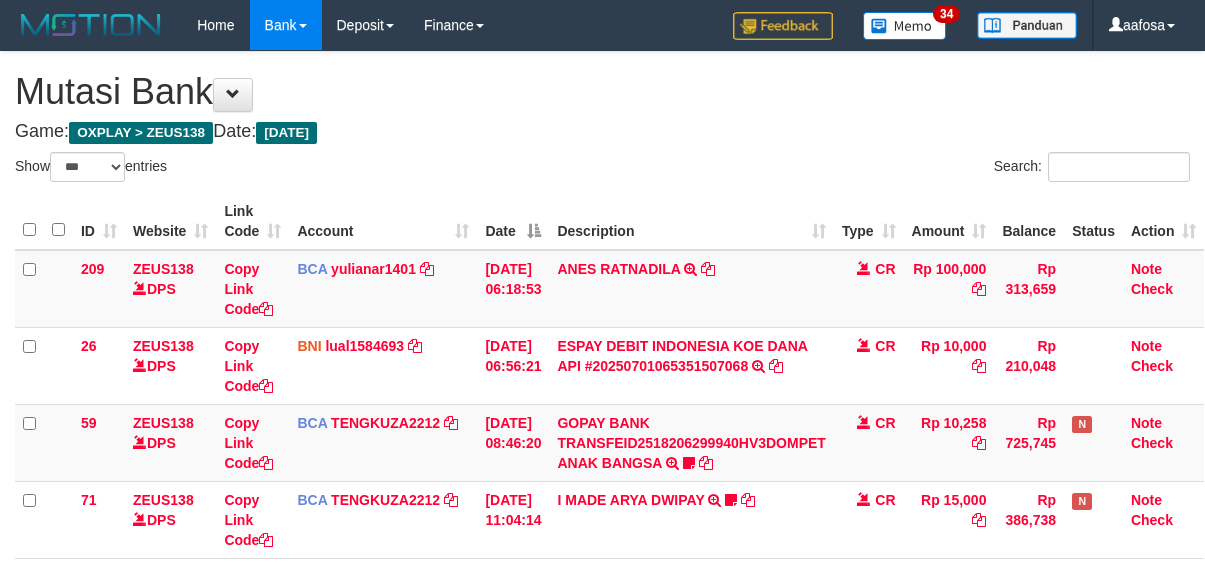 scroll, scrollTop: 246, scrollLeft: 0, axis: vertical 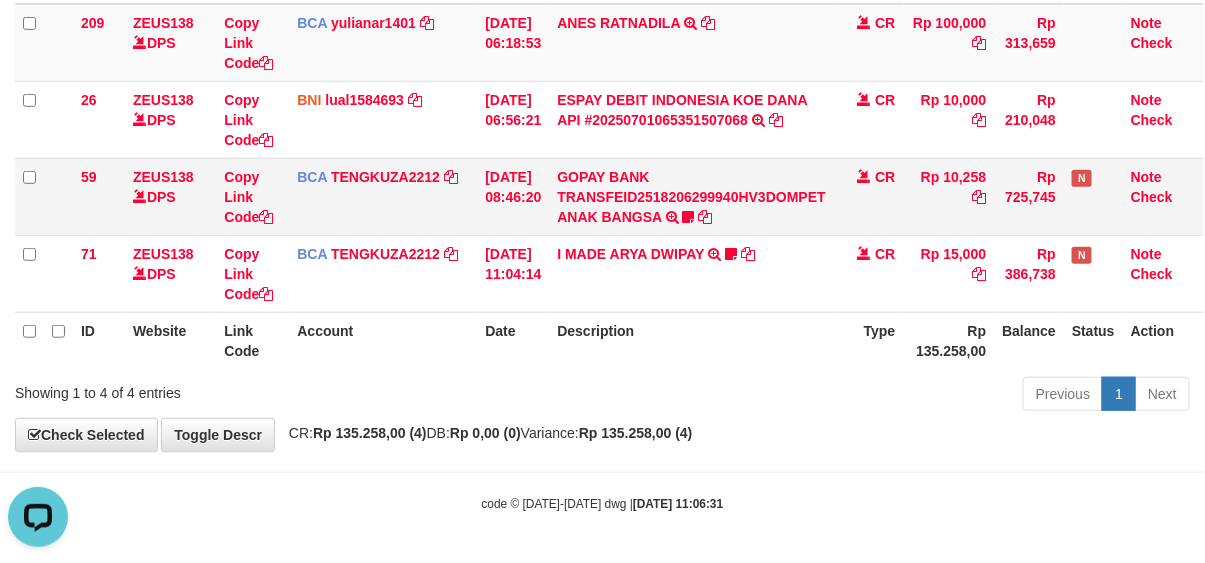 click on "GOPAY BANK TRANSFEID2518206299940HV3DOMPET ANAK BANGSA            TRSF E-BANKING CR 0107/FTSCY/WS95051
10258.00GOPAY BANK TRANSFEID2518206299940HV3DOMPET ANAK BANGSA    Asyari123" at bounding box center (691, 196) 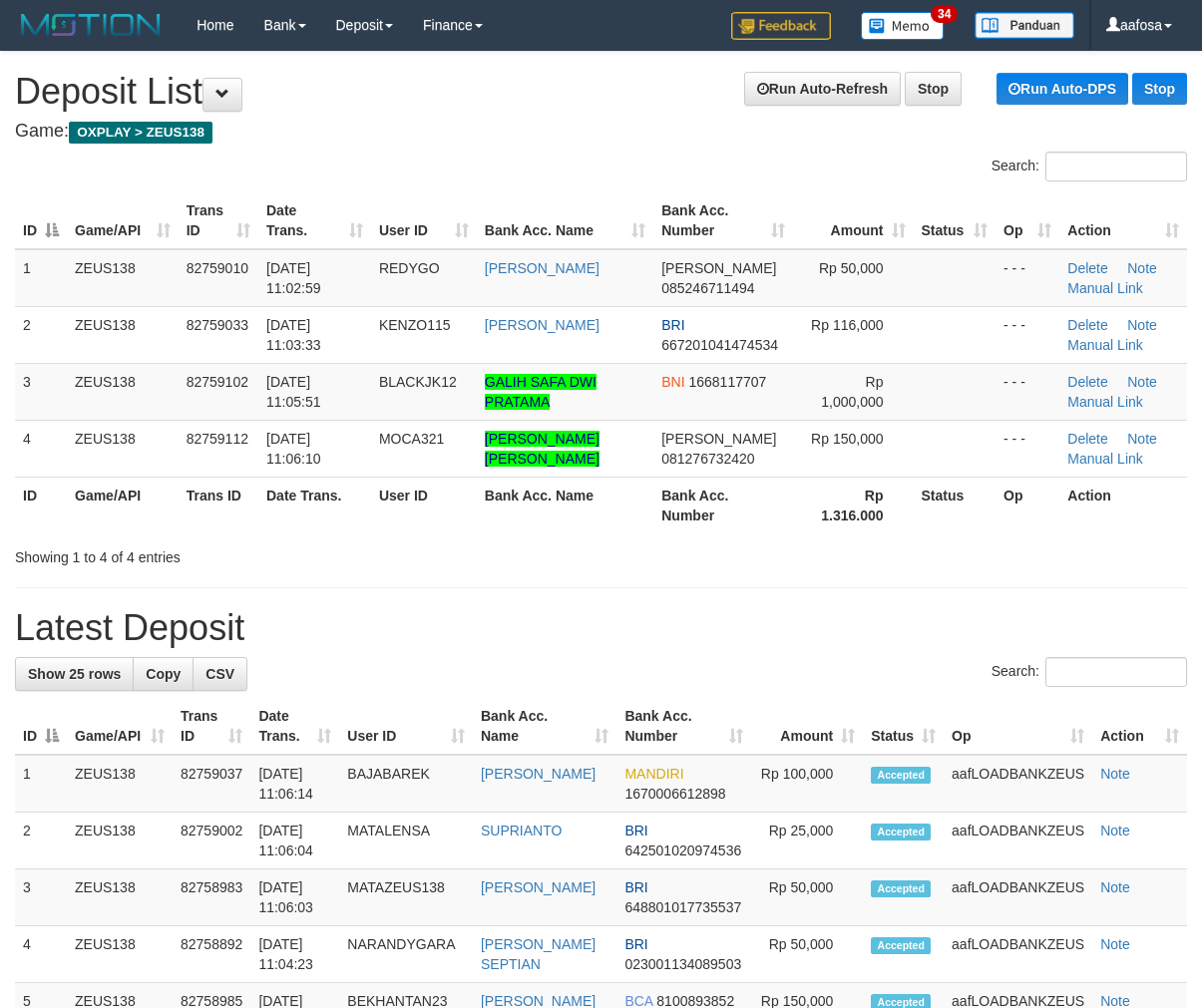 scroll, scrollTop: 0, scrollLeft: 0, axis: both 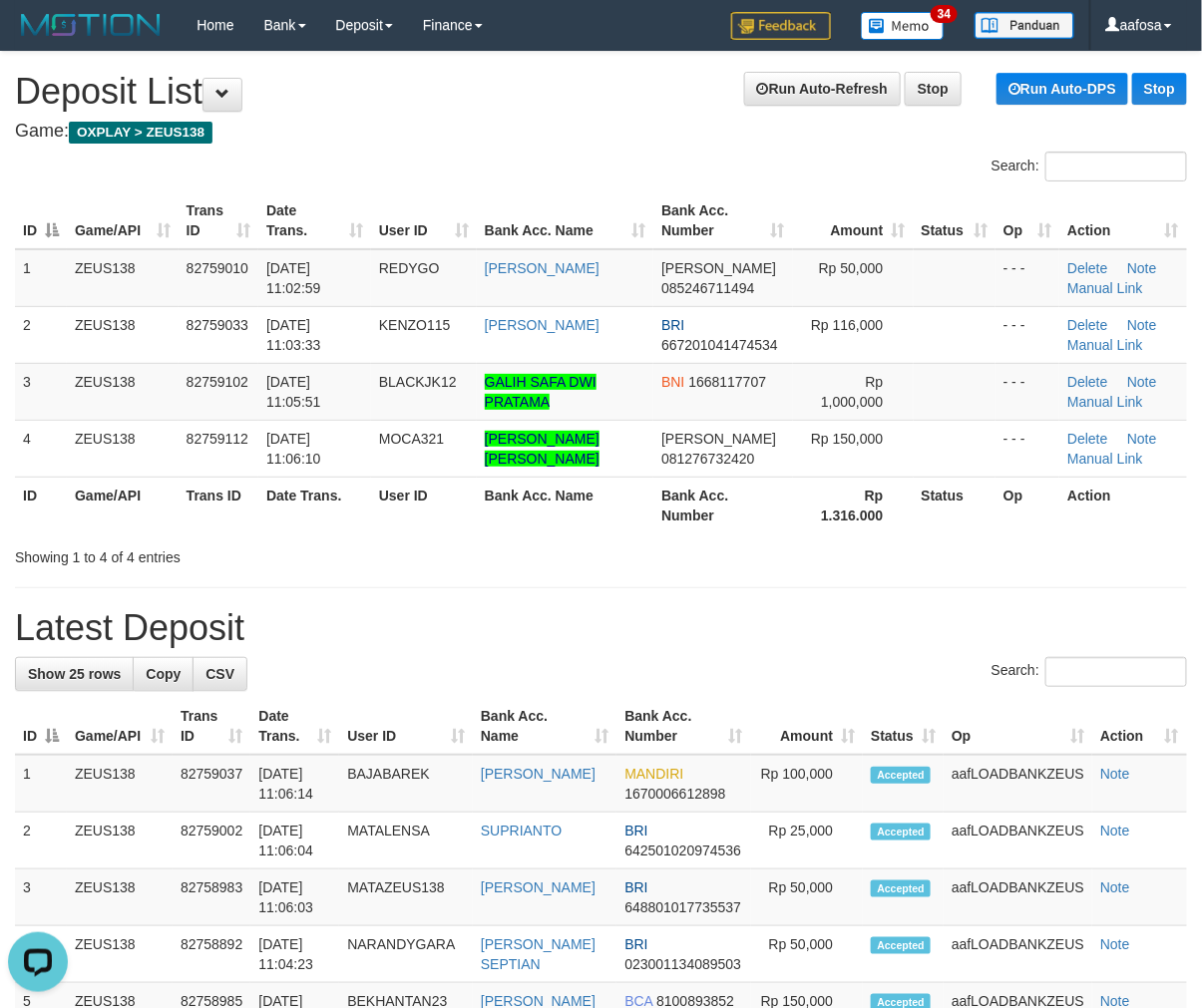click on "**********" at bounding box center [601, 1190] 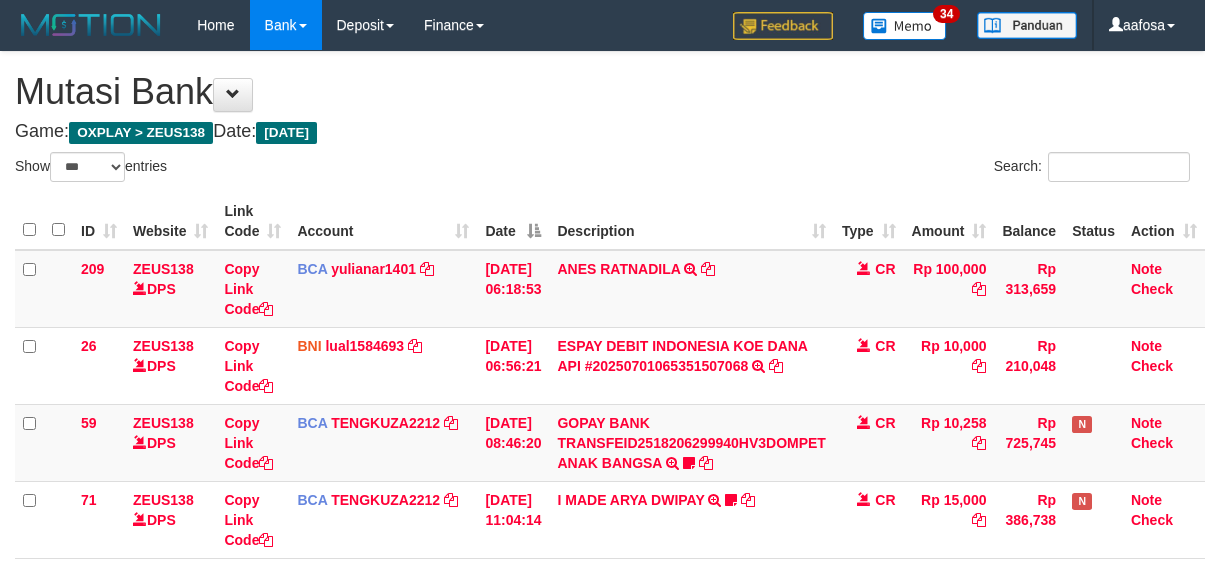 select on "***" 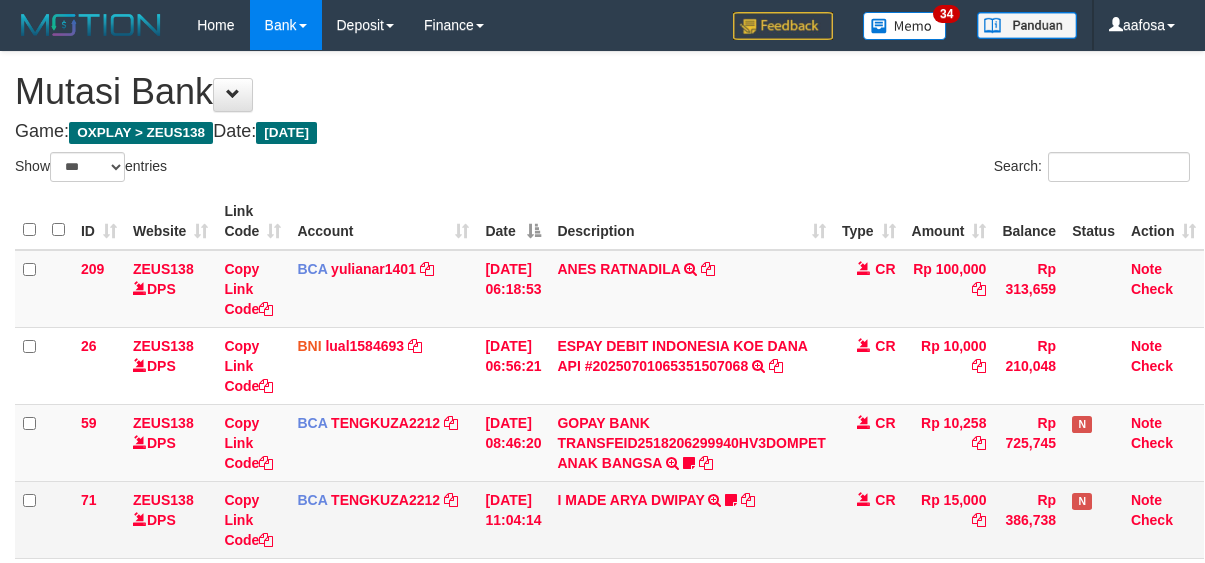 scroll, scrollTop: 246, scrollLeft: 0, axis: vertical 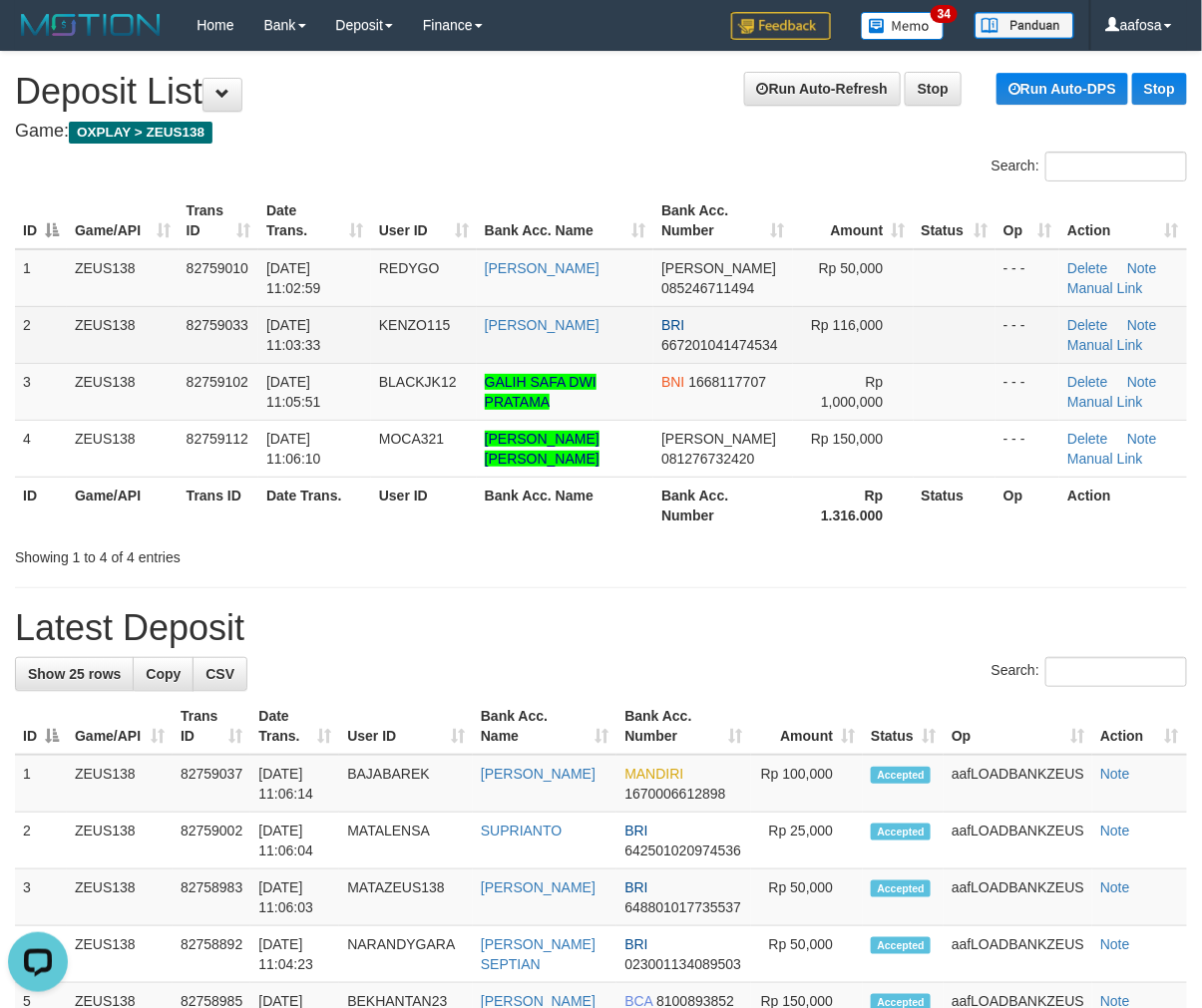 drag, startPoint x: 255, startPoint y: 329, endPoint x: 203, endPoint y: 334, distance: 52.23983 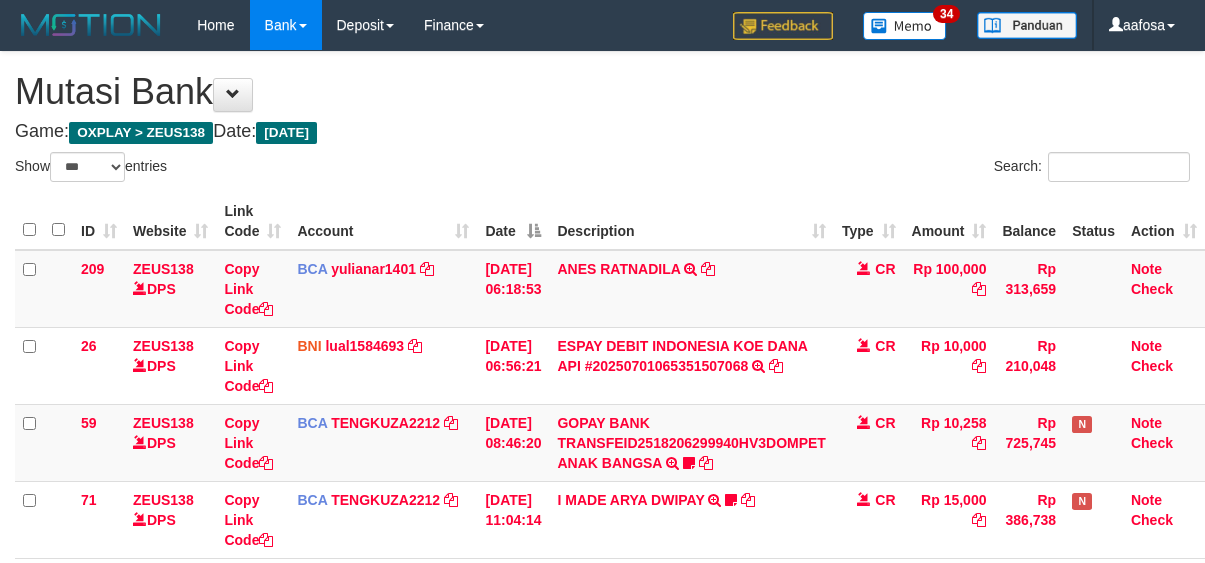 select on "***" 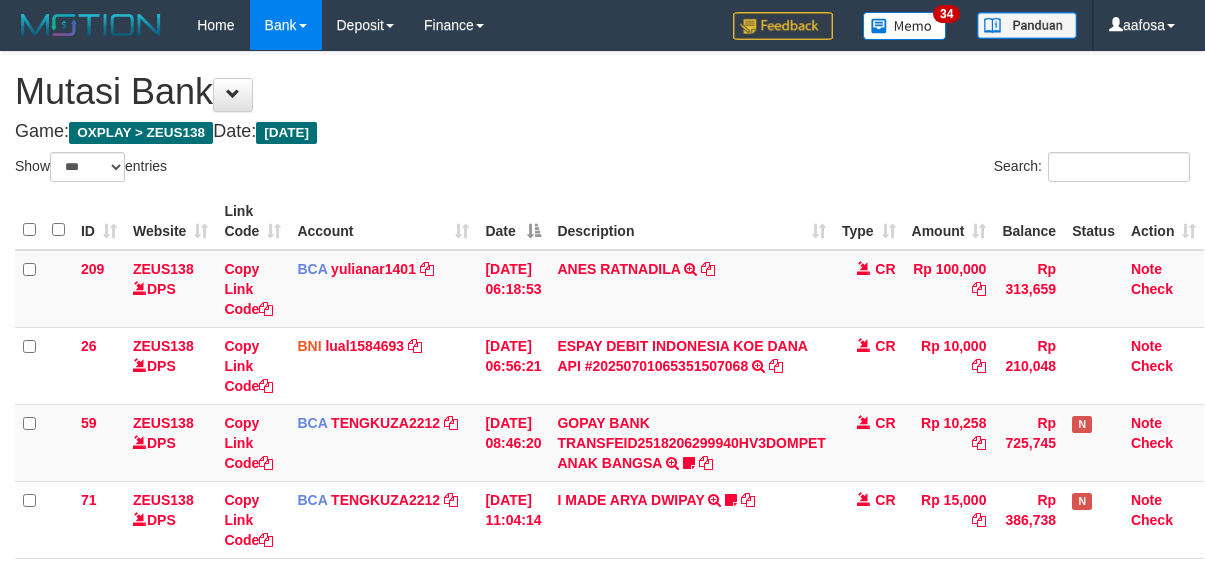 scroll, scrollTop: 246, scrollLeft: 0, axis: vertical 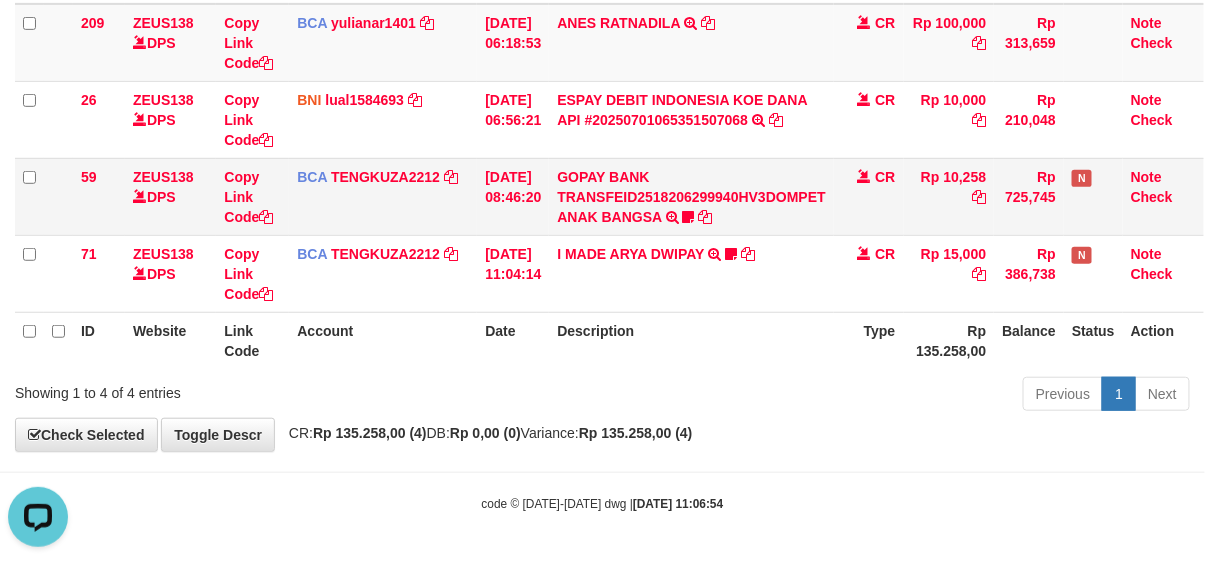 click on "GOPAY BANK TRANSFEID2518206299940HV3DOMPET ANAK BANGSA            TRSF E-BANKING CR 0107/FTSCY/WS95051
10258.00GOPAY BANK TRANSFEID2518206299940HV3DOMPET ANAK BANGSA    Asyari123" at bounding box center (691, 196) 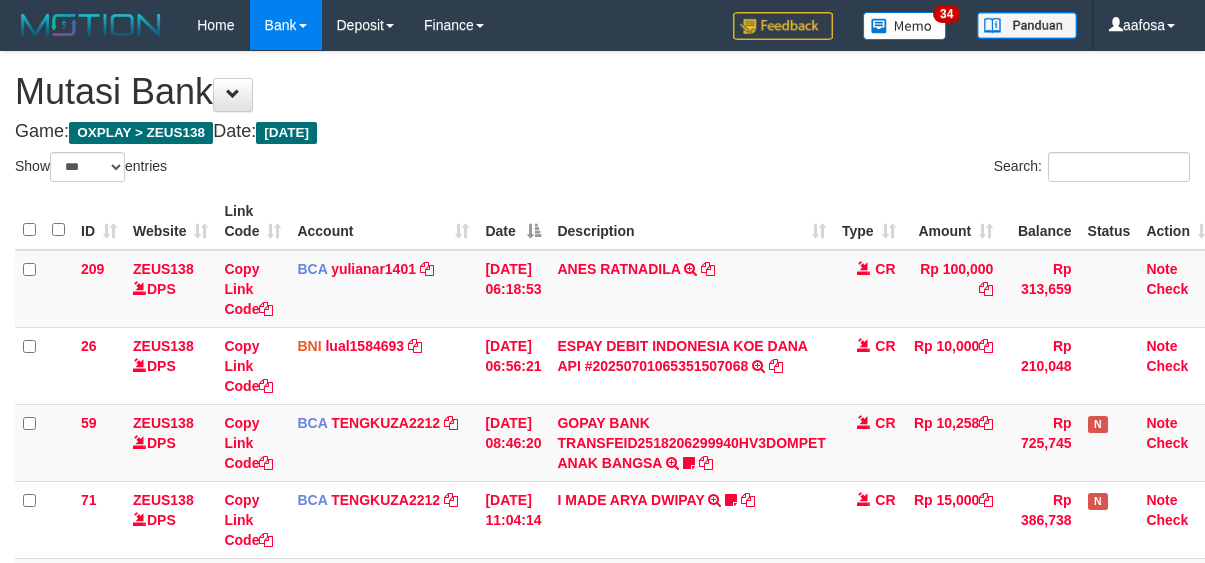 select on "***" 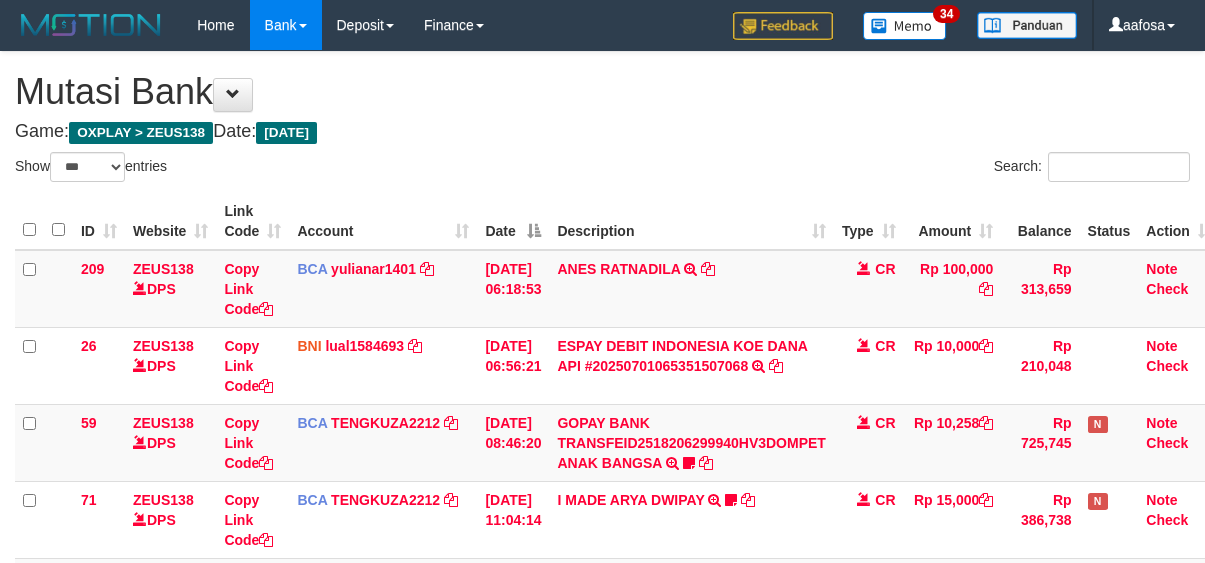 scroll, scrollTop: 323, scrollLeft: 0, axis: vertical 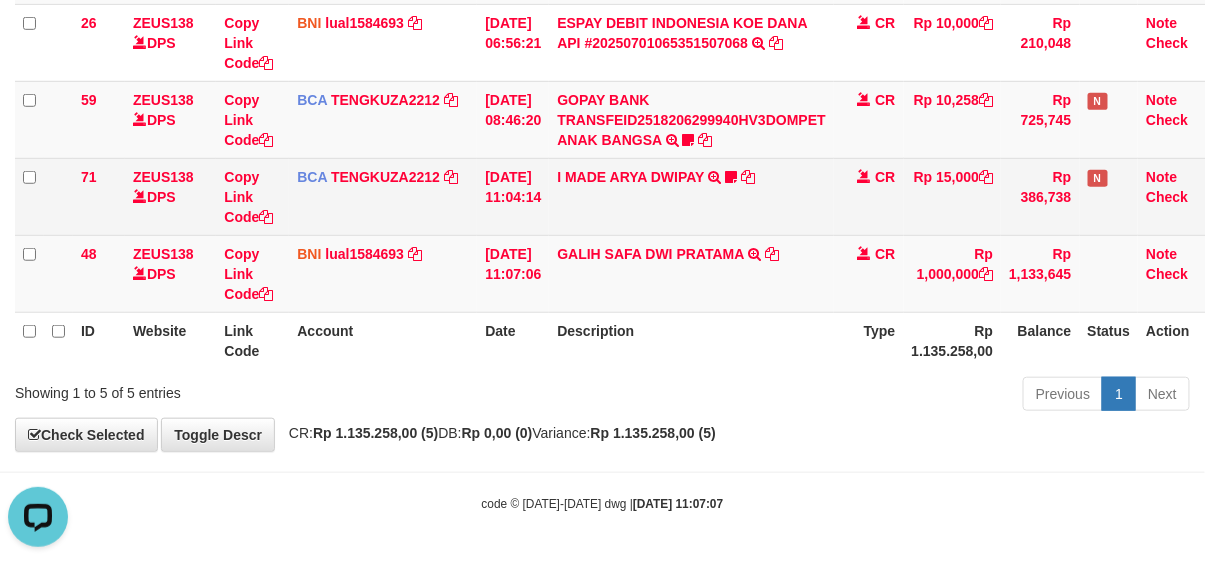 click on "I MADE ARYA DWIPAY            TRSF E-BANKING CR 0107/FTSCY/WS95031
15000.00I MADE ARYA DWIPAY    ARYAJUS" at bounding box center [691, 196] 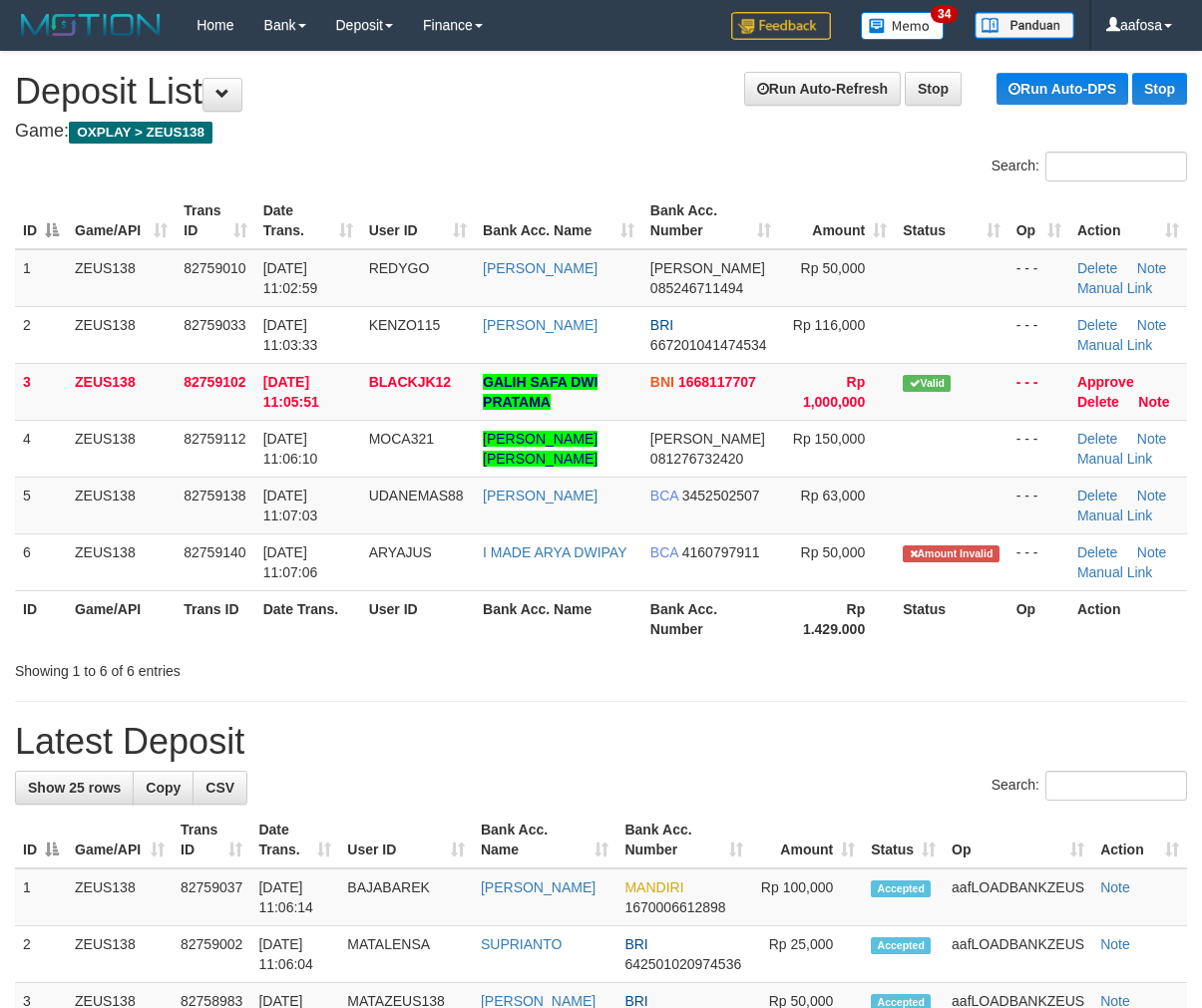 scroll, scrollTop: 0, scrollLeft: 0, axis: both 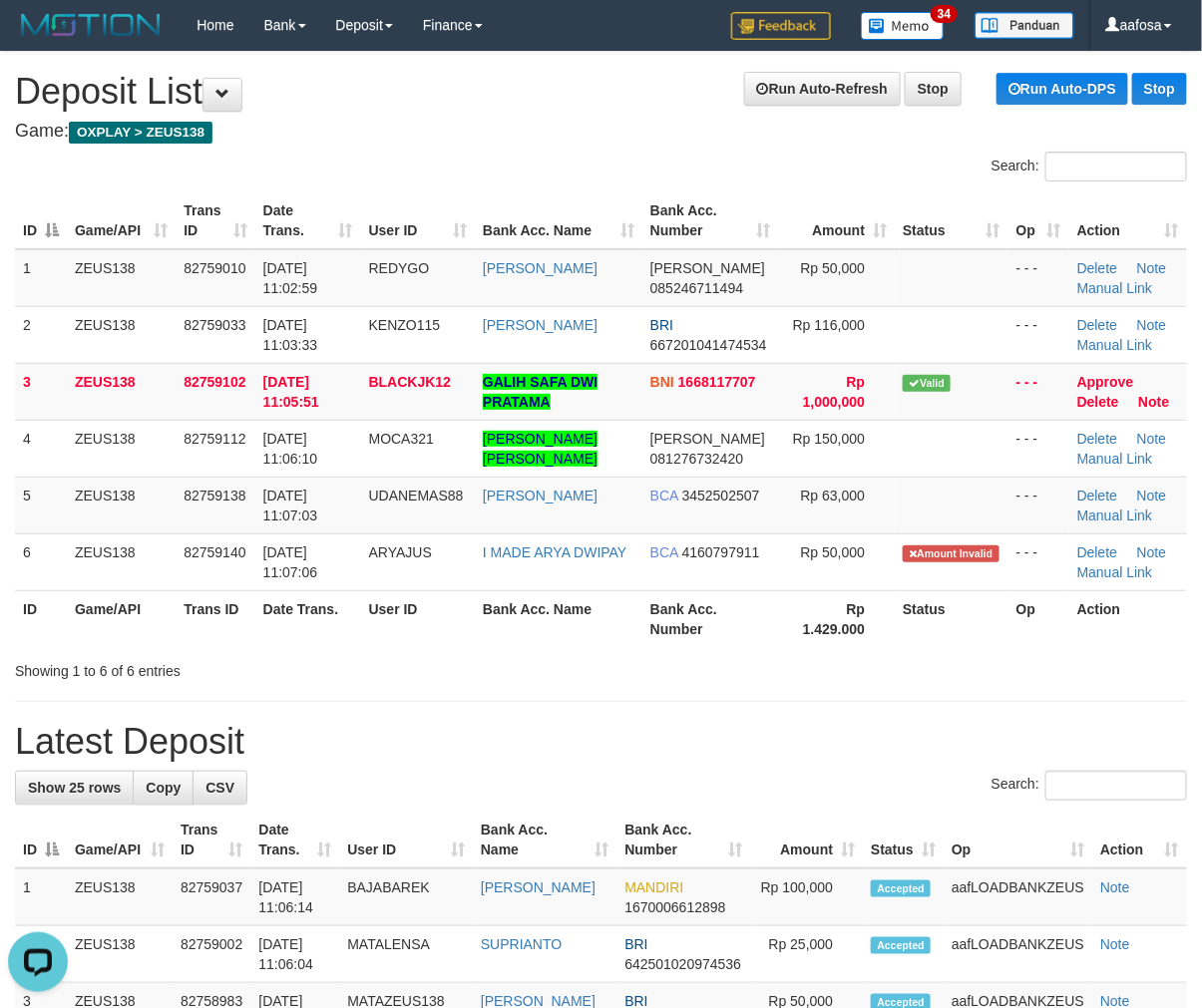 click on "Game:   OXPLAY > ZEUS138" at bounding box center (601, 132) 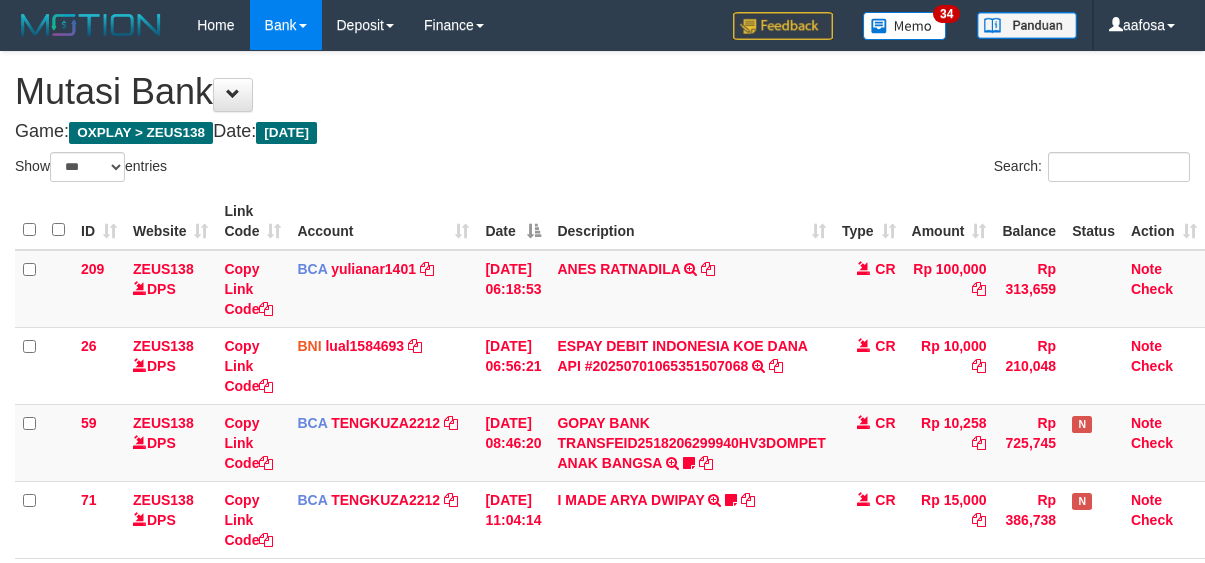 select on "***" 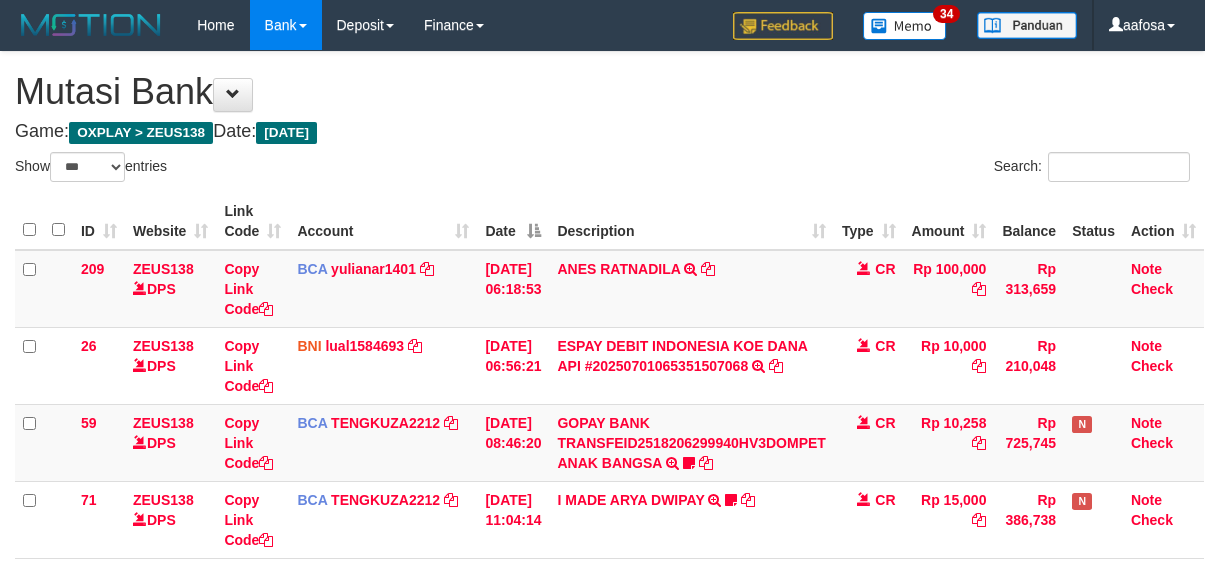 scroll, scrollTop: 246, scrollLeft: 0, axis: vertical 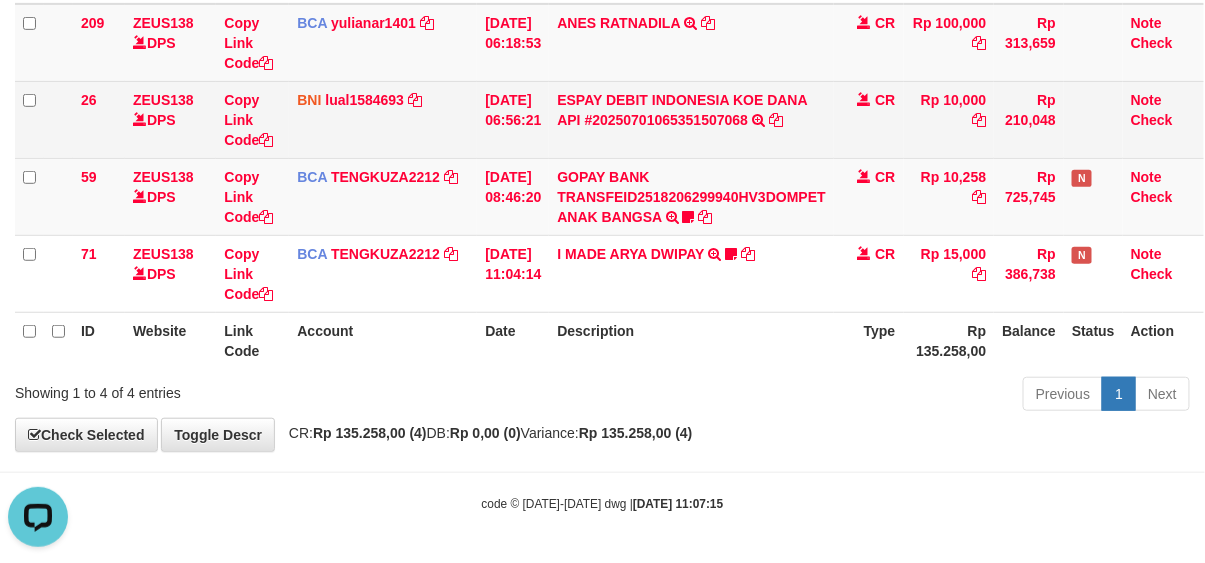 click on "ESPAY DEBIT INDONESIA KOE DANA API #20250701065351507068         TRANSFER DARI ESPAY DEBIT INDONESIA KOE DANA API #20250701065351507068" at bounding box center (691, 119) 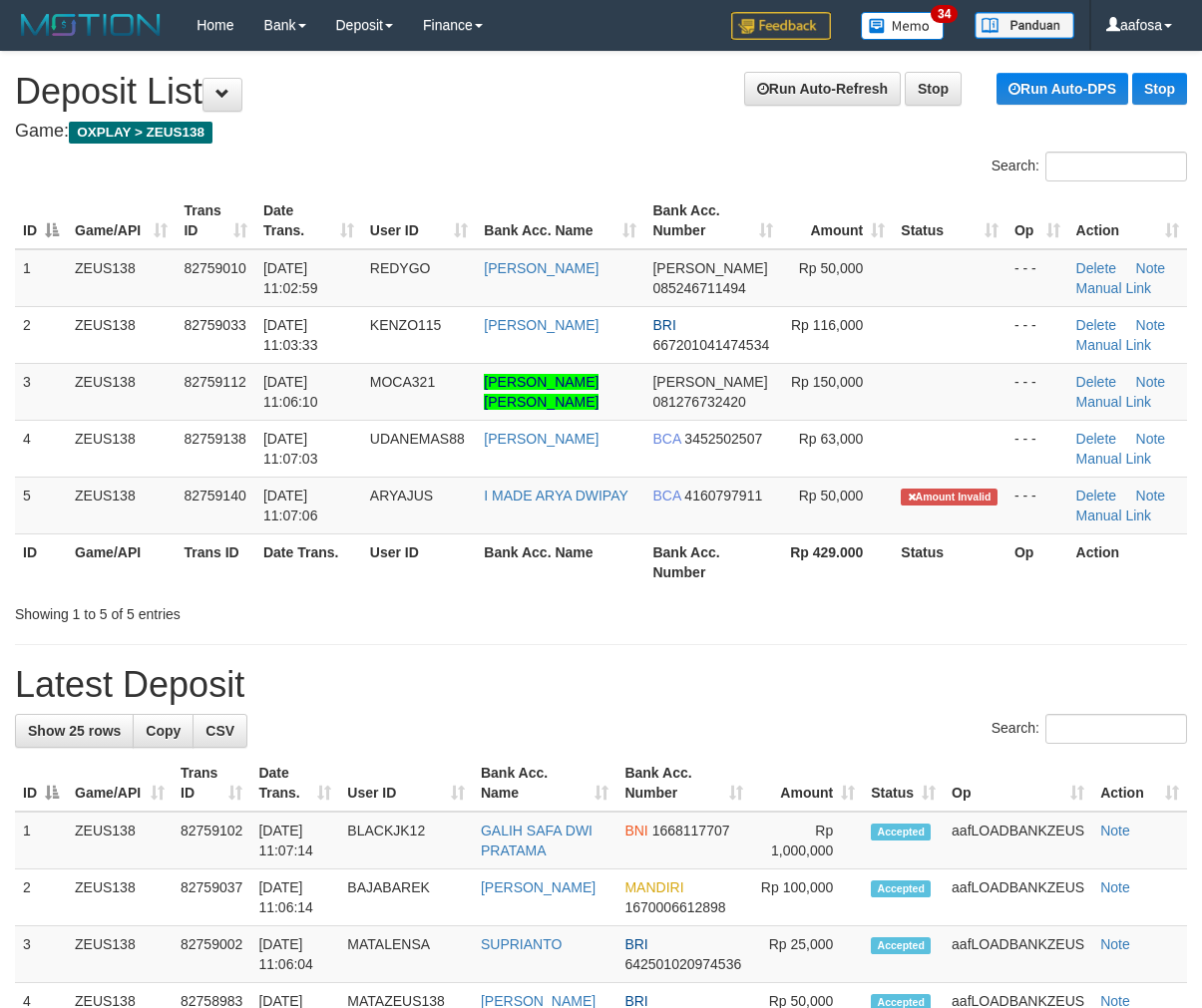 scroll, scrollTop: 0, scrollLeft: 0, axis: both 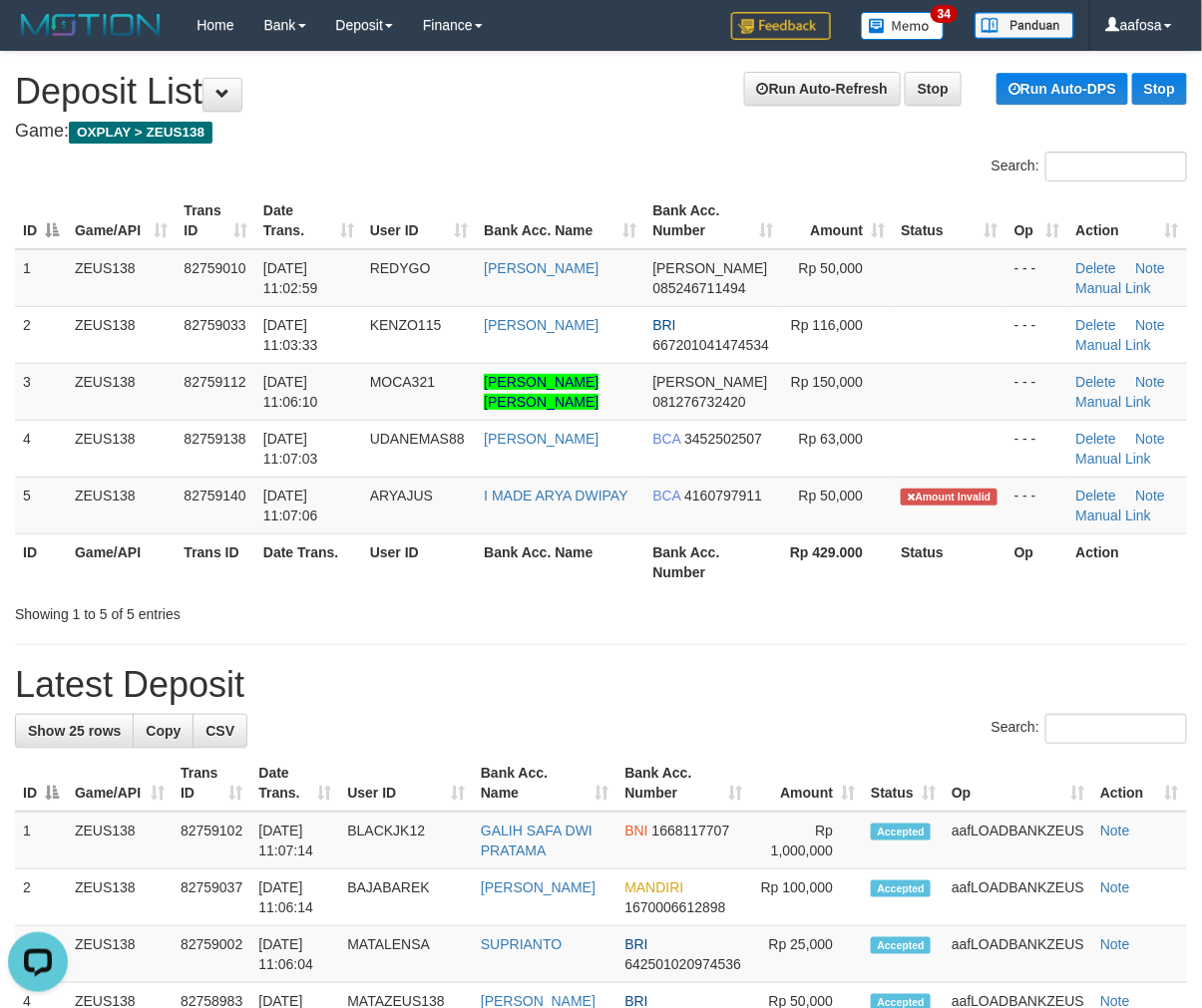 drag, startPoint x: 195, startPoint y: 231, endPoint x: 157, endPoint y: 231, distance: 38 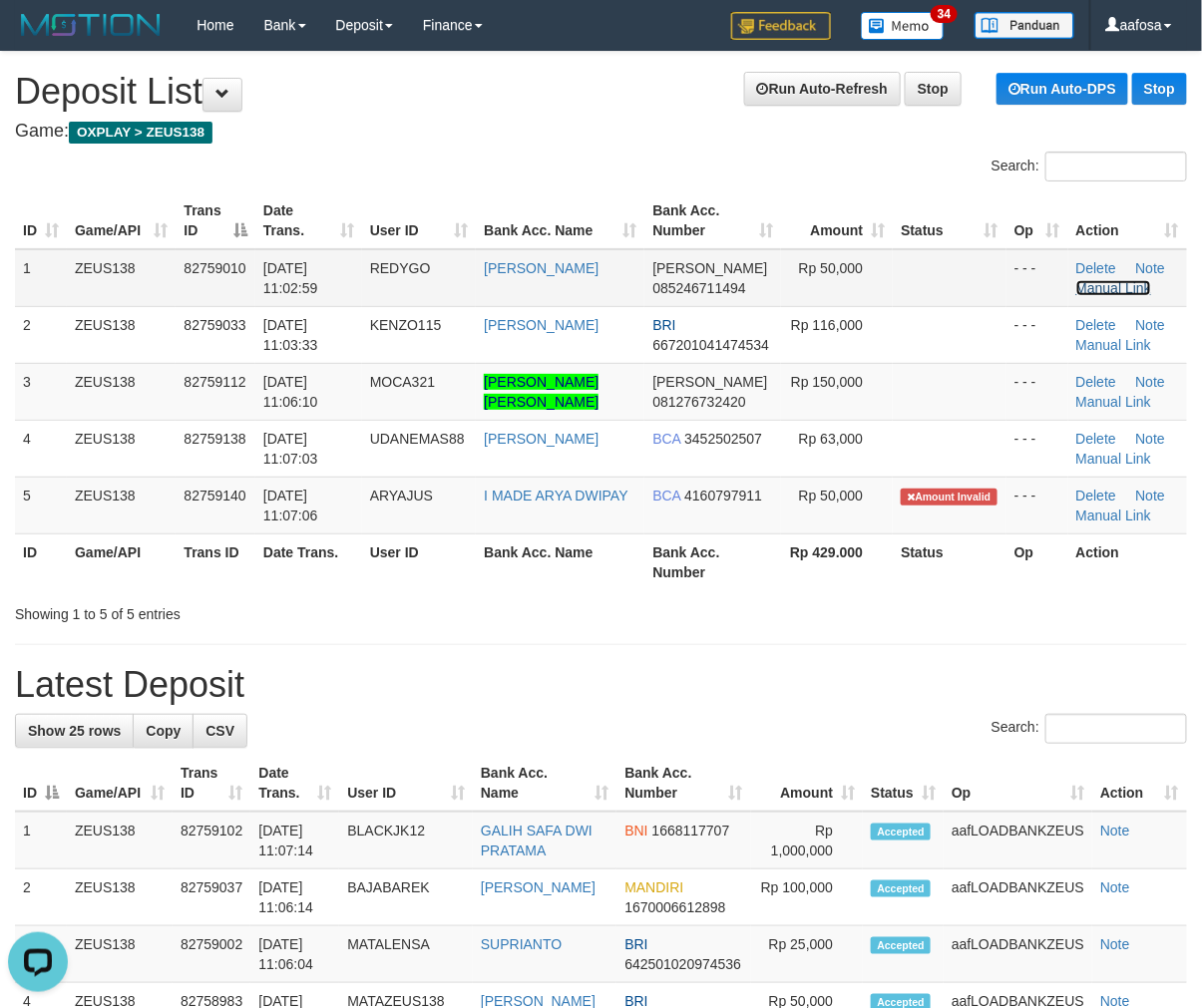 click on "Manual Link" at bounding box center (1114, 288) 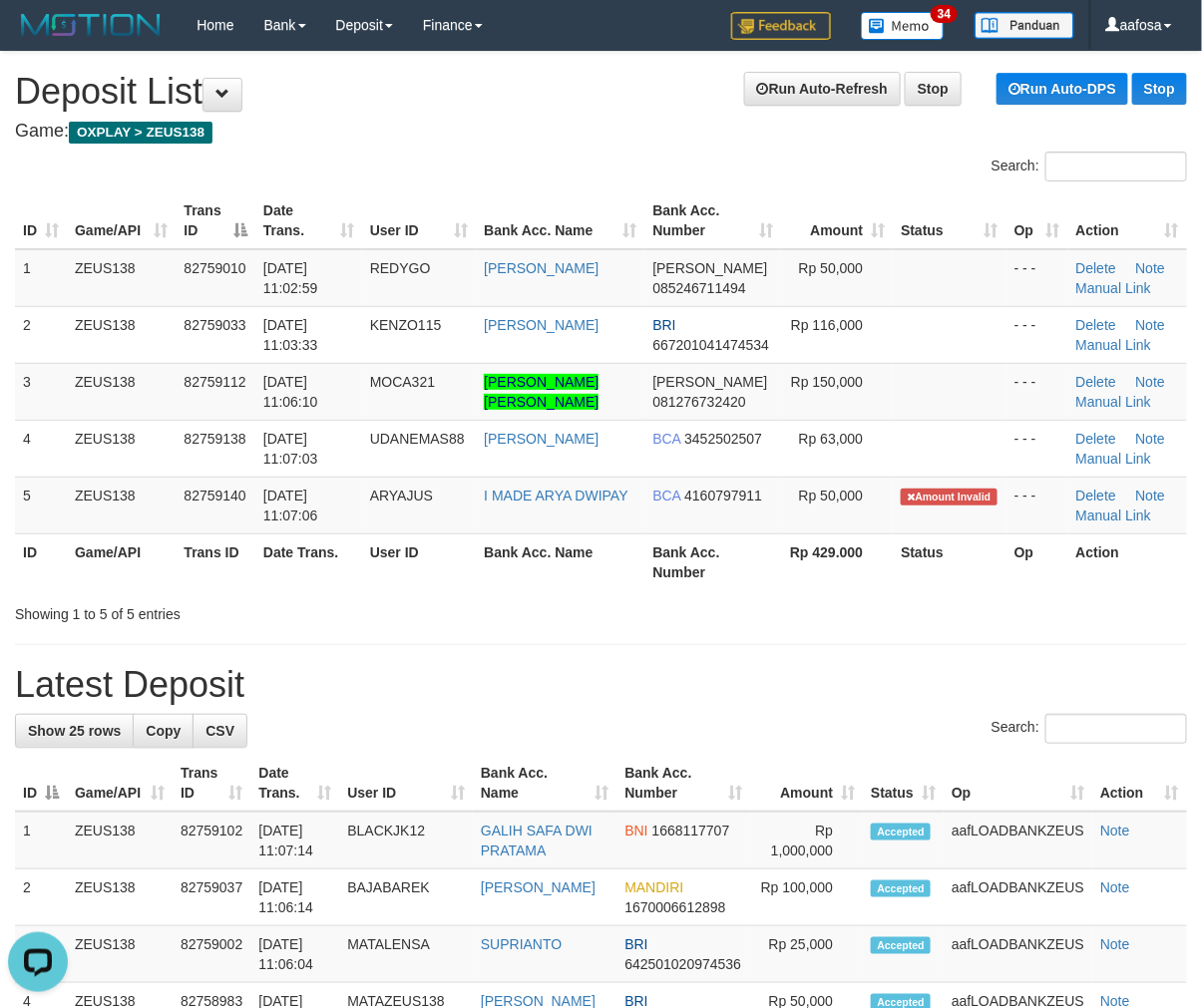 drag, startPoint x: 830, startPoint y: 320, endPoint x: 168, endPoint y: 595, distance: 716.8466 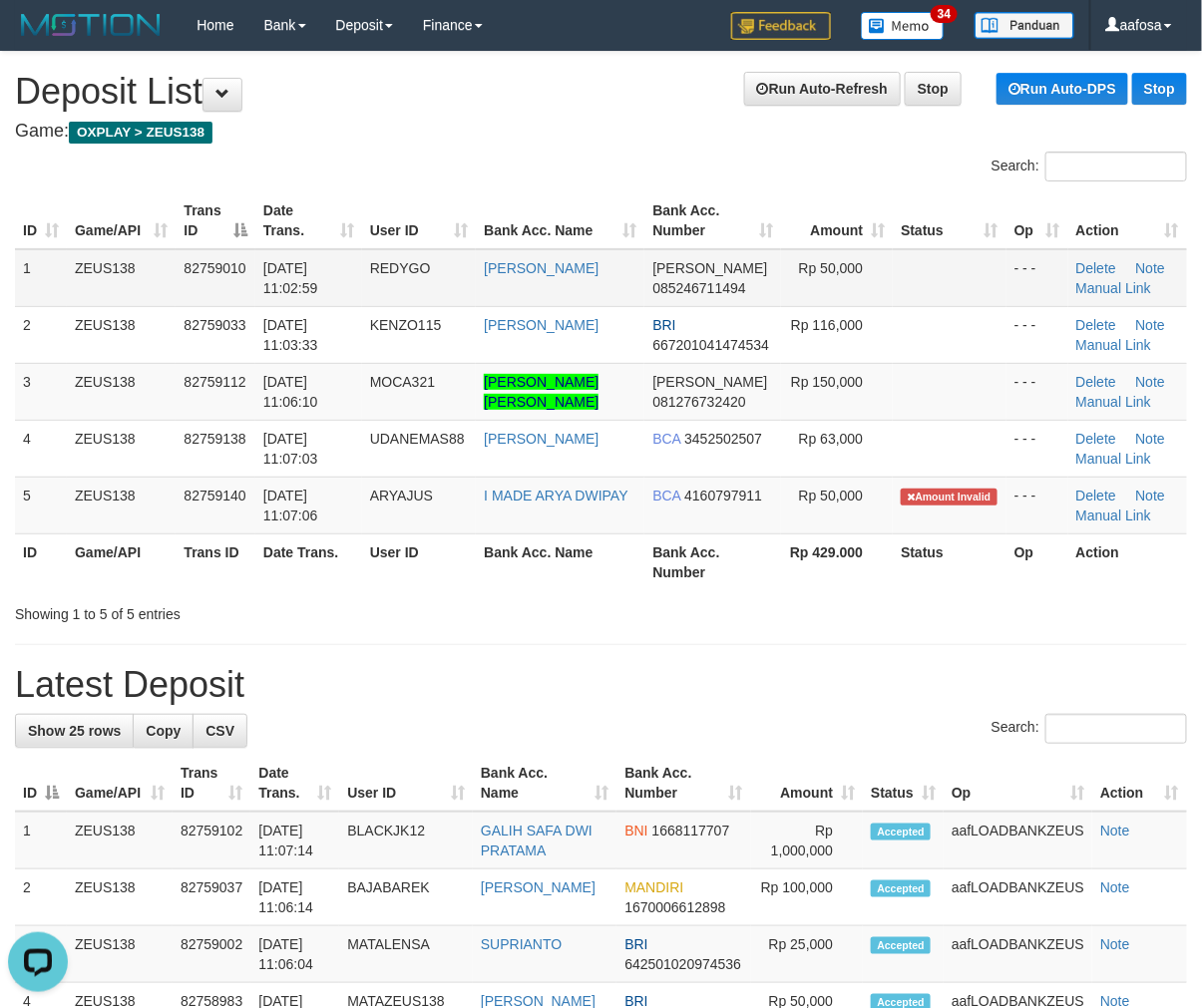 click on "Delete
Note
Manual Link" at bounding box center [1127, 278] 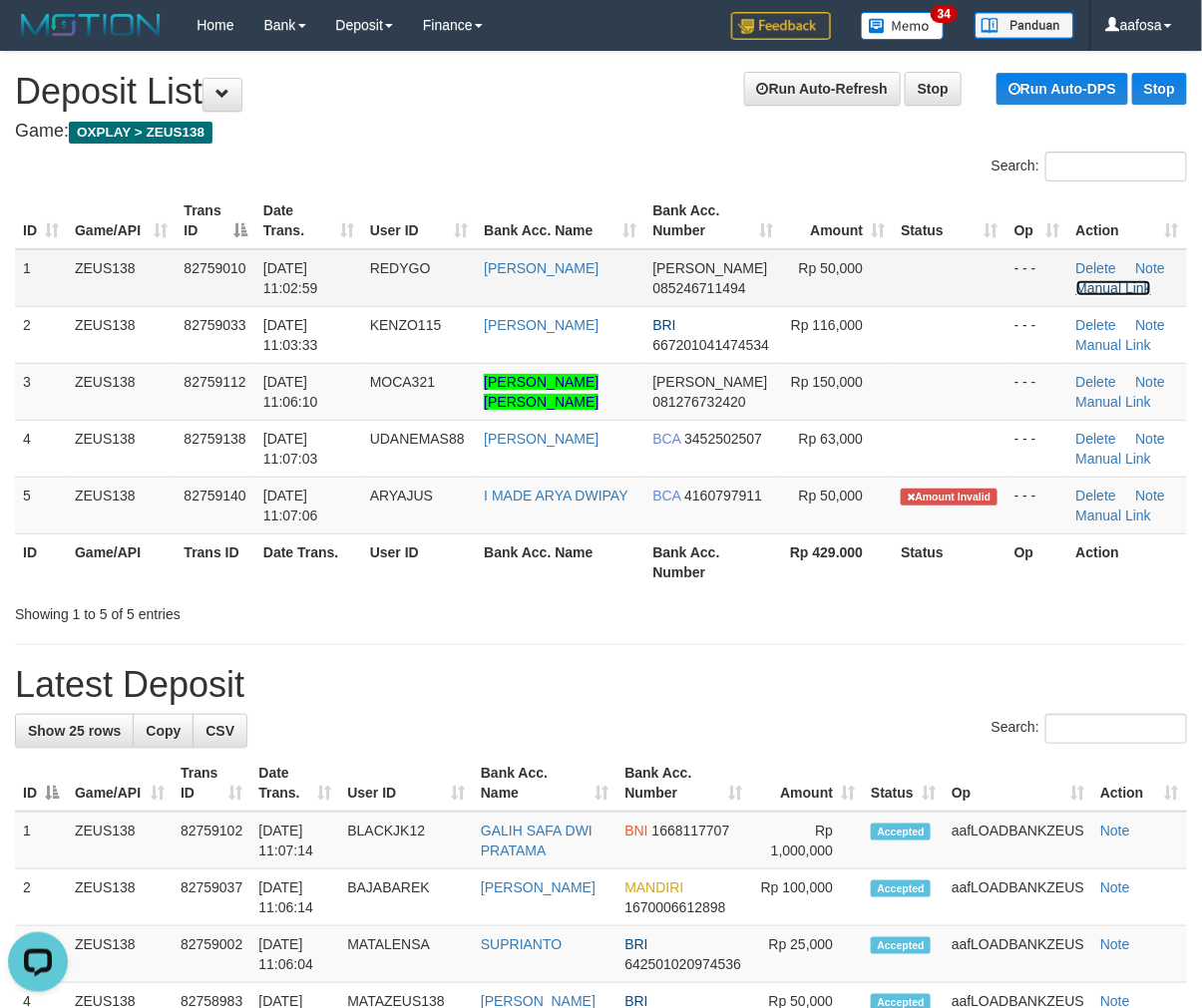click on "Manual Link" at bounding box center (1114, 288) 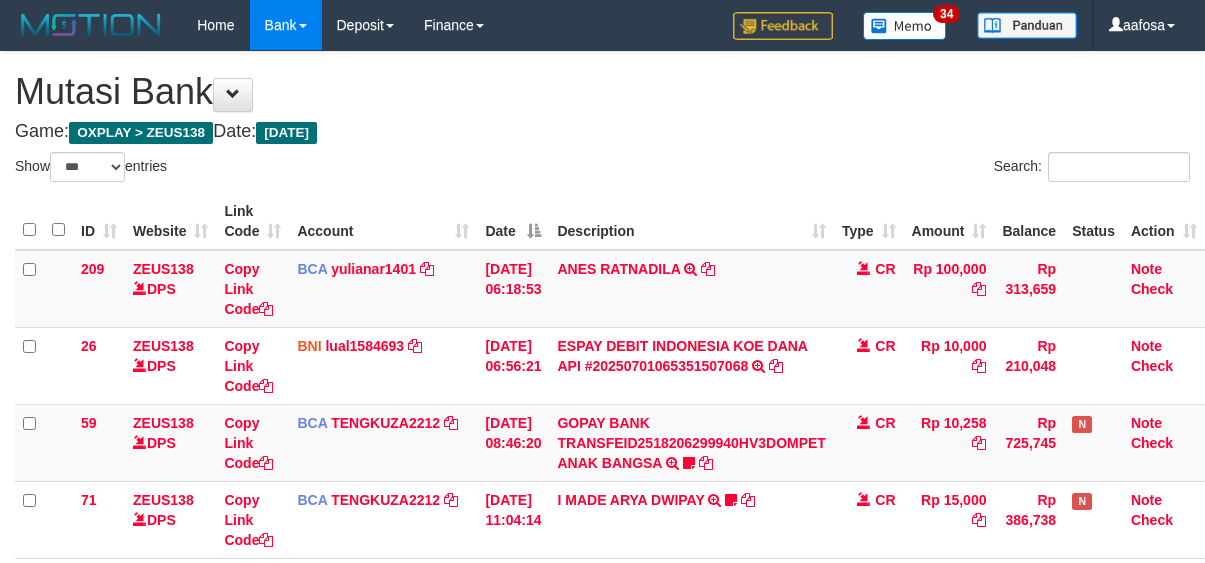 select on "***" 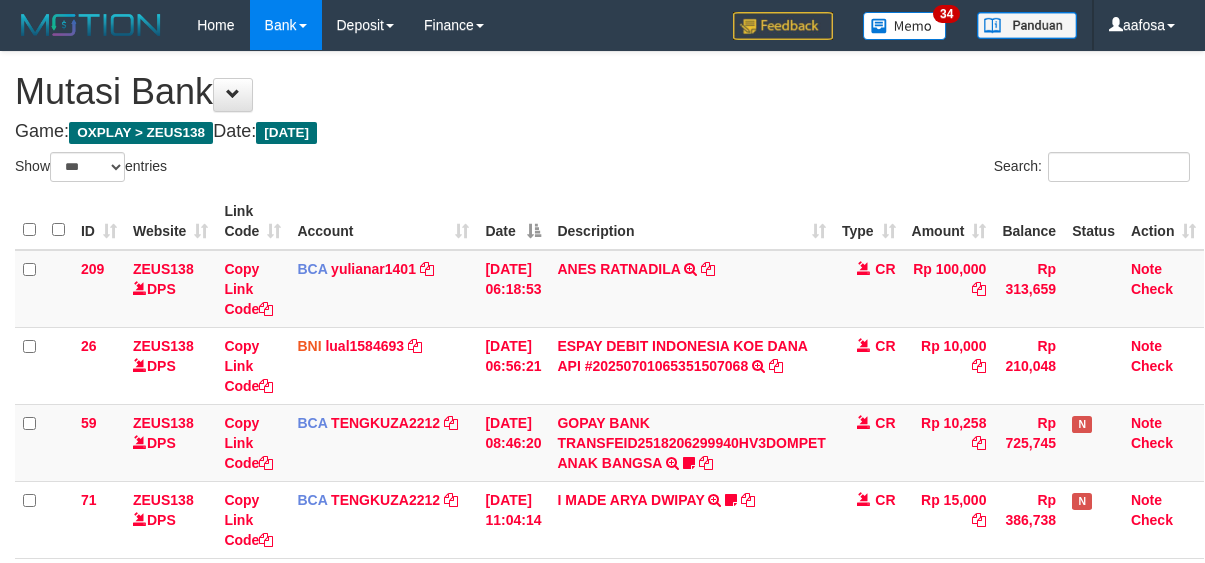 scroll, scrollTop: 246, scrollLeft: 0, axis: vertical 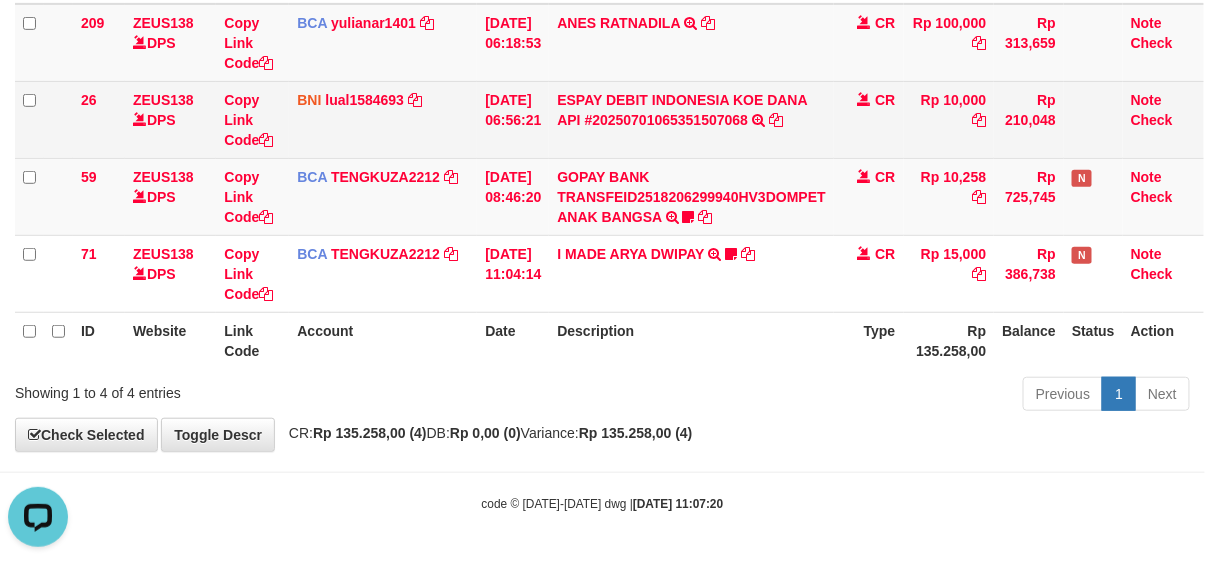 click on "ESPAY DEBIT INDONESIA [PERSON_NAME] API #20250701065351507068         TRANSFER [PERSON_NAME] DEBIT INDONESIA [PERSON_NAME] API #20250701065351507068" at bounding box center [691, 119] 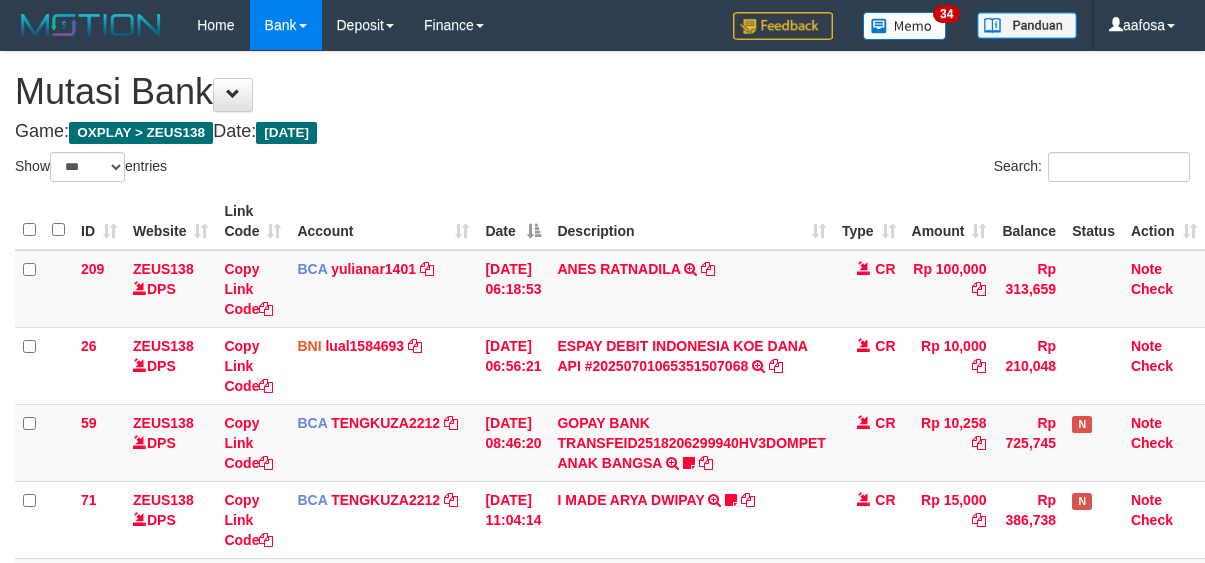 select on "***" 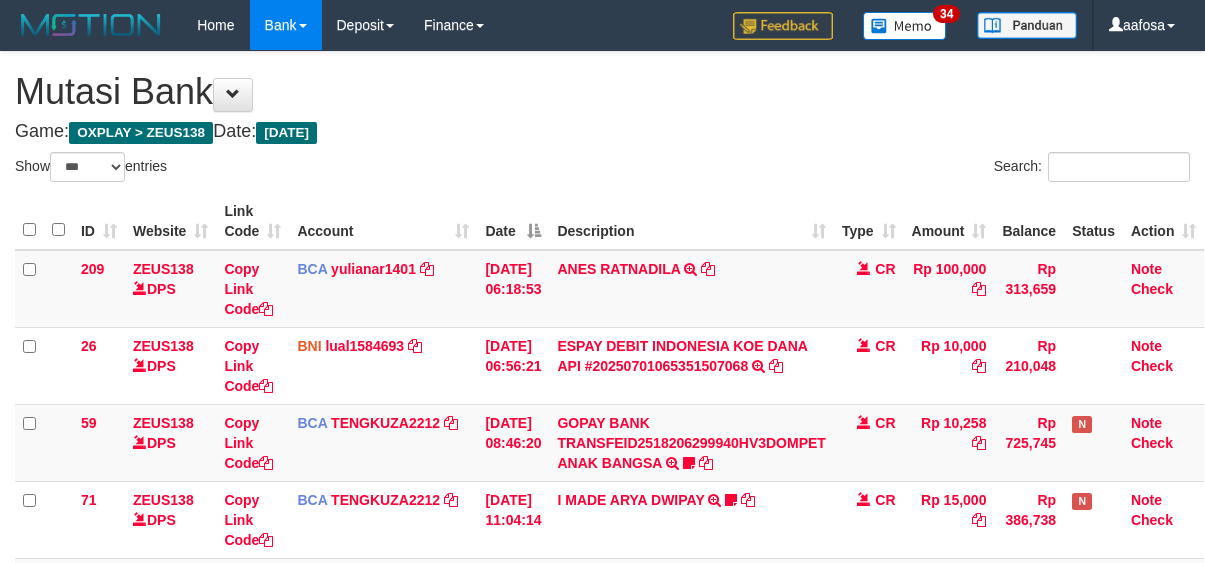 scroll, scrollTop: 323, scrollLeft: 0, axis: vertical 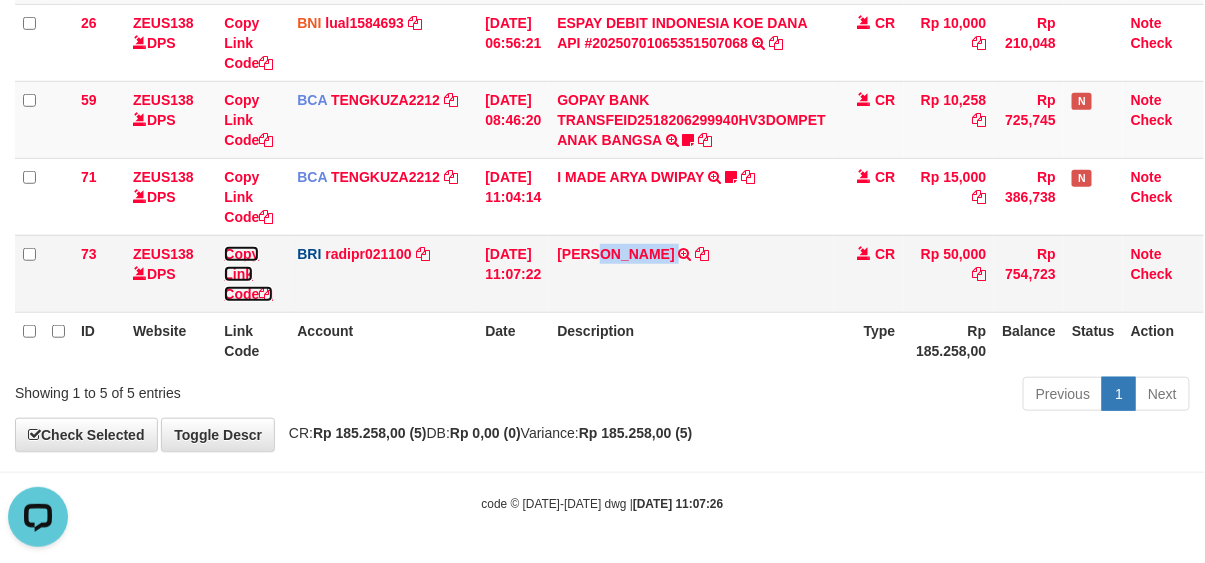 click on "Copy Link Code" at bounding box center (248, 274) 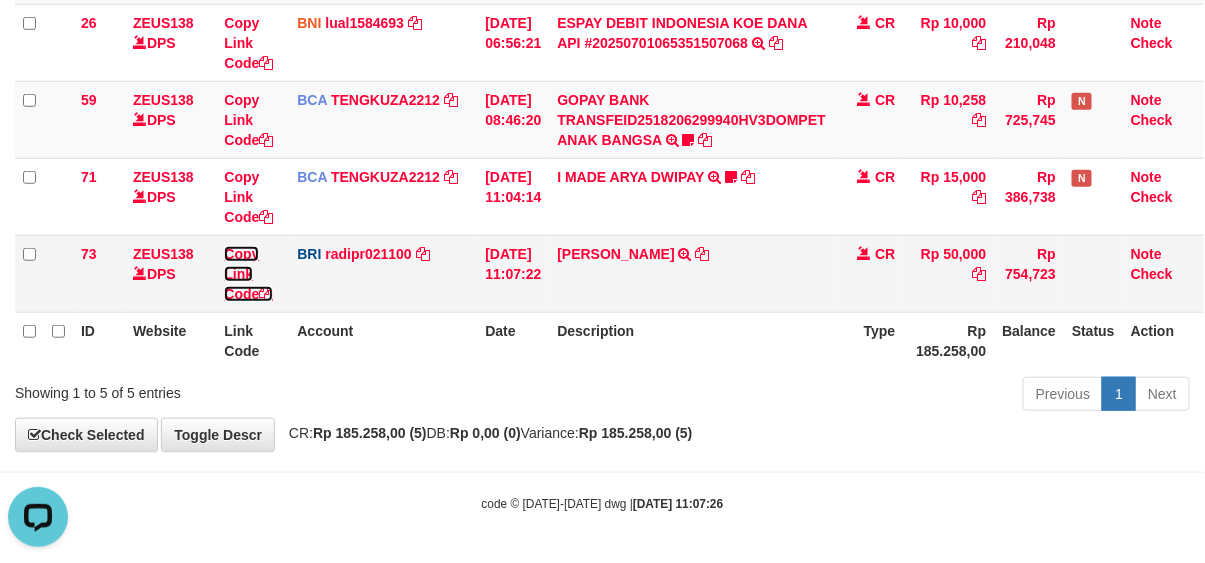scroll, scrollTop: 274, scrollLeft: 0, axis: vertical 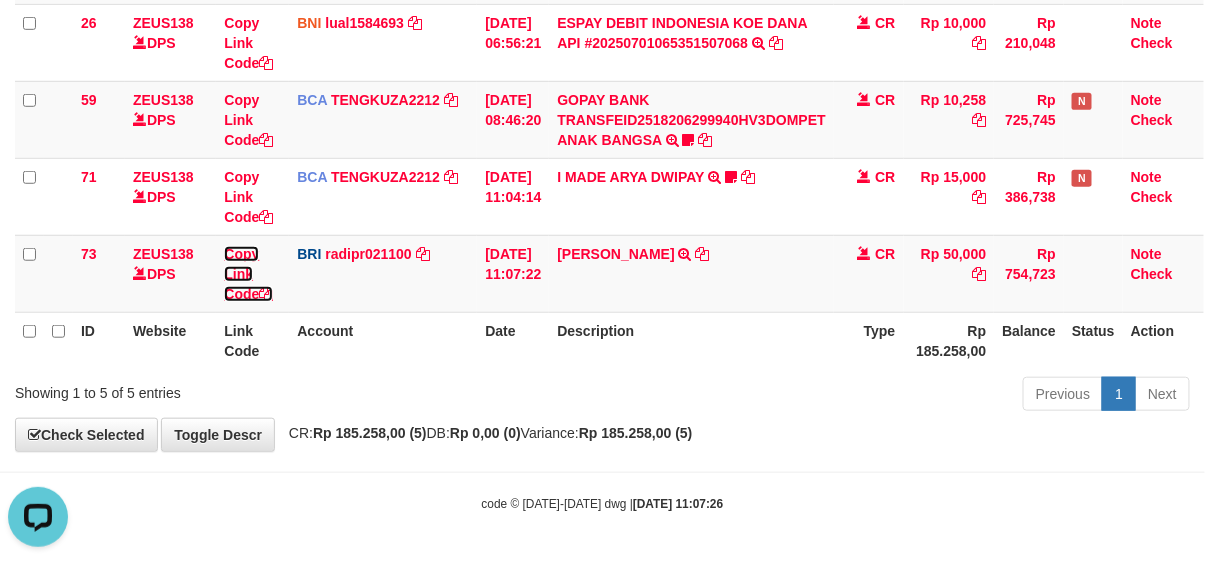 drag, startPoint x: 231, startPoint y: 270, endPoint x: 506, endPoint y: 335, distance: 282.57742 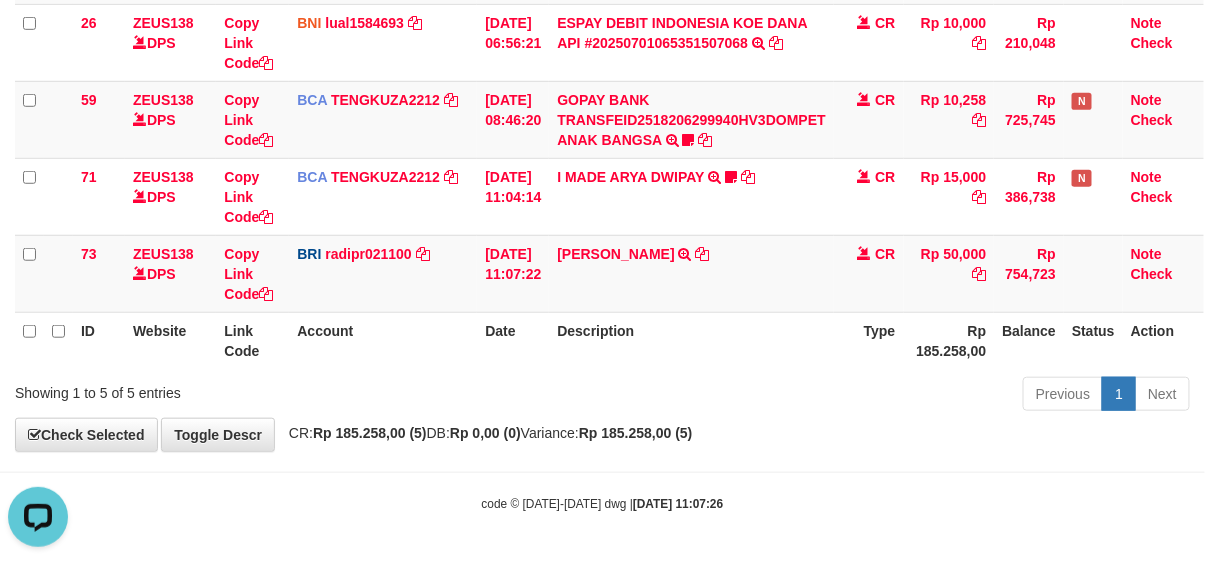 scroll, scrollTop: 274, scrollLeft: 0, axis: vertical 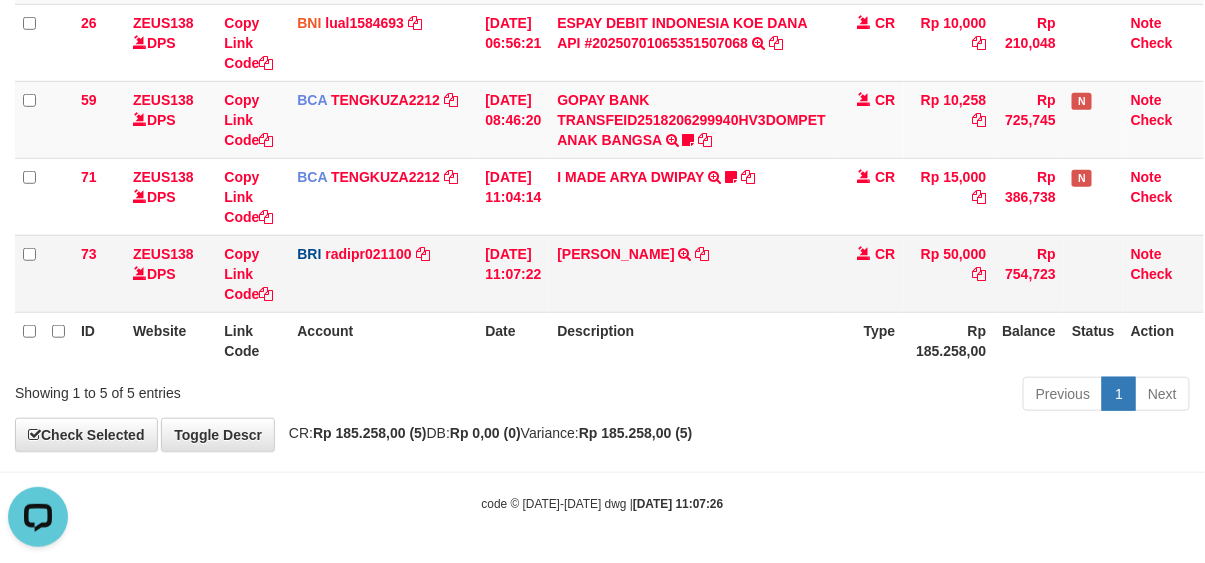 click on "DANA MUHAMMAD RIZ         TRANSFER NBMB DANA MUHAMMAD RIZ TO REYNALDI ADI PRATAMA" at bounding box center [691, 273] 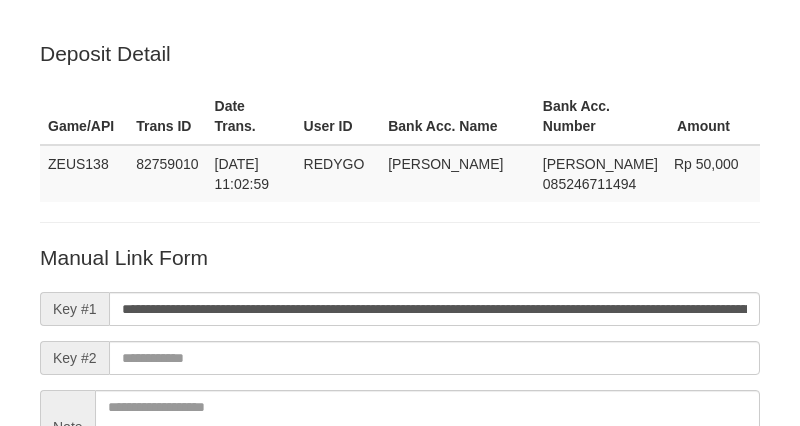 scroll, scrollTop: 286, scrollLeft: 0, axis: vertical 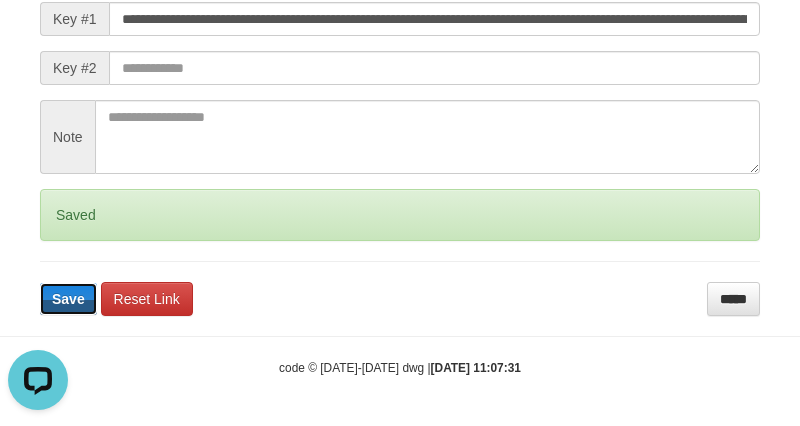 click on "Save" at bounding box center [68, 299] 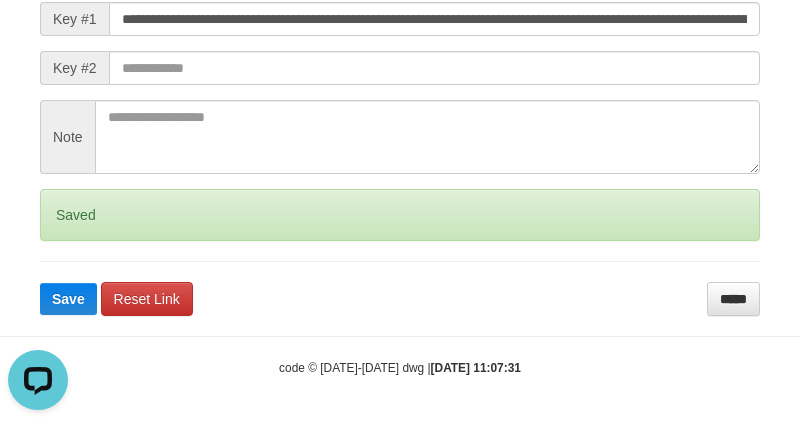 click on "Save" at bounding box center (68, 299) 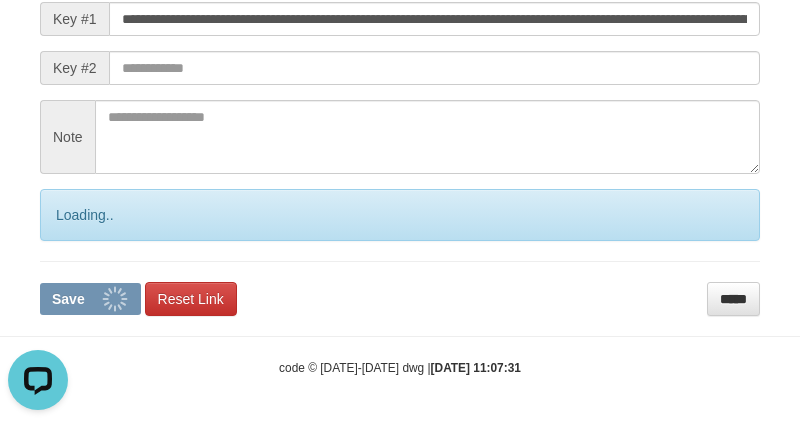 click on "Save" at bounding box center (68, 299) 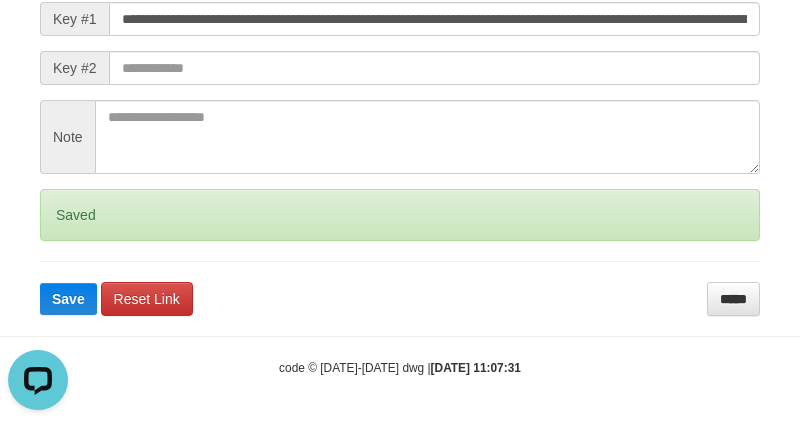 click on "Save" at bounding box center (68, 299) 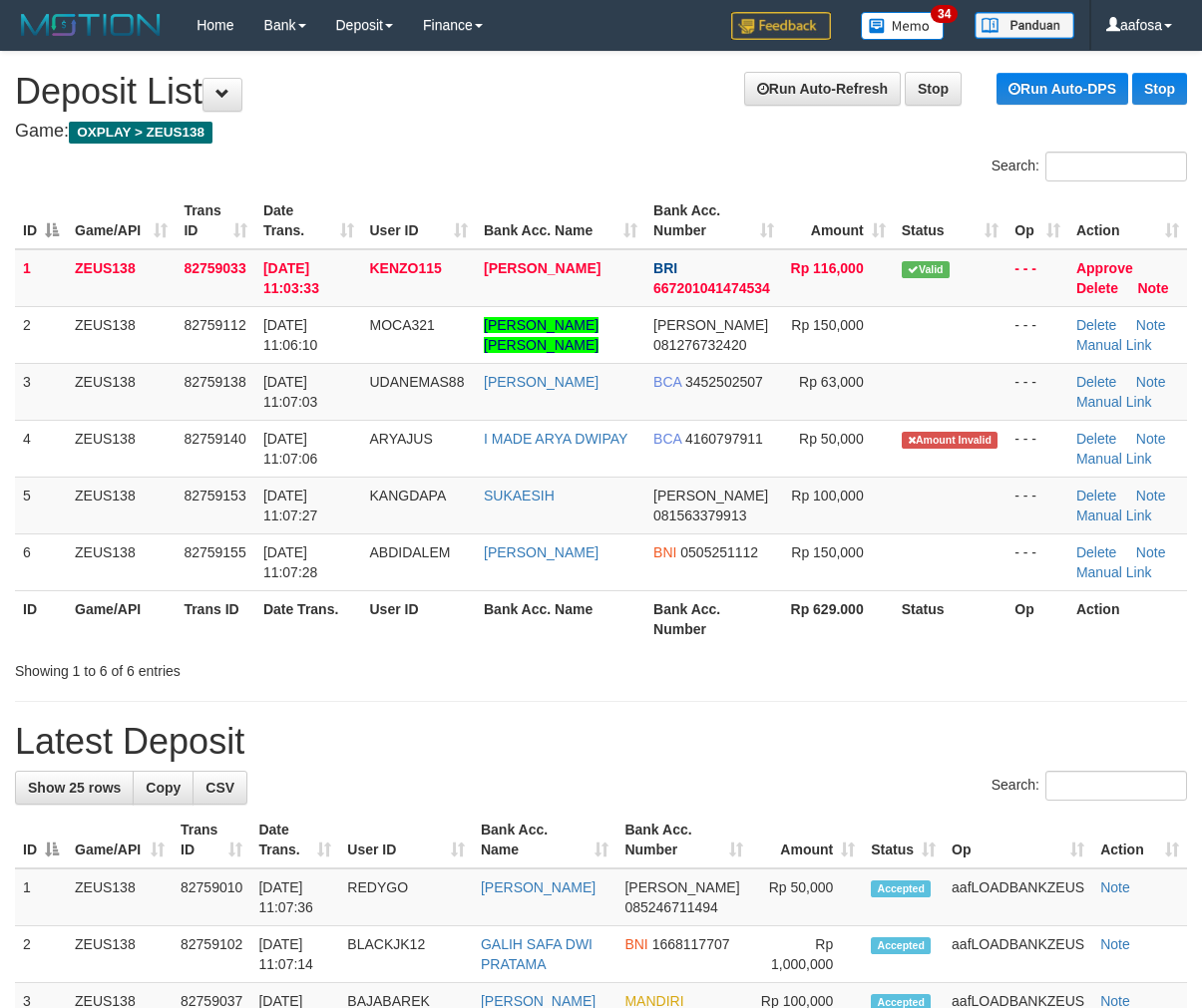 scroll, scrollTop: 0, scrollLeft: 0, axis: both 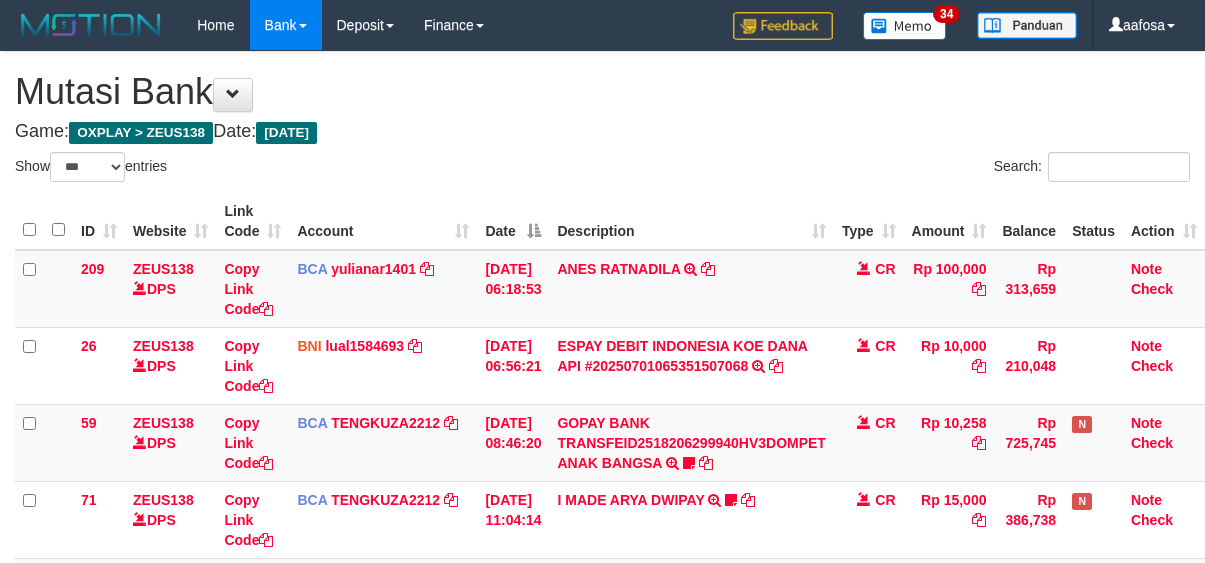 select on "***" 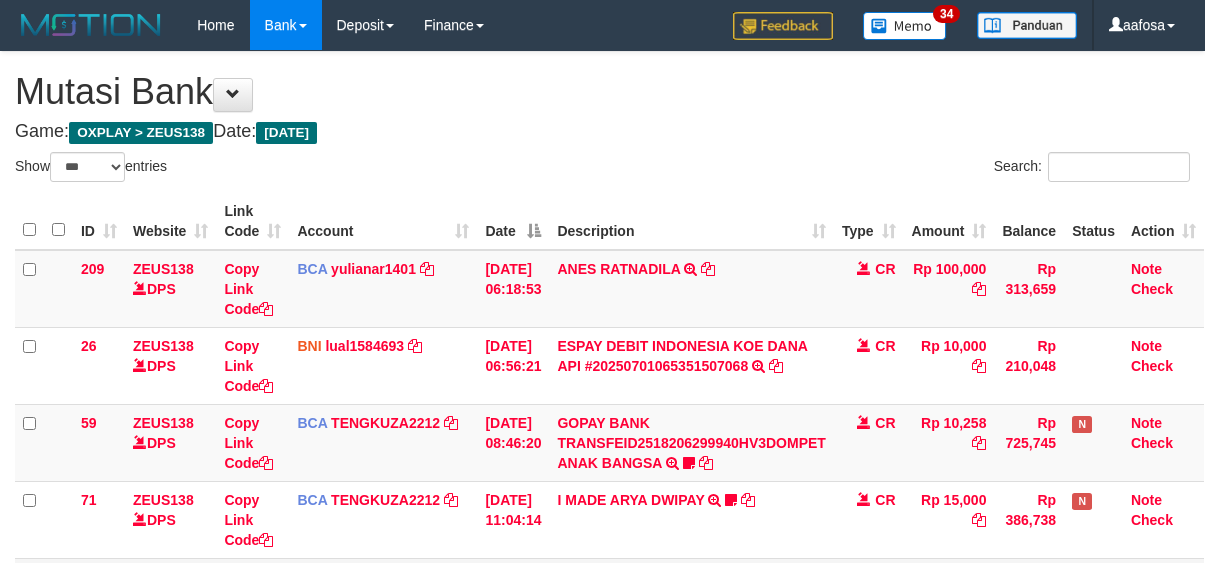 scroll, scrollTop: 323, scrollLeft: 0, axis: vertical 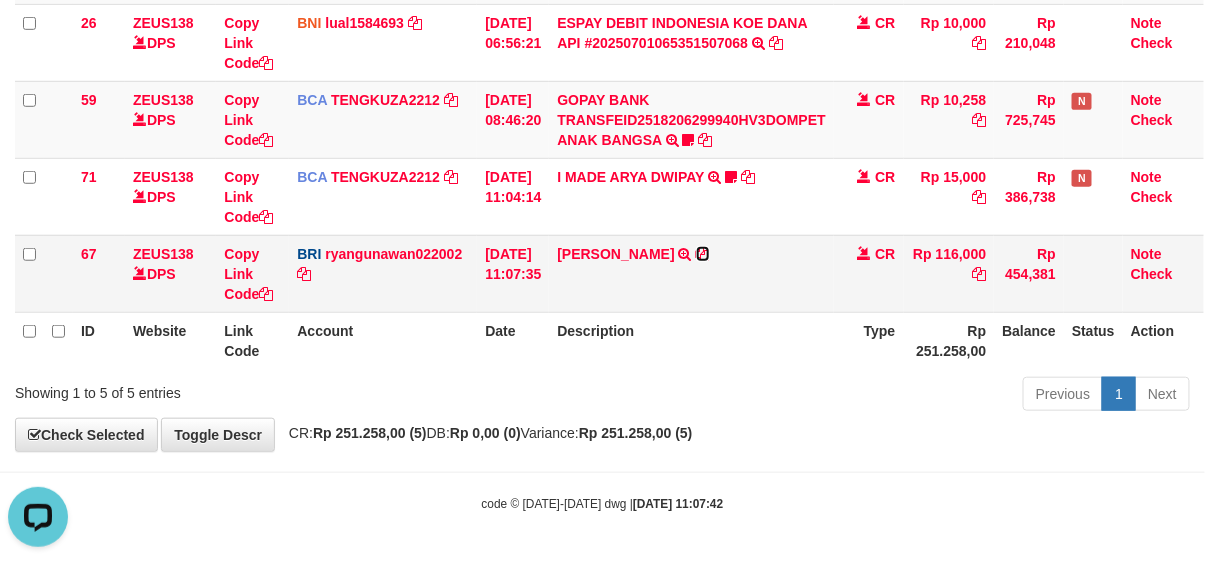 drag, startPoint x: 0, startPoint y: 0, endPoint x: 723, endPoint y: 247, distance: 764.02747 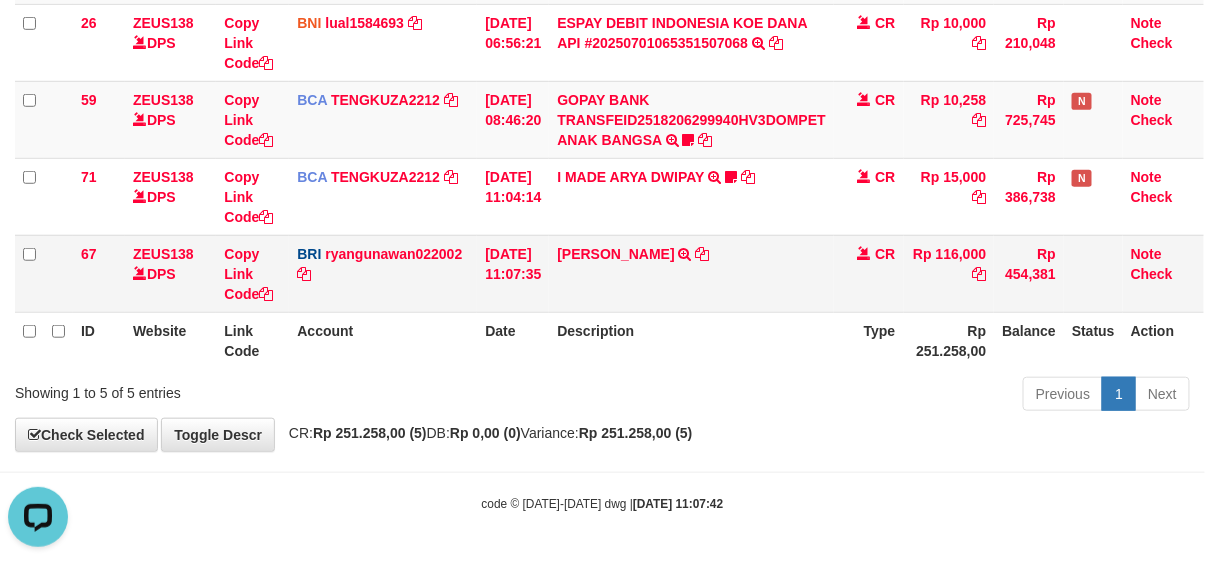 click on "BAMBANG YULIAN         TRANSFER NBMB BAMBANG YULIAN TO RYAN GUNAWAN" at bounding box center [691, 273] 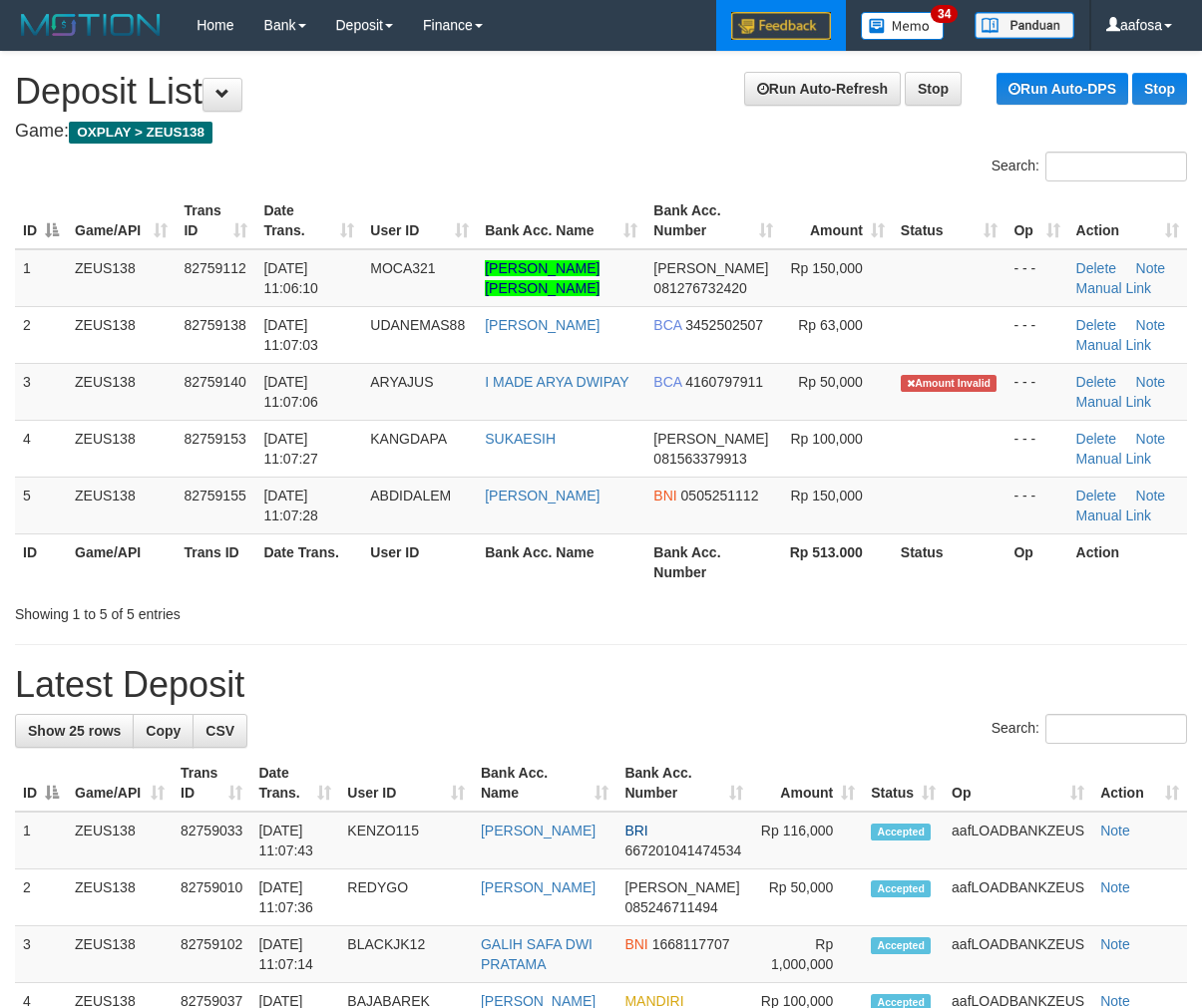 scroll, scrollTop: 0, scrollLeft: 0, axis: both 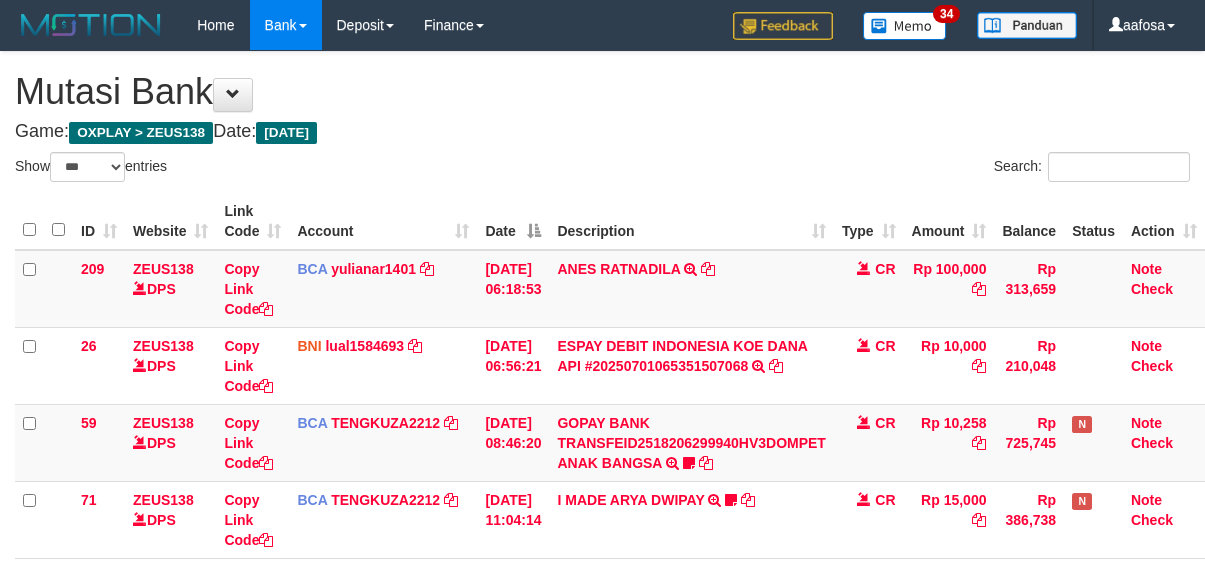 select on "***" 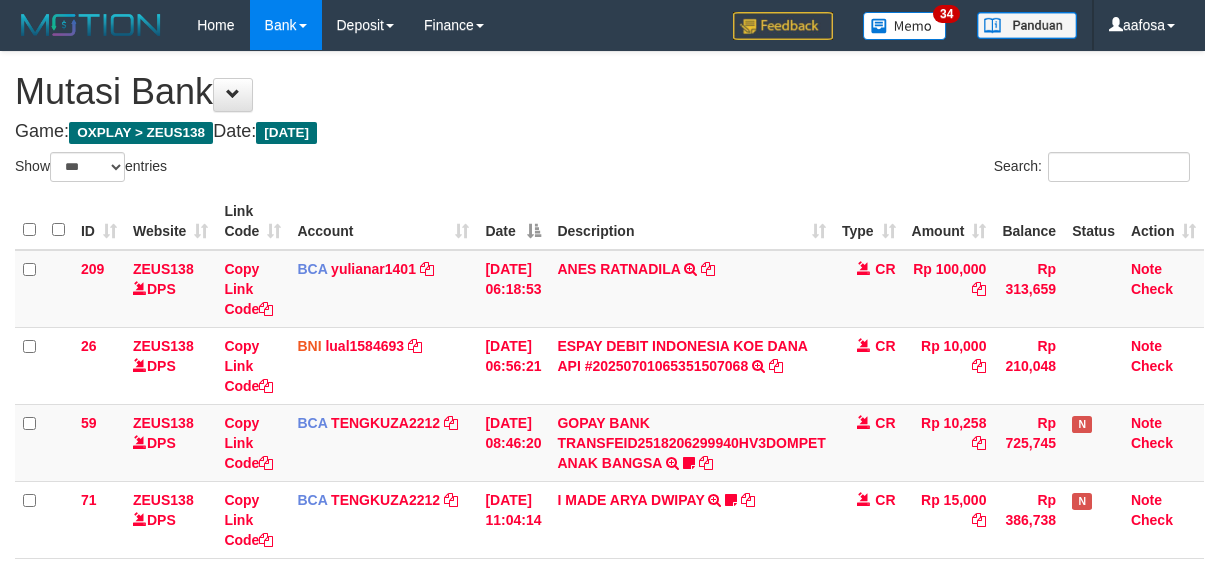 scroll, scrollTop: 246, scrollLeft: 0, axis: vertical 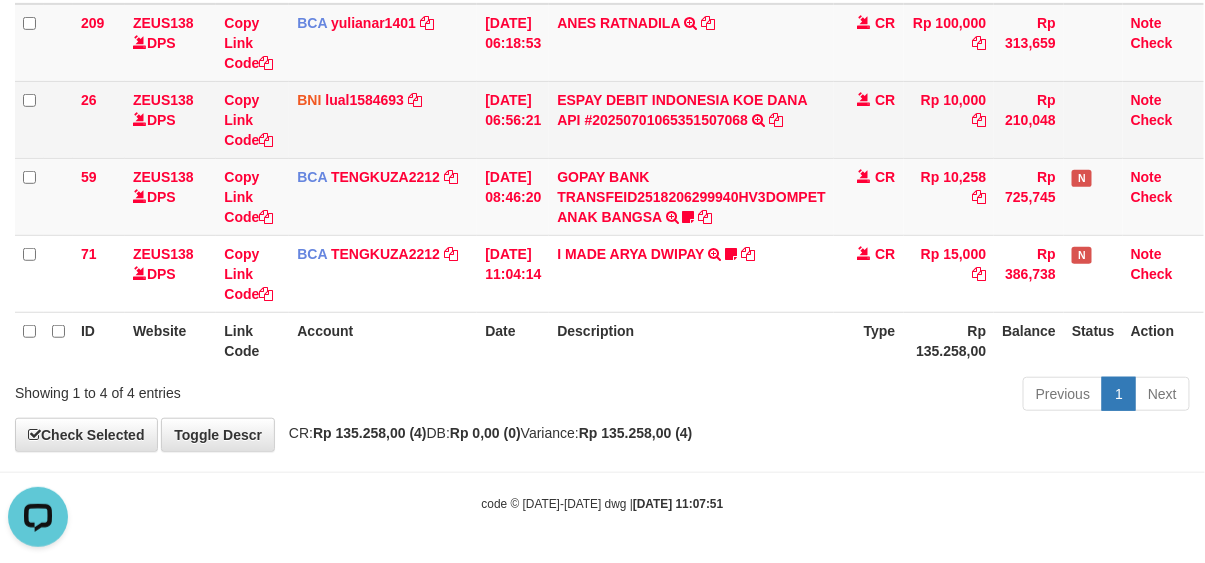 drag, startPoint x: 714, startPoint y: 138, endPoint x: 716, endPoint y: 151, distance: 13.152946 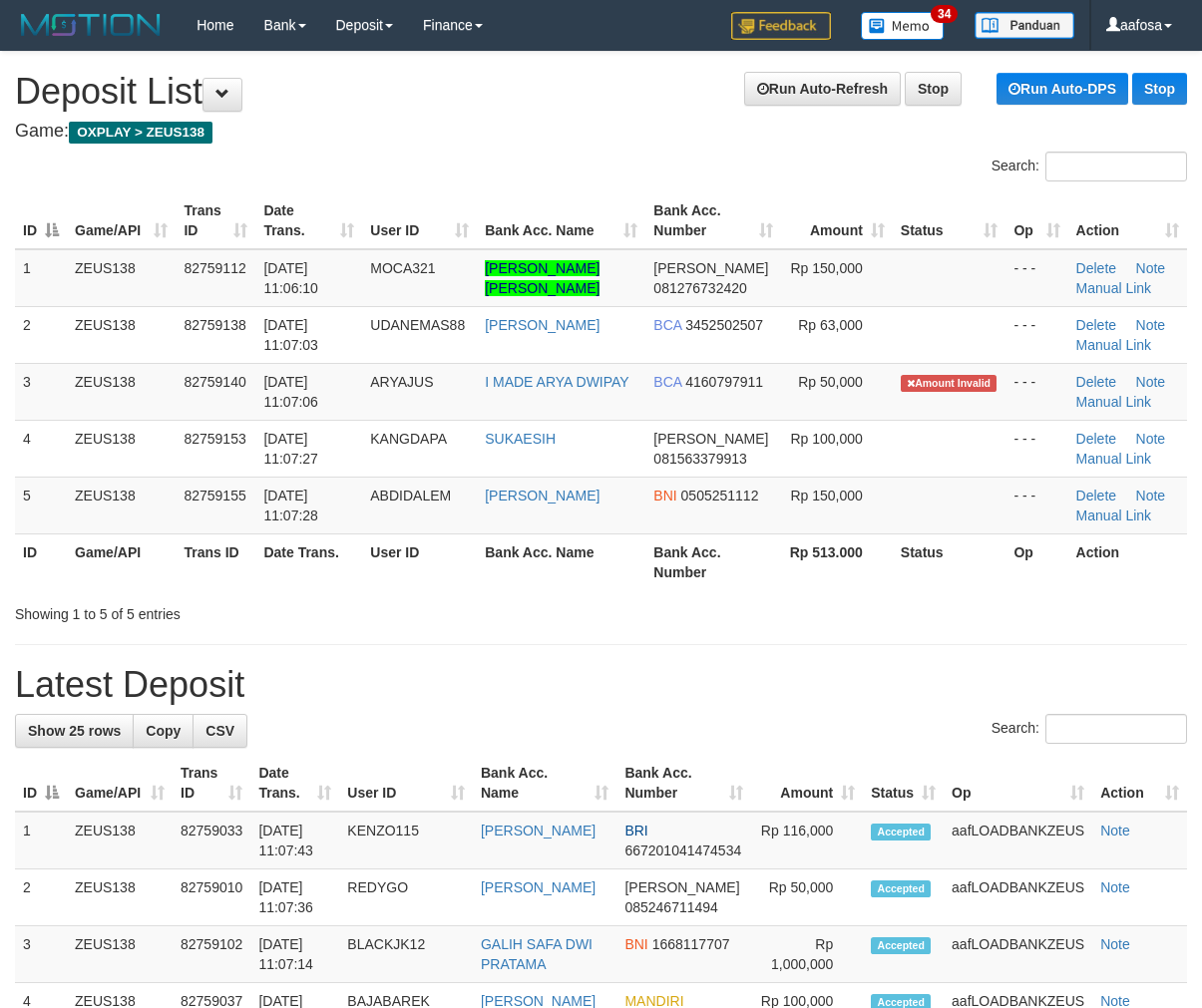 scroll, scrollTop: 0, scrollLeft: 0, axis: both 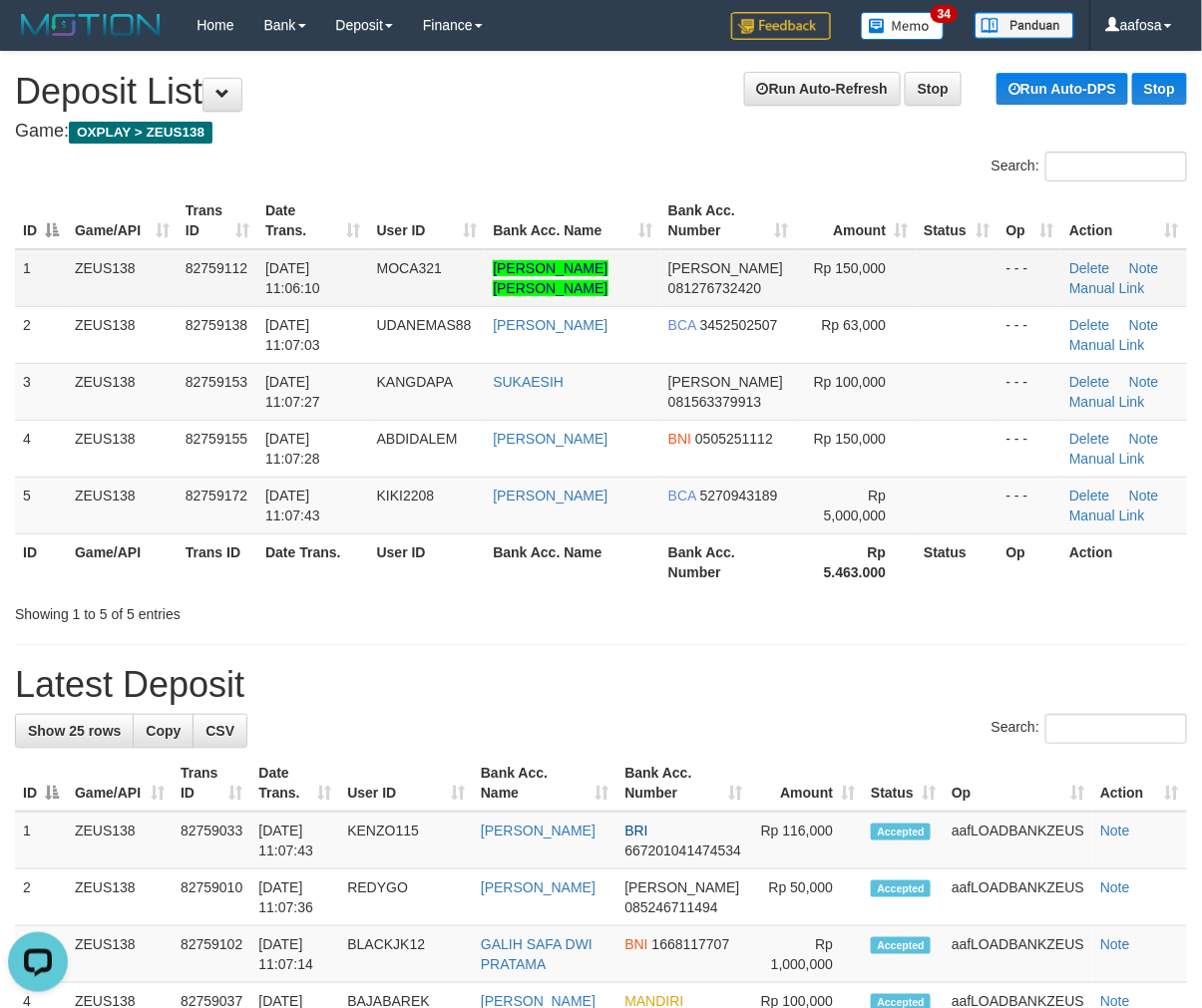 click on "MOCA321" at bounding box center [427, 278] 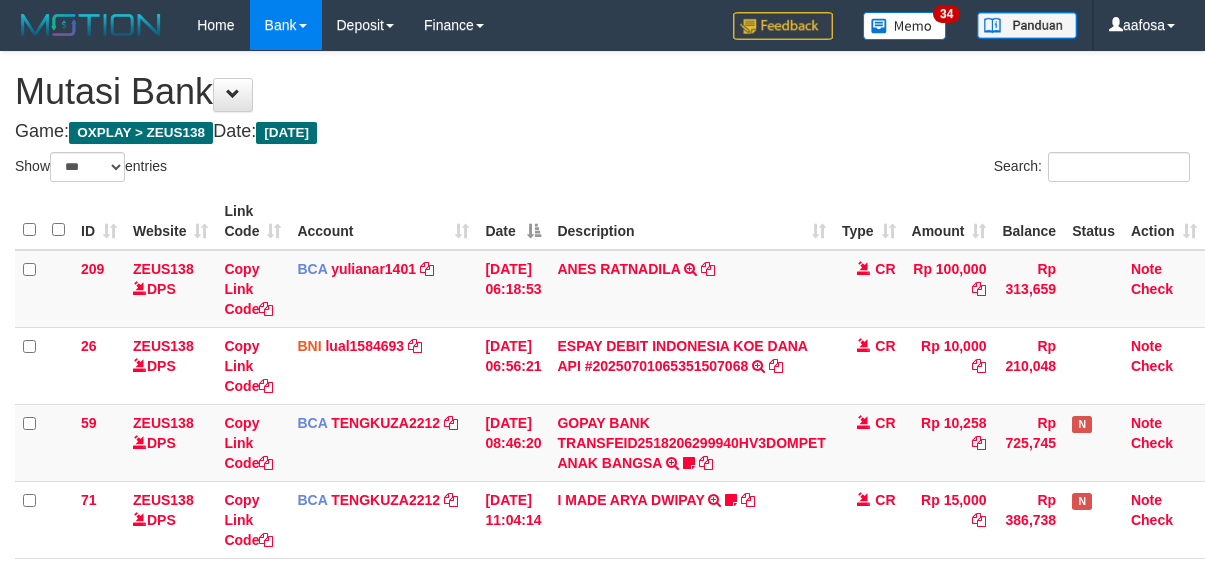 select on "***" 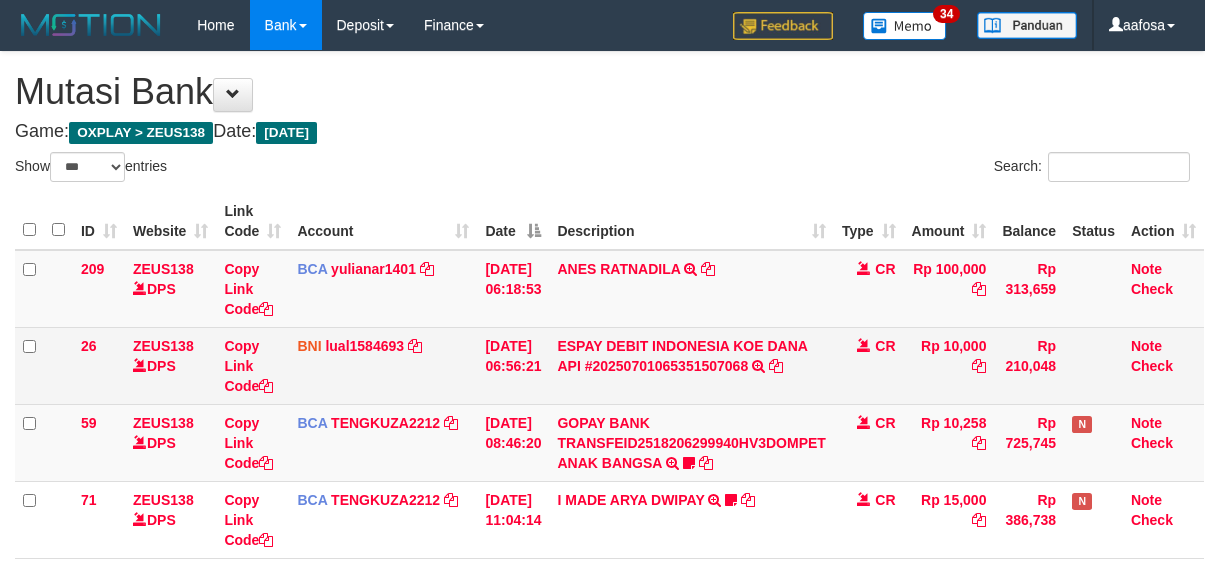 scroll, scrollTop: 246, scrollLeft: 0, axis: vertical 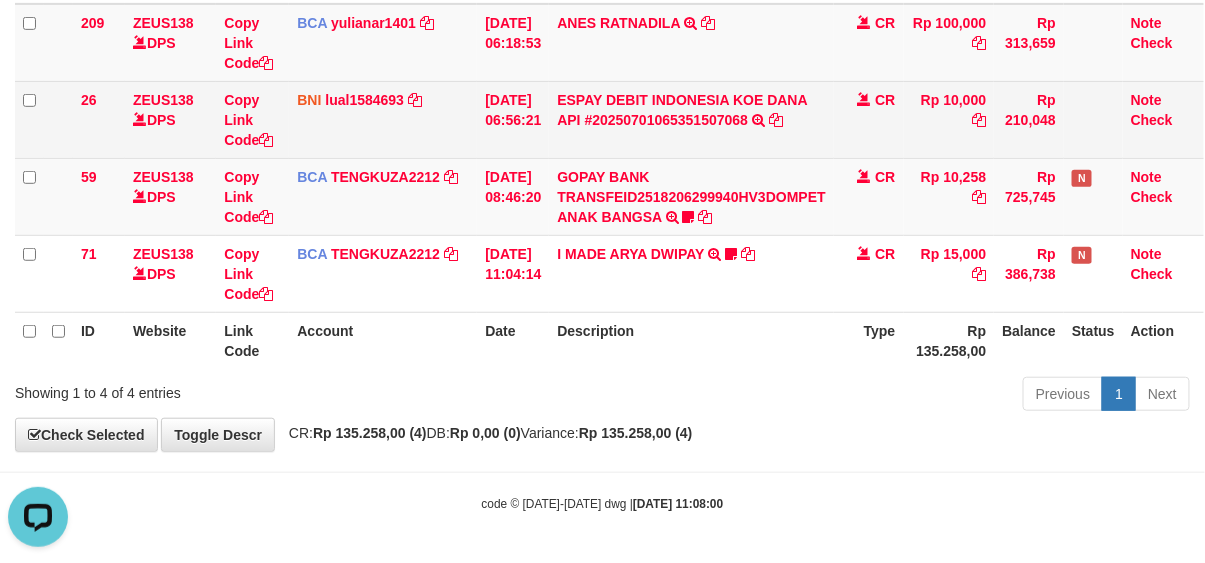 click on "ESPAY DEBIT INDONESIA [PERSON_NAME] API #20250701065351507068         TRANSFER [PERSON_NAME] DEBIT INDONESIA [PERSON_NAME] API #20250701065351507068" at bounding box center (691, 119) 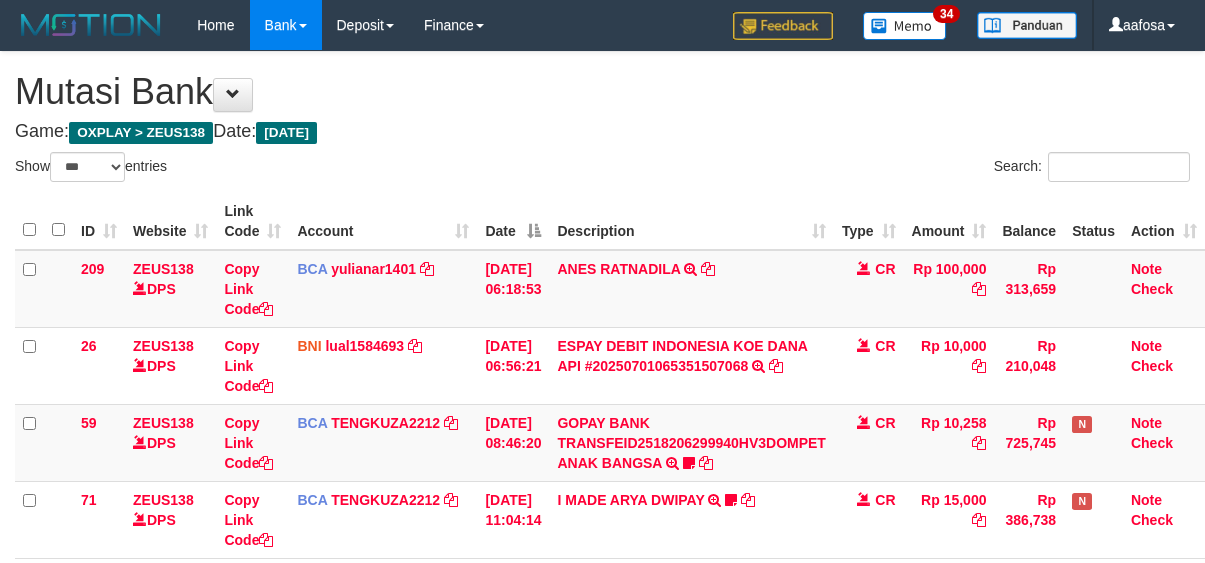 select on "***" 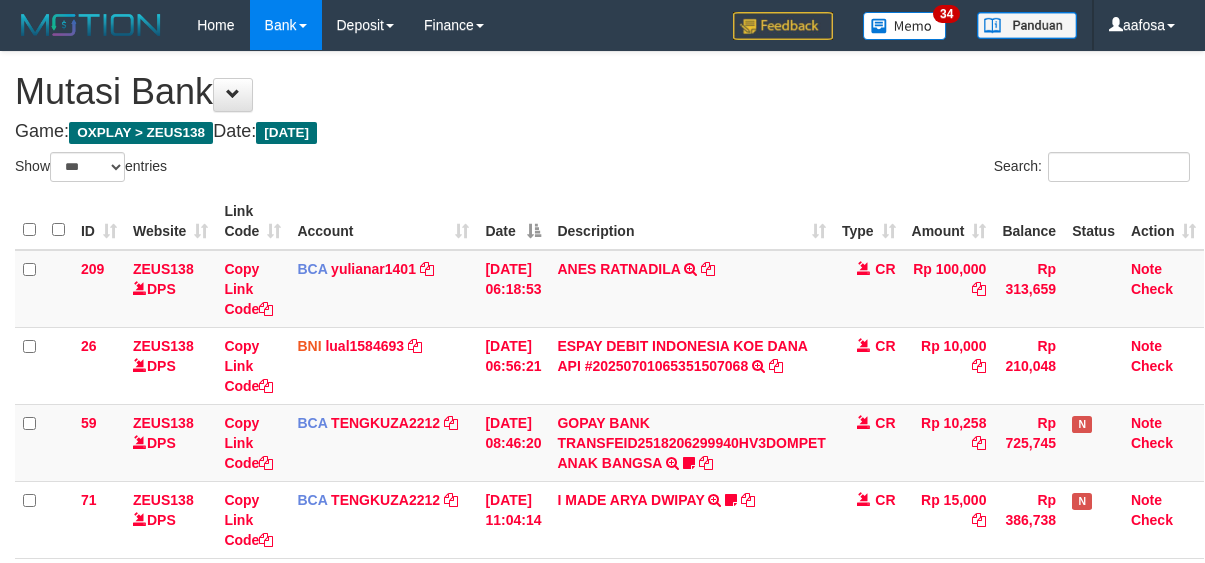 scroll, scrollTop: 246, scrollLeft: 0, axis: vertical 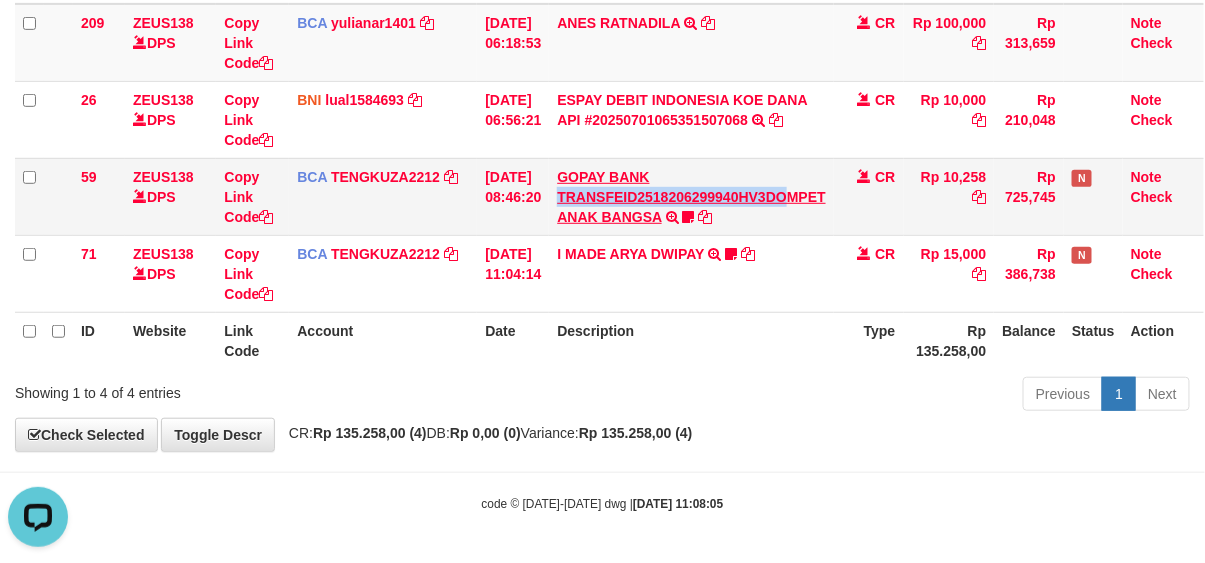 drag, startPoint x: 806, startPoint y: 172, endPoint x: 794, endPoint y: 200, distance: 30.463093 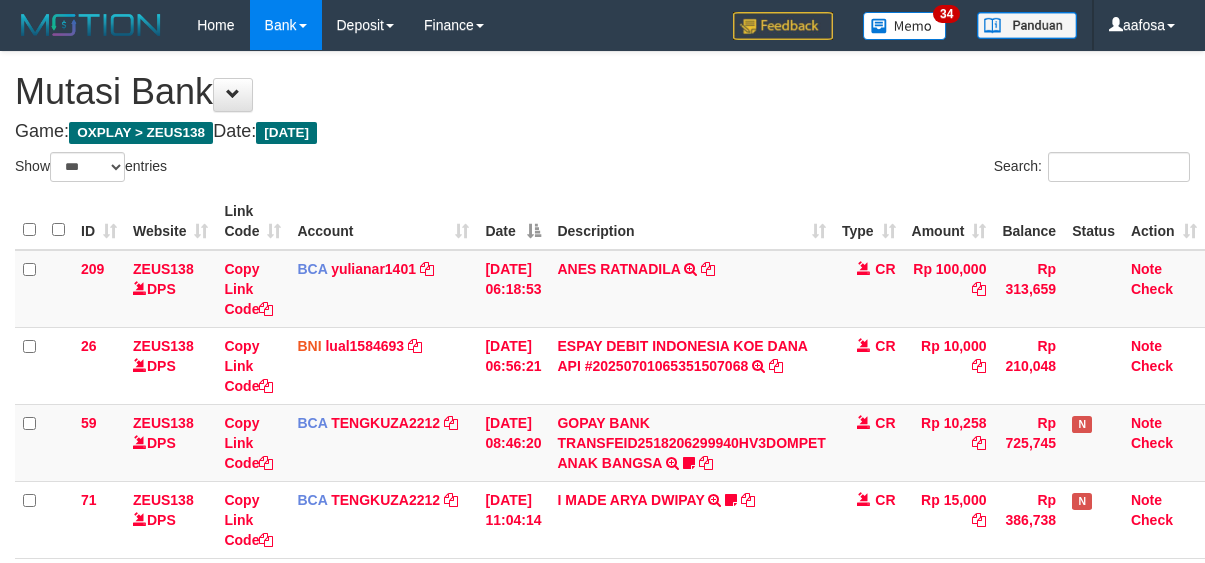 select on "***" 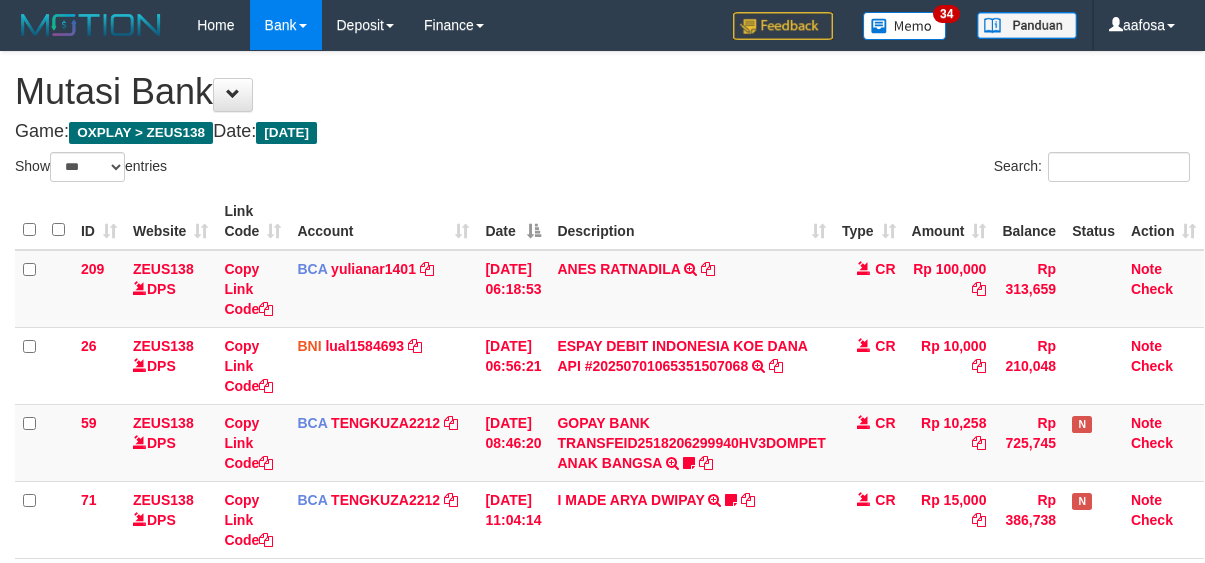 scroll, scrollTop: 246, scrollLeft: 0, axis: vertical 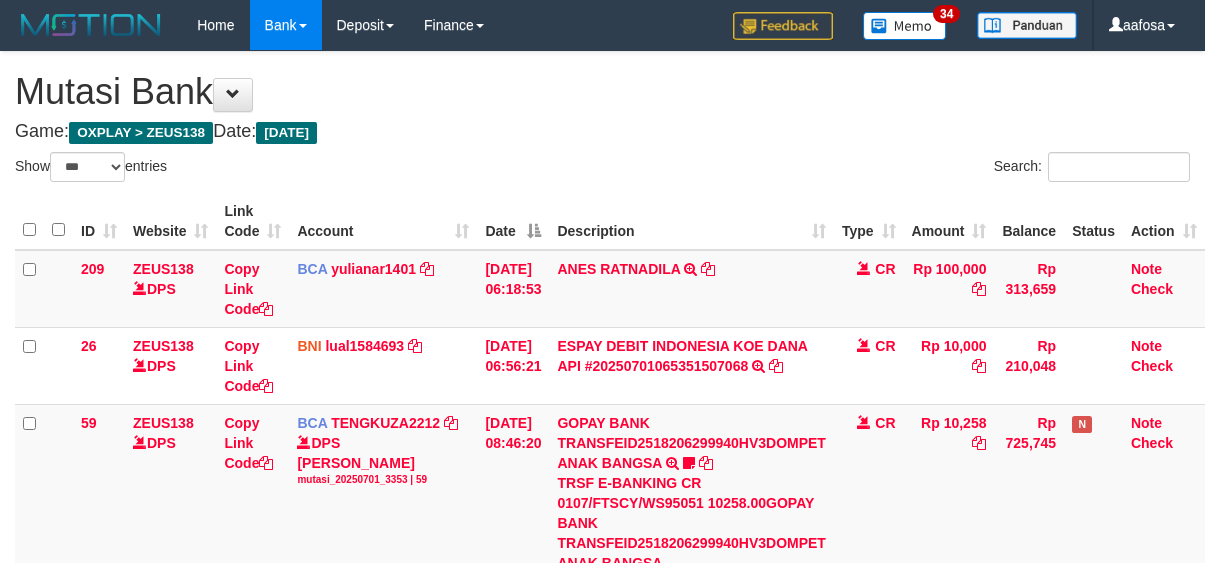 select on "***" 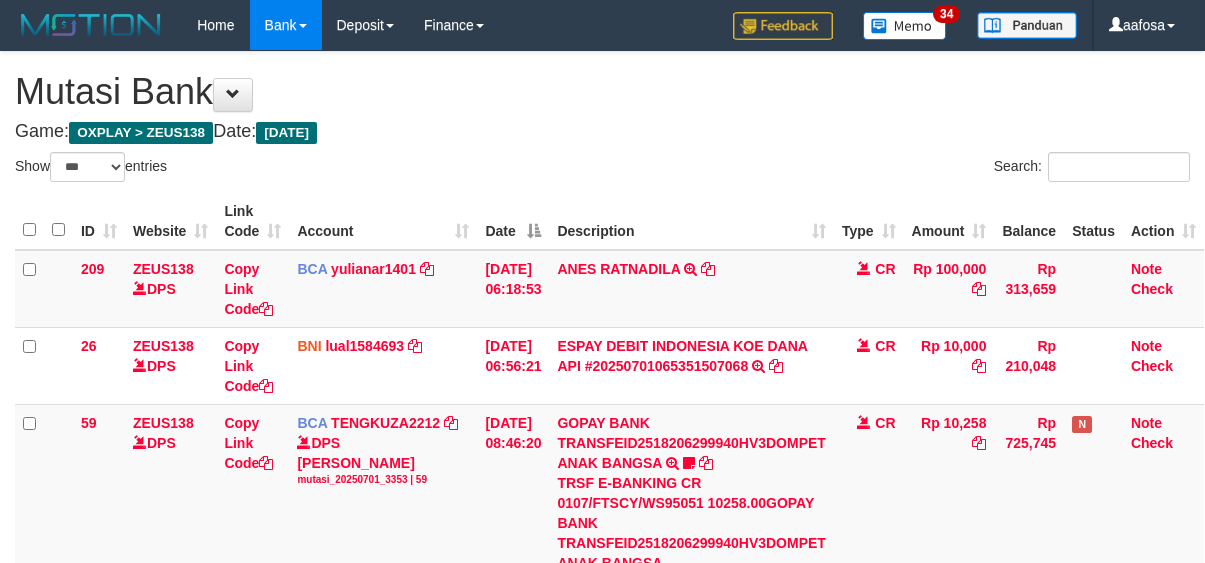 scroll, scrollTop: 246, scrollLeft: 0, axis: vertical 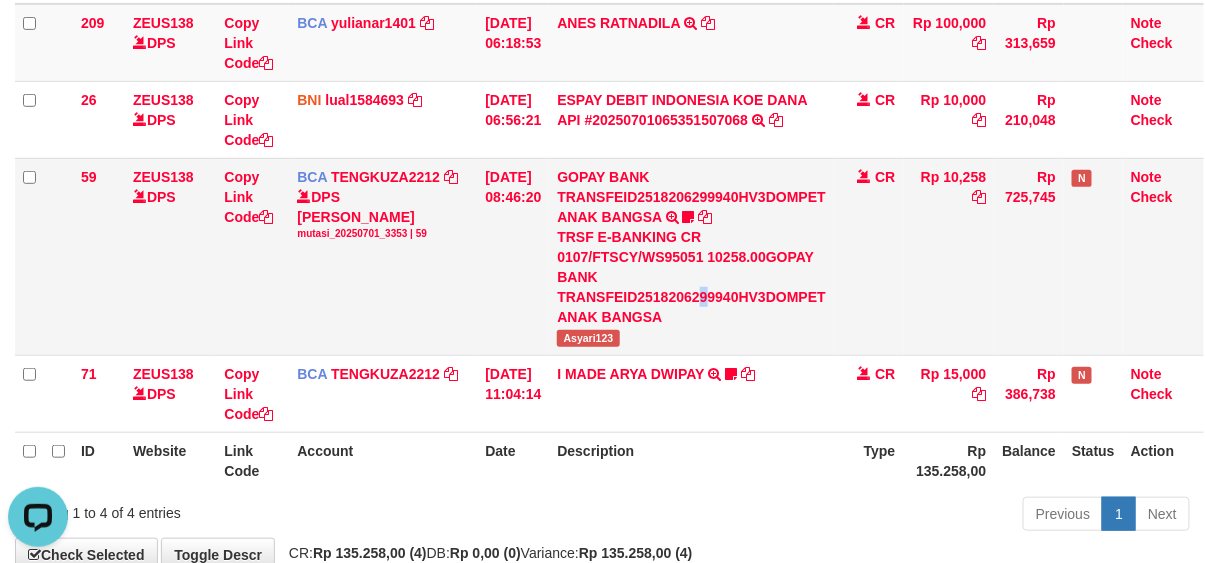 click on "TRSF E-BANKING CR 0107/FTSCY/WS95051
10258.00GOPAY BANK TRANSFEID2518206299940HV3DOMPET ANAK BANGSA" at bounding box center (691, 277) 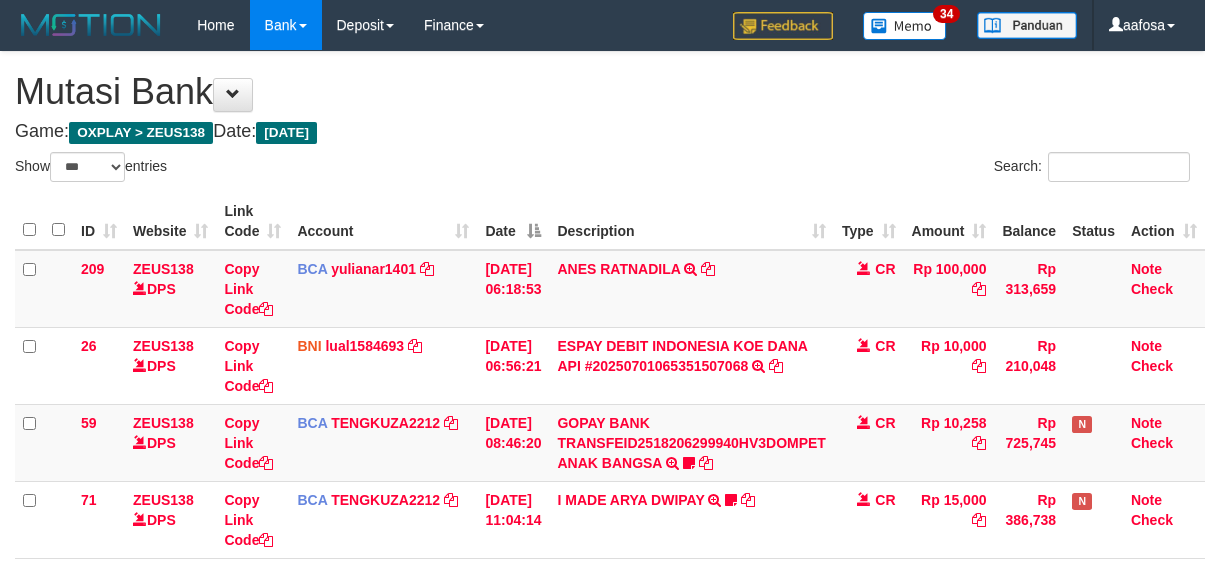 select on "***" 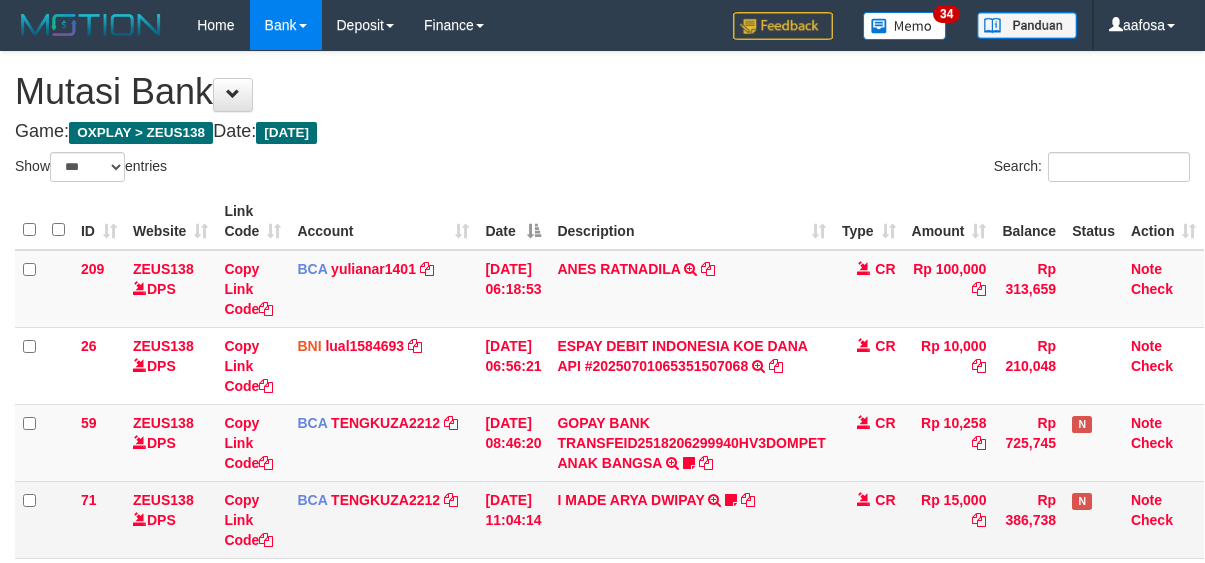 scroll, scrollTop: 246, scrollLeft: 0, axis: vertical 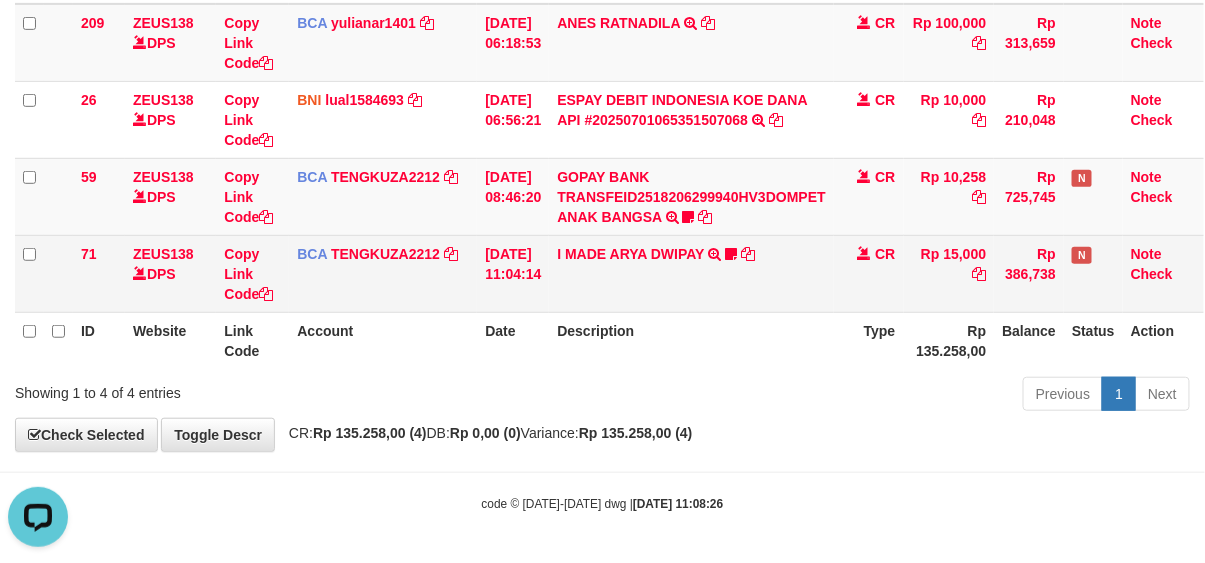 click on "I MADE ARYA DWIPAY            TRSF E-BANKING CR 0107/FTSCY/WS95031
15000.00I MADE ARYA DWIPAY    ARYAJUS" at bounding box center [691, 273] 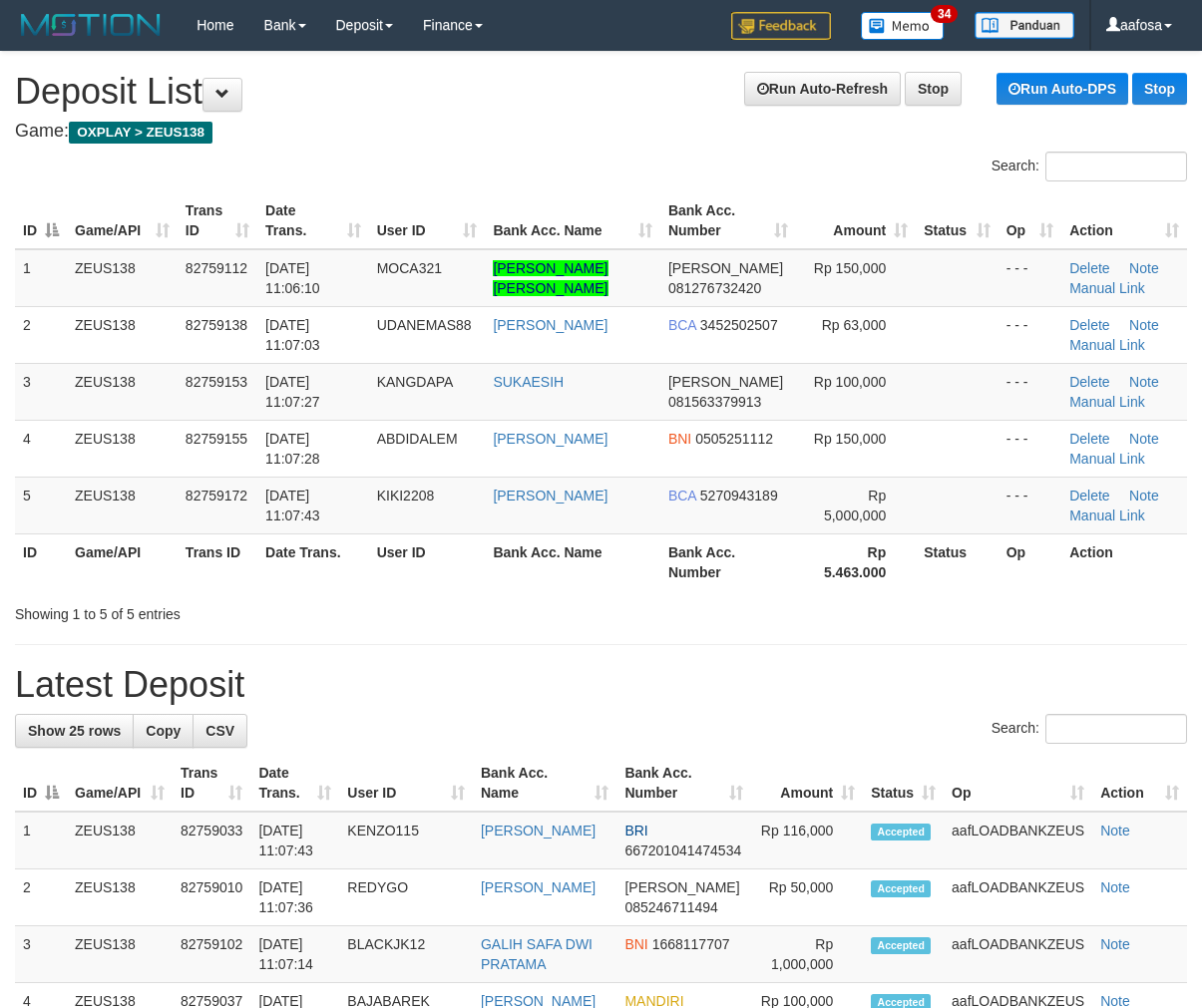 scroll, scrollTop: 0, scrollLeft: 0, axis: both 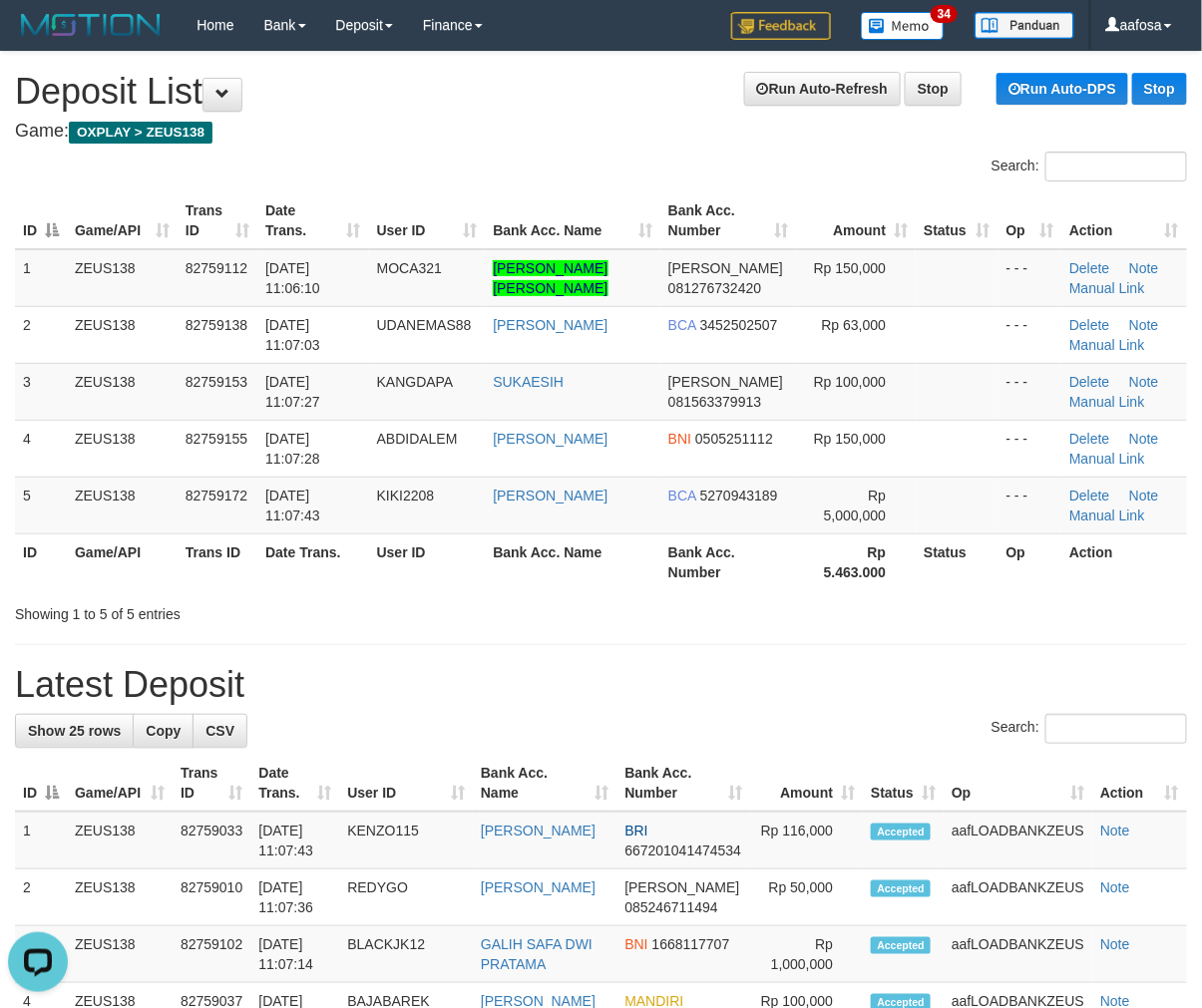 drag, startPoint x: 452, startPoint y: 152, endPoint x: 341, endPoint y: 156, distance: 111.07205 